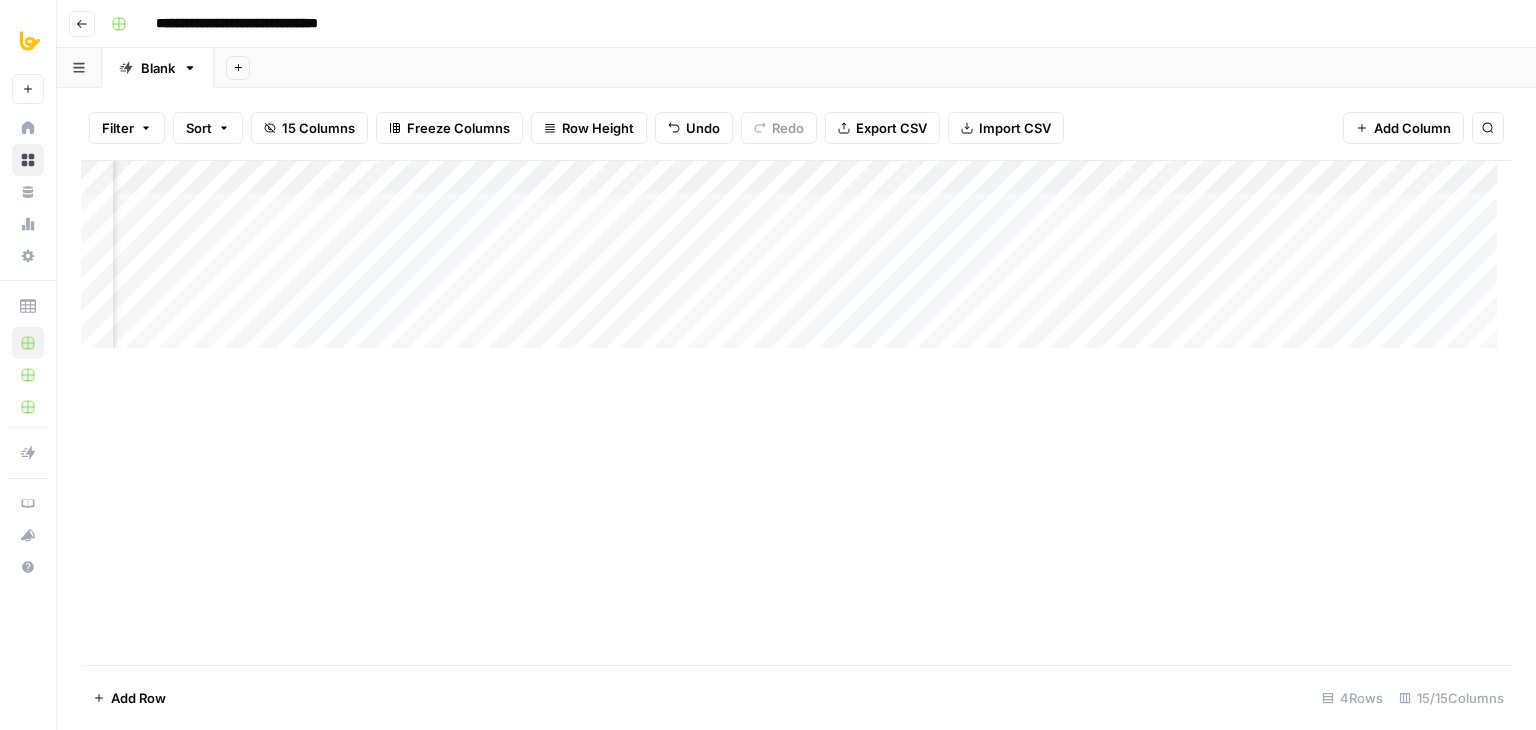 scroll, scrollTop: 0, scrollLeft: 0, axis: both 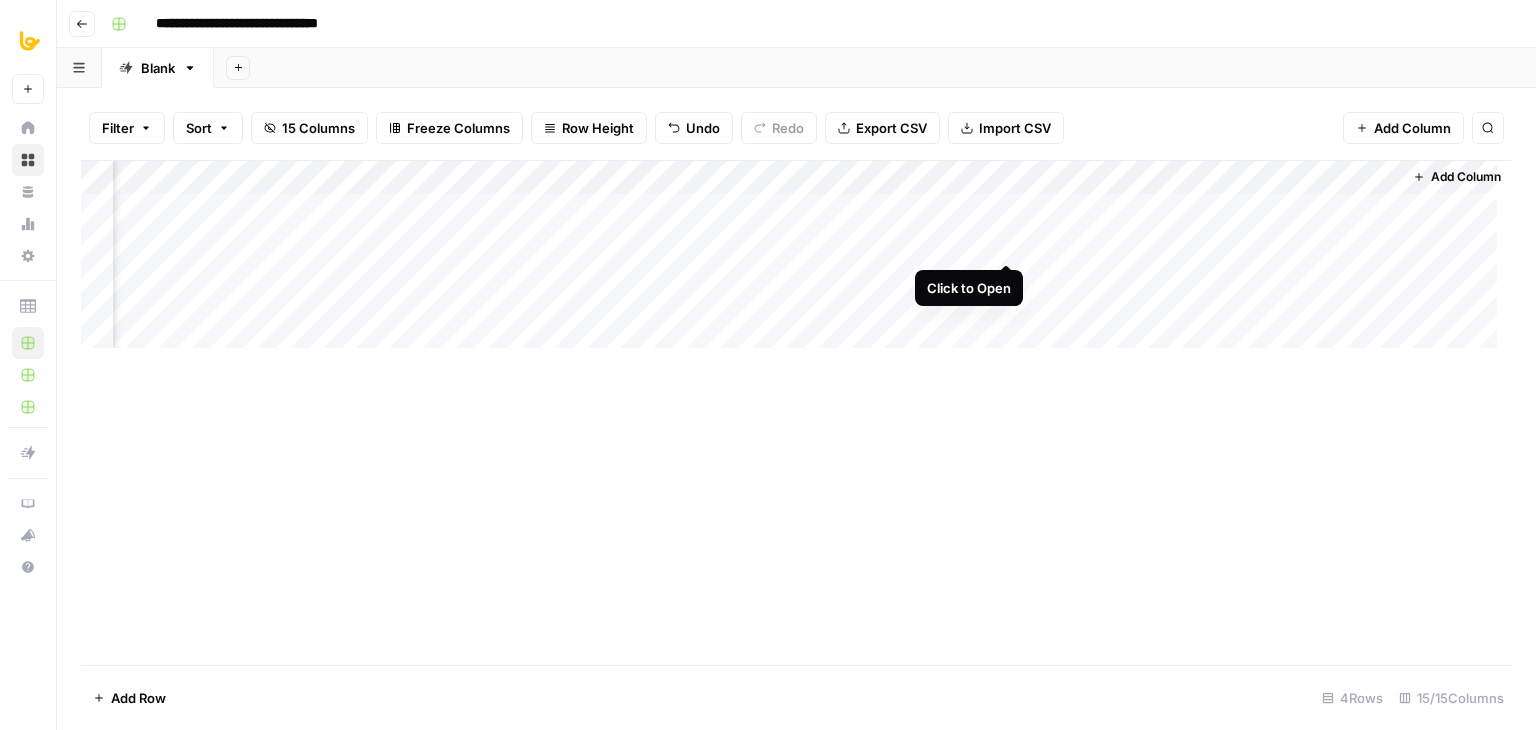 click on "Add Column" at bounding box center (796, 262) 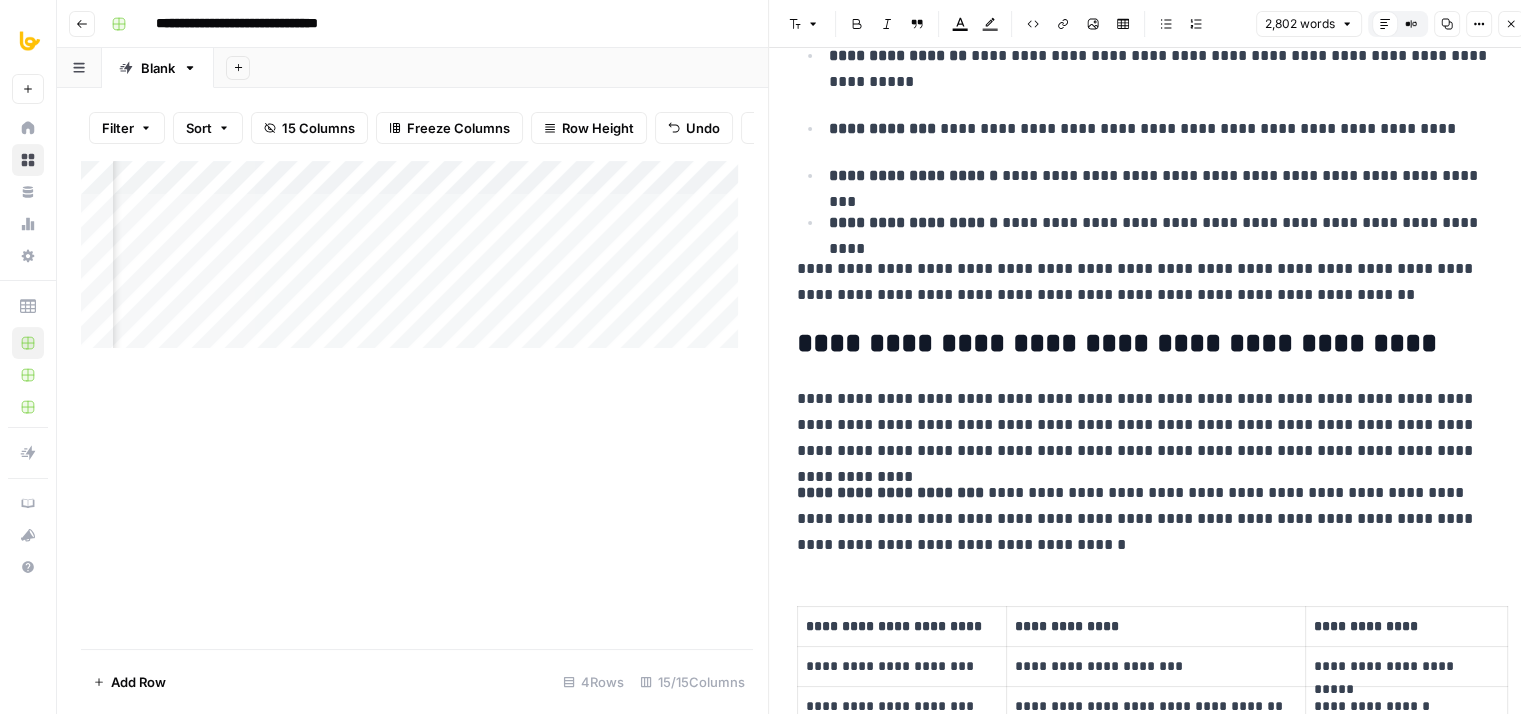 drag, startPoint x: 1226, startPoint y: 259, endPoint x: 1220, endPoint y: 459, distance: 200.08998 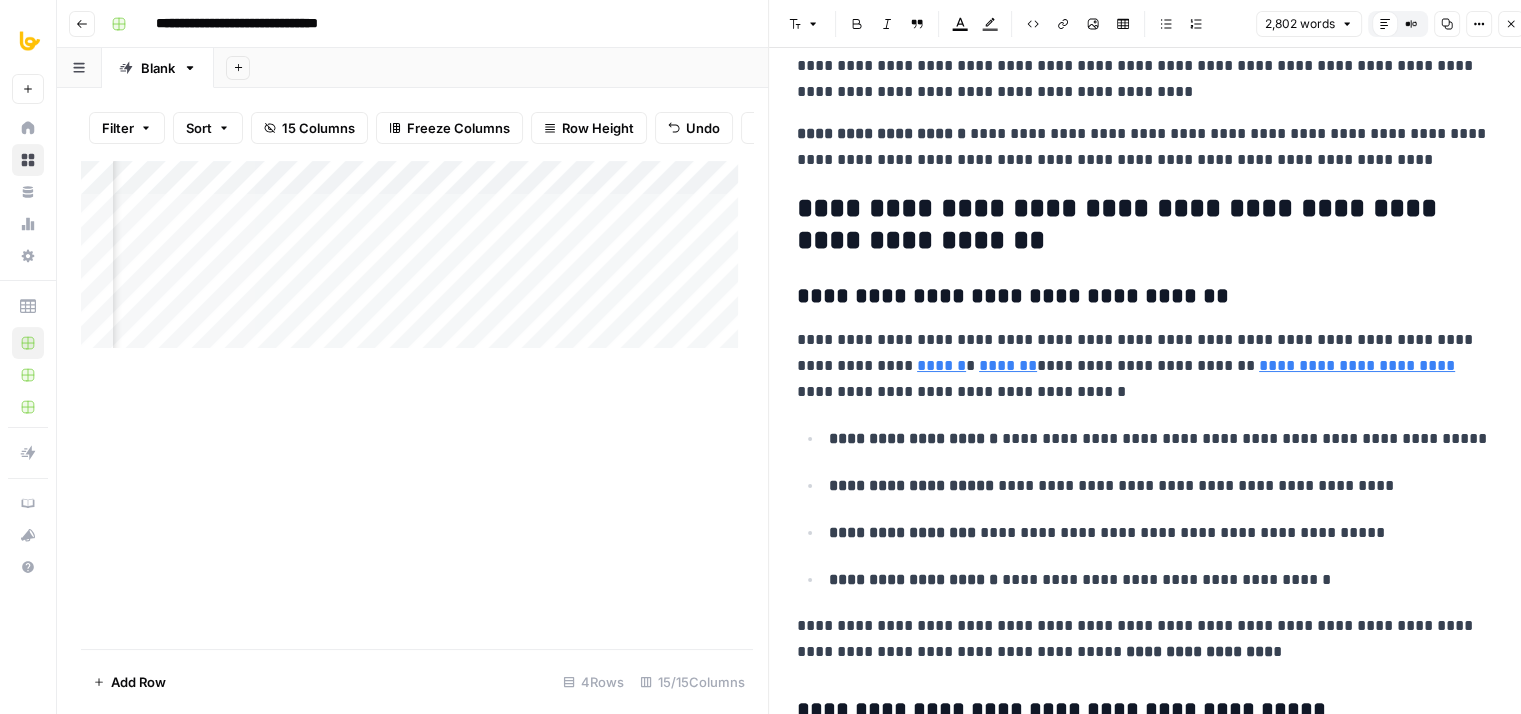 drag, startPoint x: 1215, startPoint y: 417, endPoint x: 1229, endPoint y: 616, distance: 199.49185 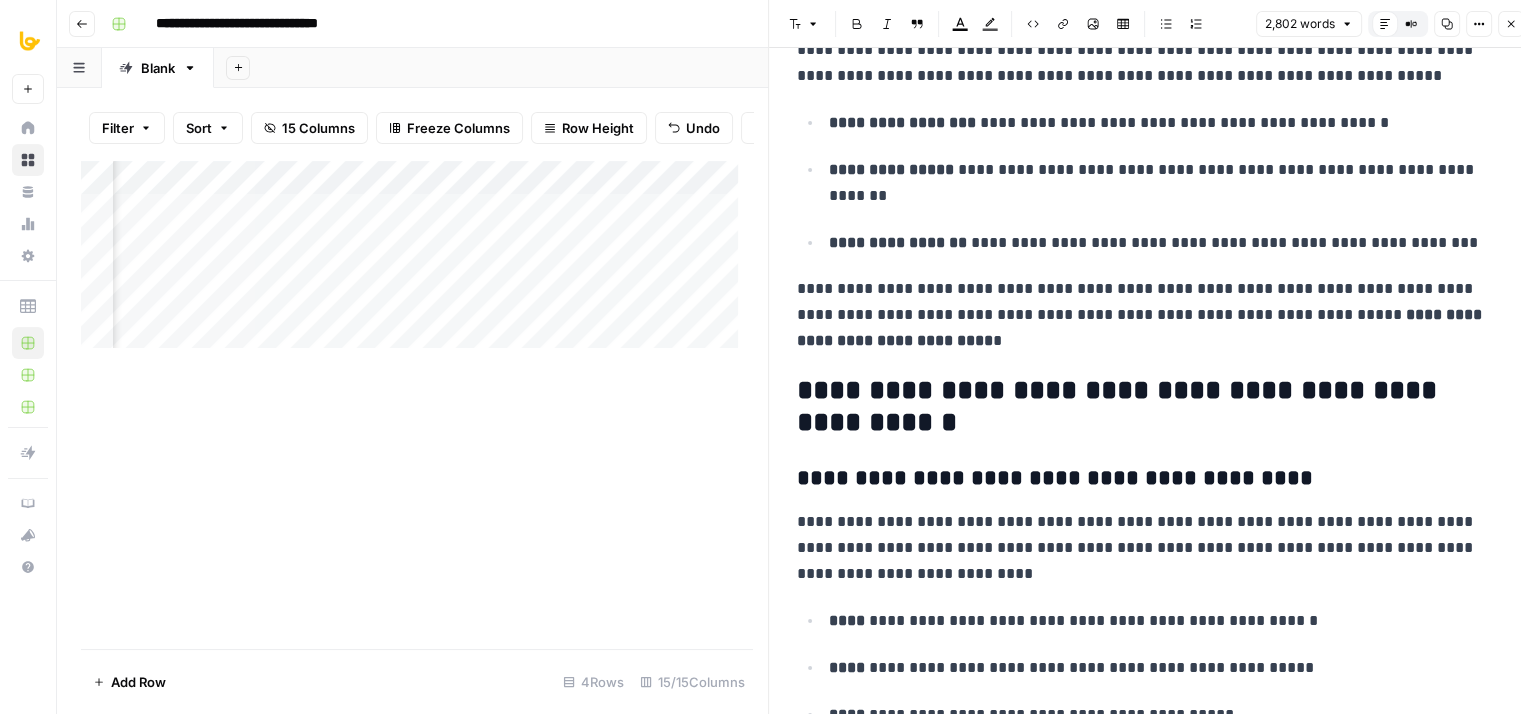 drag, startPoint x: 1312, startPoint y: 378, endPoint x: 1321, endPoint y: 651, distance: 273.14832 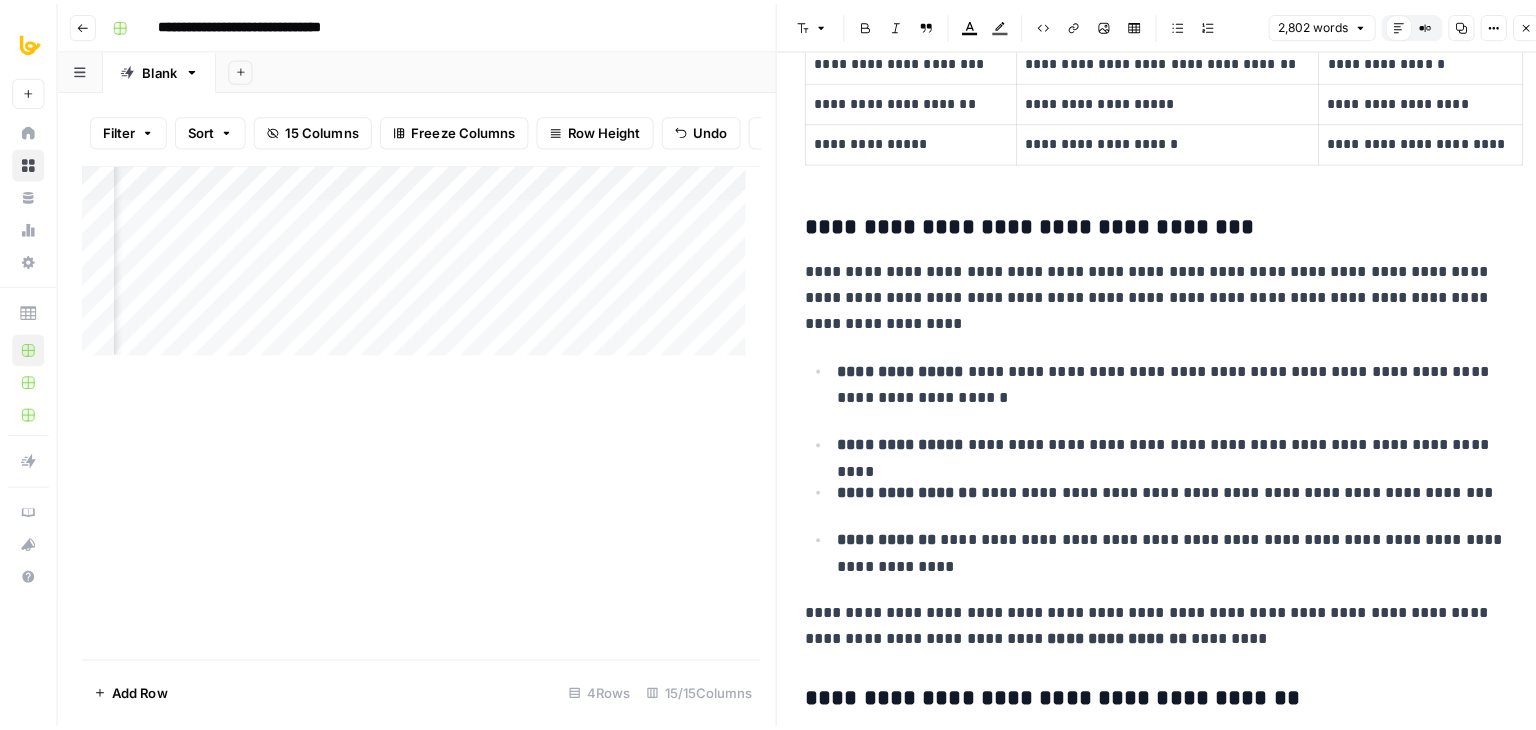 scroll, scrollTop: 0, scrollLeft: 0, axis: both 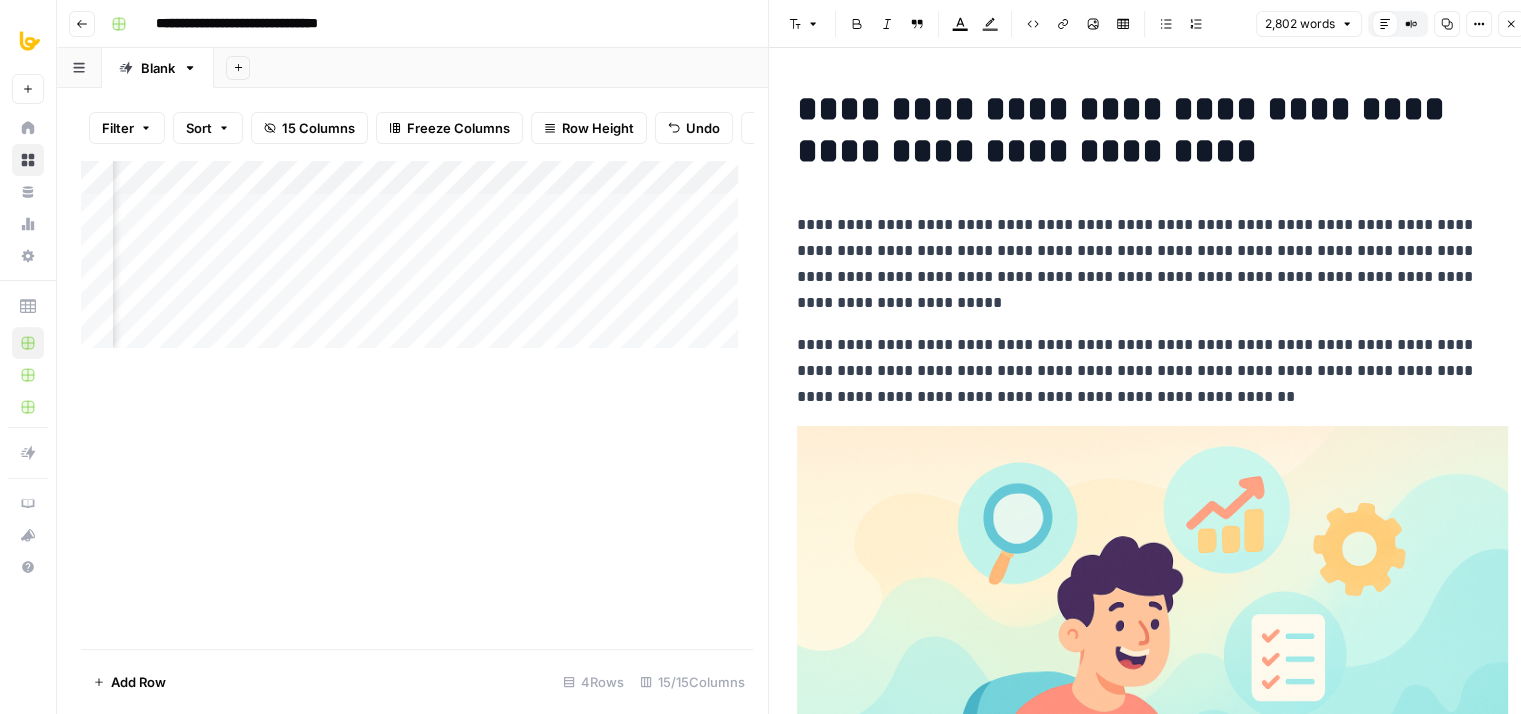 drag, startPoint x: 1260, startPoint y: 610, endPoint x: 1243, endPoint y: 65, distance: 545.2651 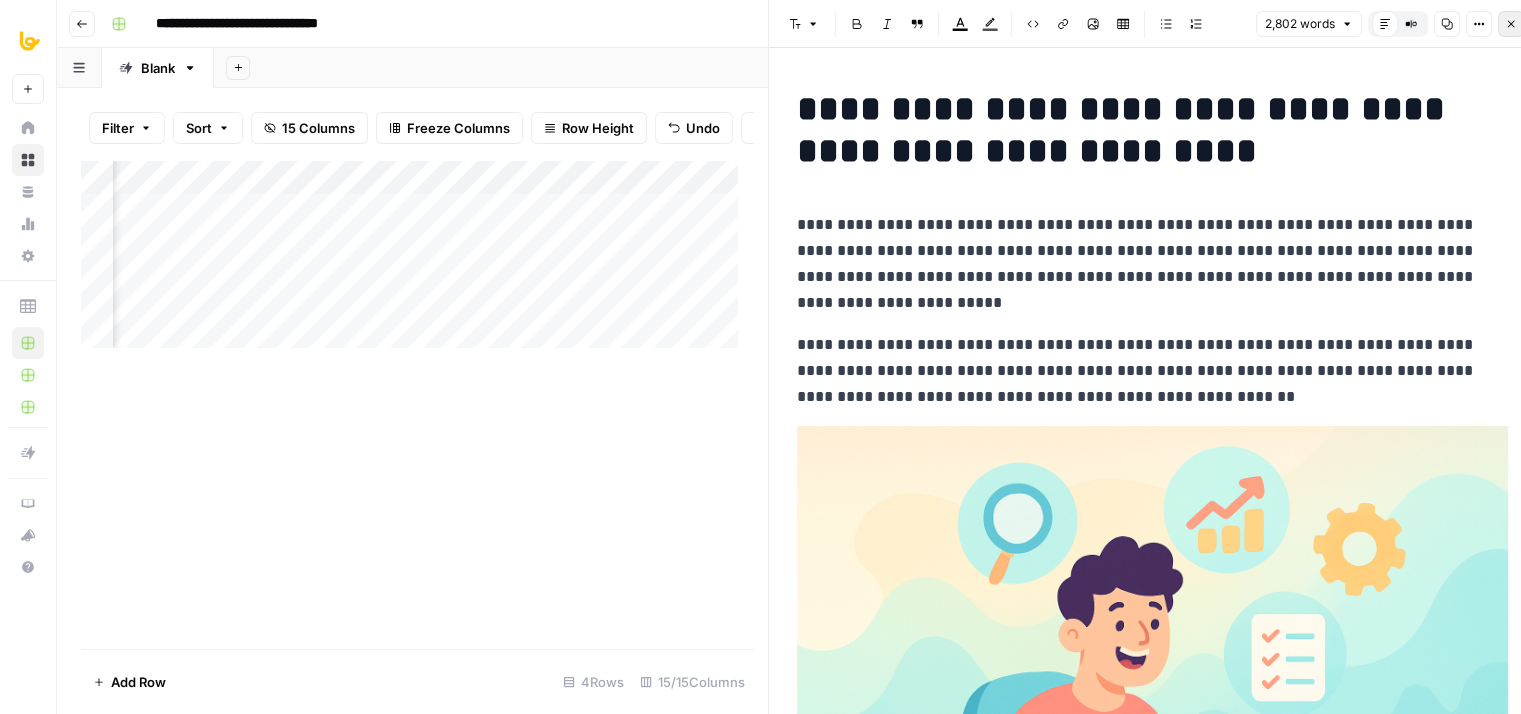 click on "Close" at bounding box center (1511, 24) 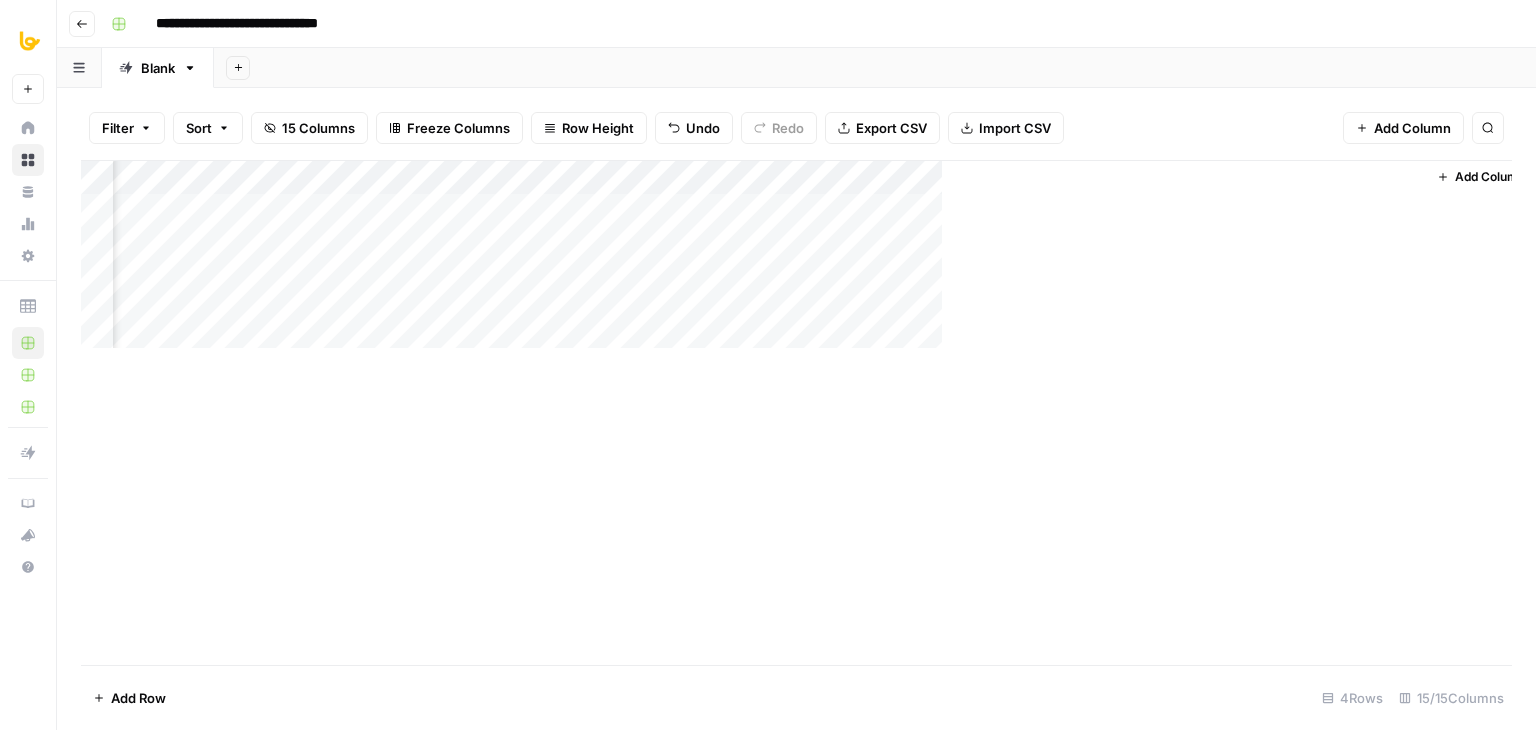 scroll, scrollTop: 0, scrollLeft: 1558, axis: horizontal 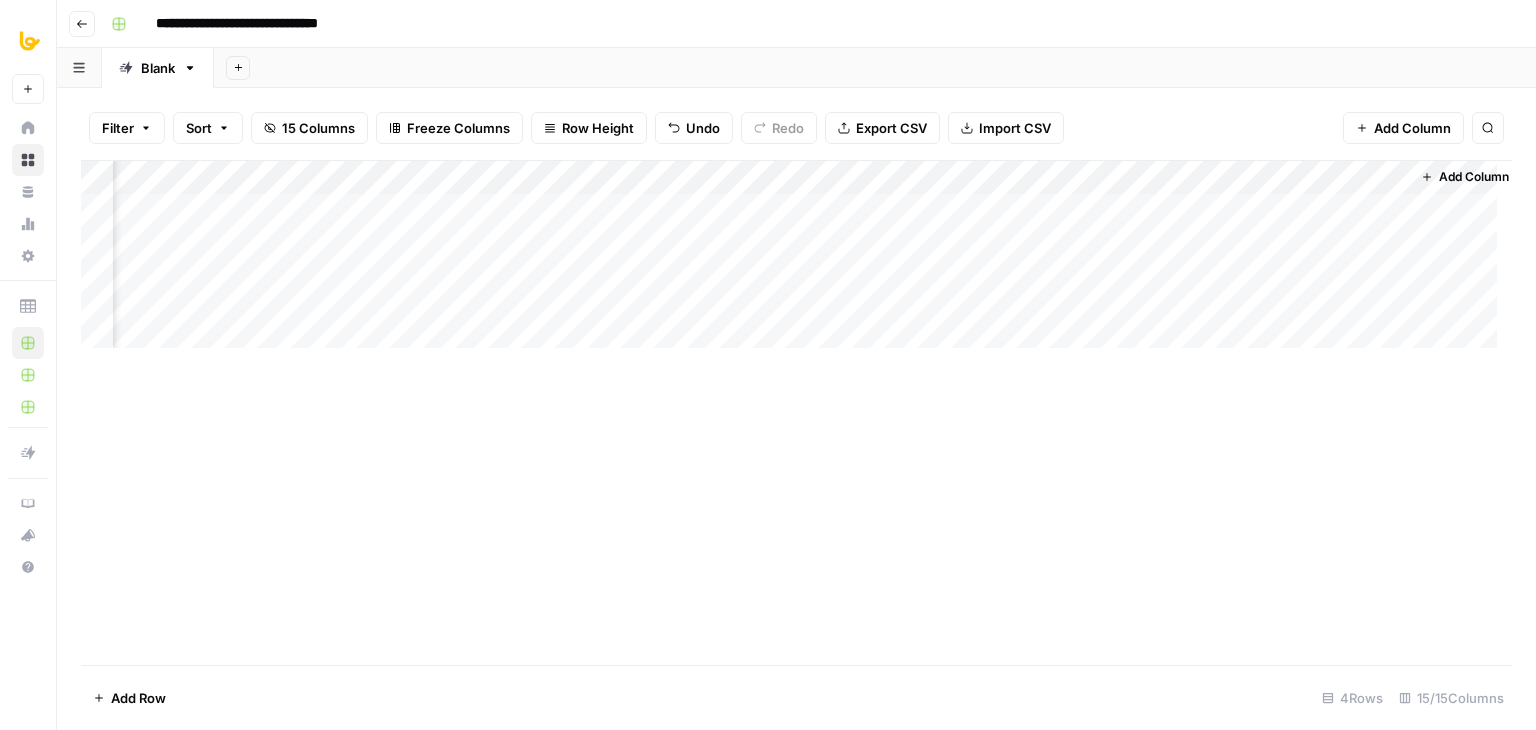 click on "Add Column" at bounding box center (796, 412) 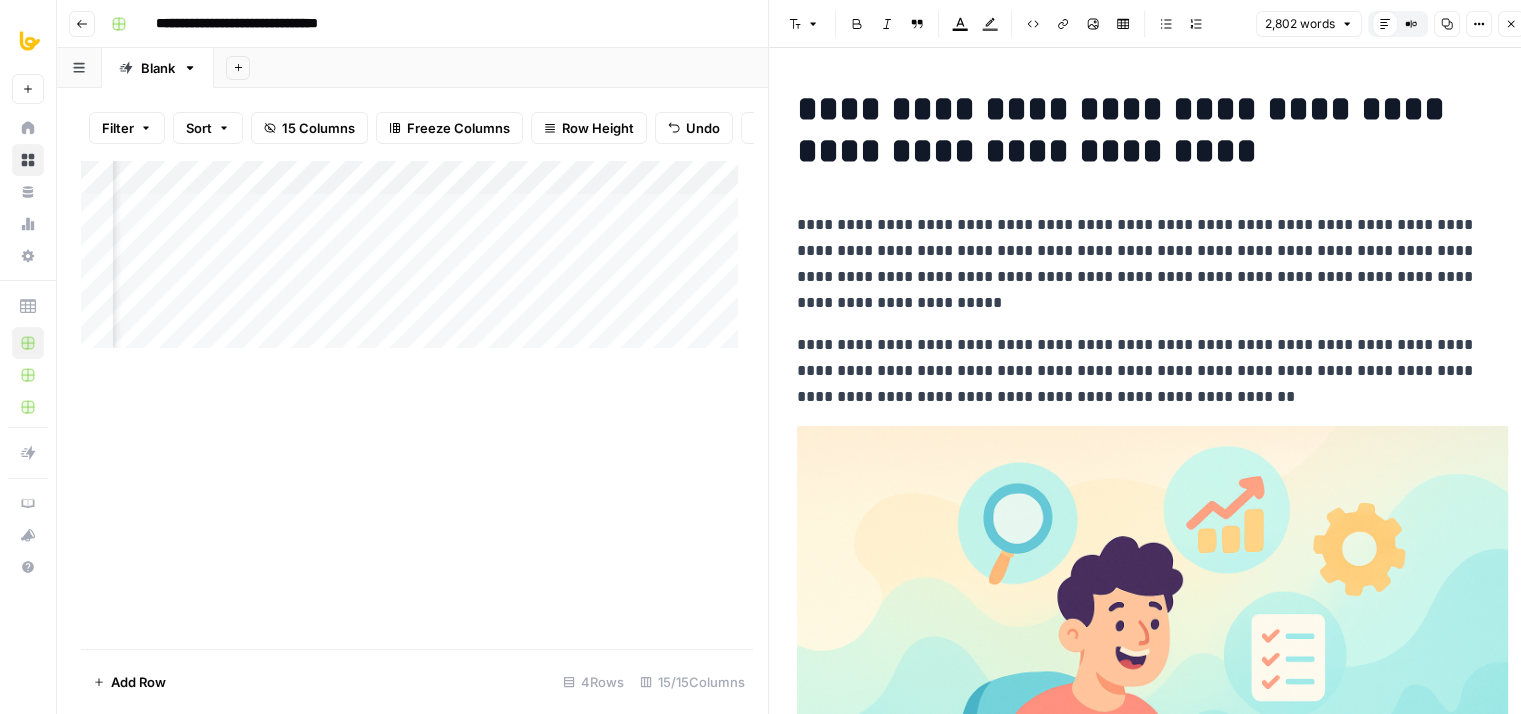 click on "Add Column" at bounding box center (417, 404) 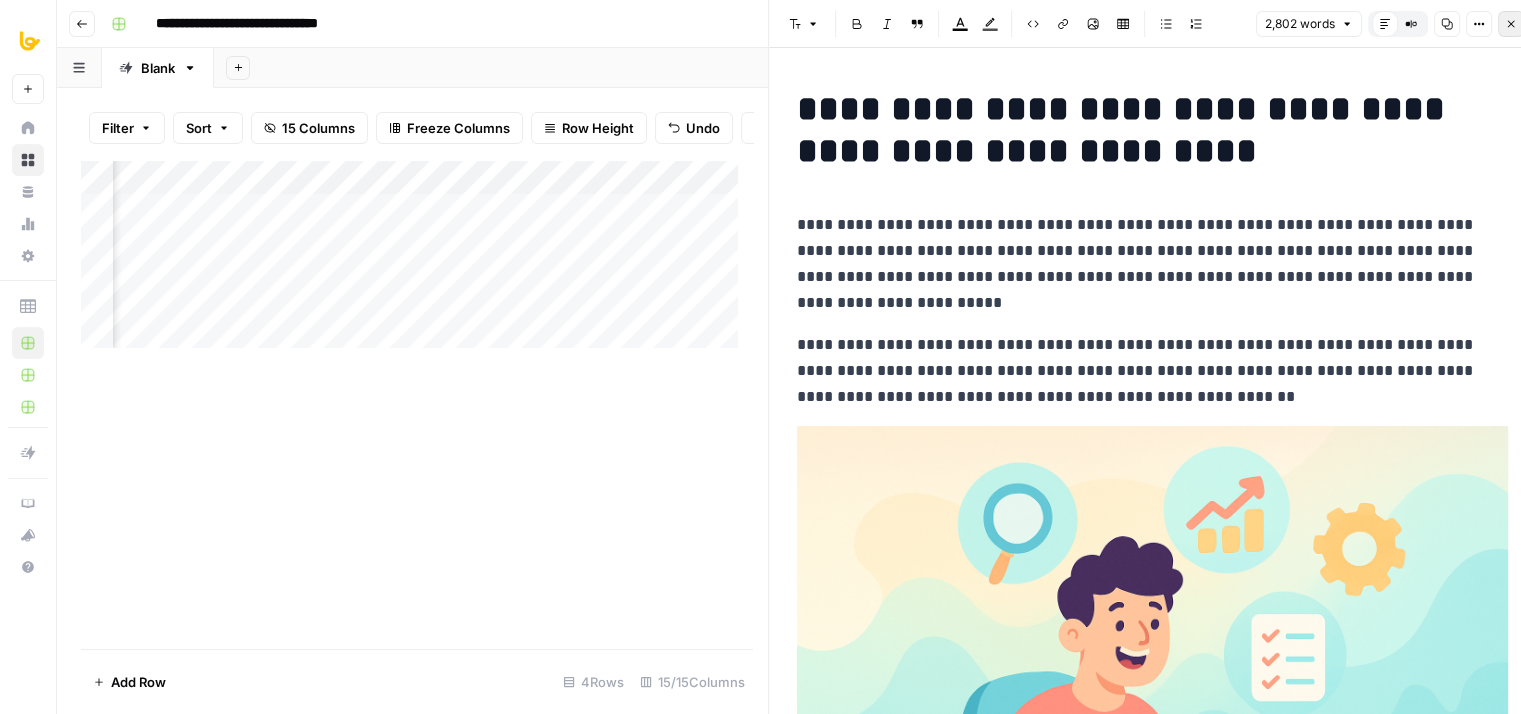 click 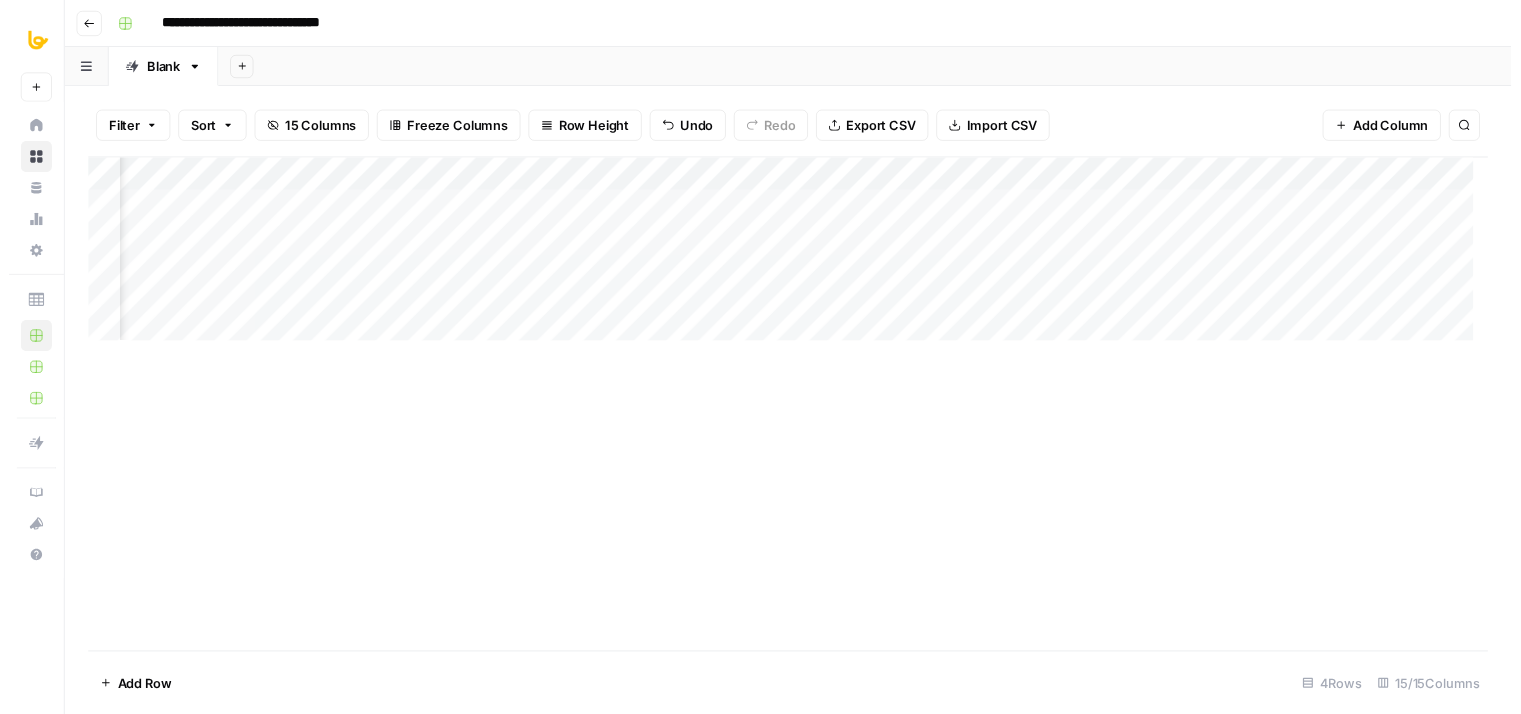 scroll, scrollTop: 0, scrollLeft: 1582, axis: horizontal 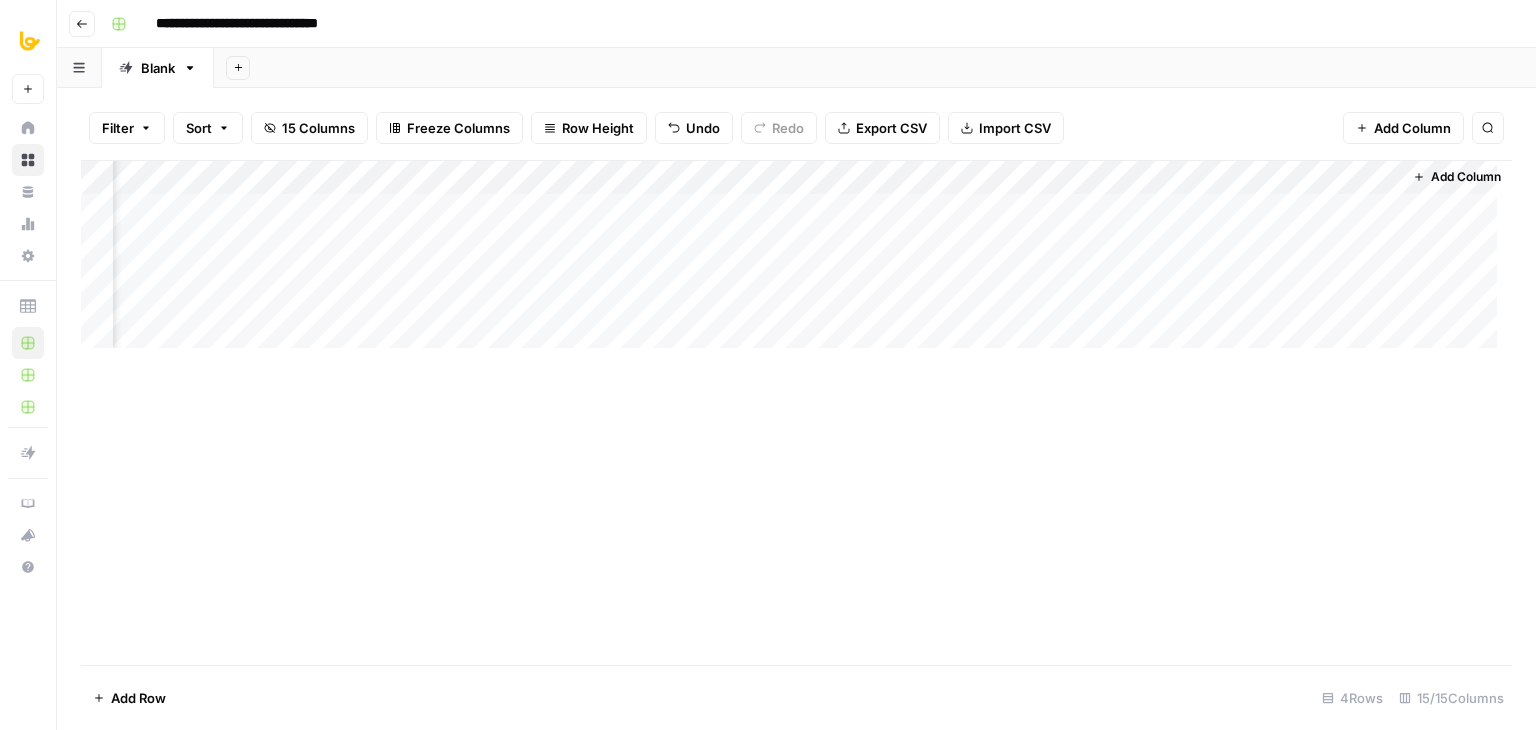 click on "Add Column" at bounding box center [796, 262] 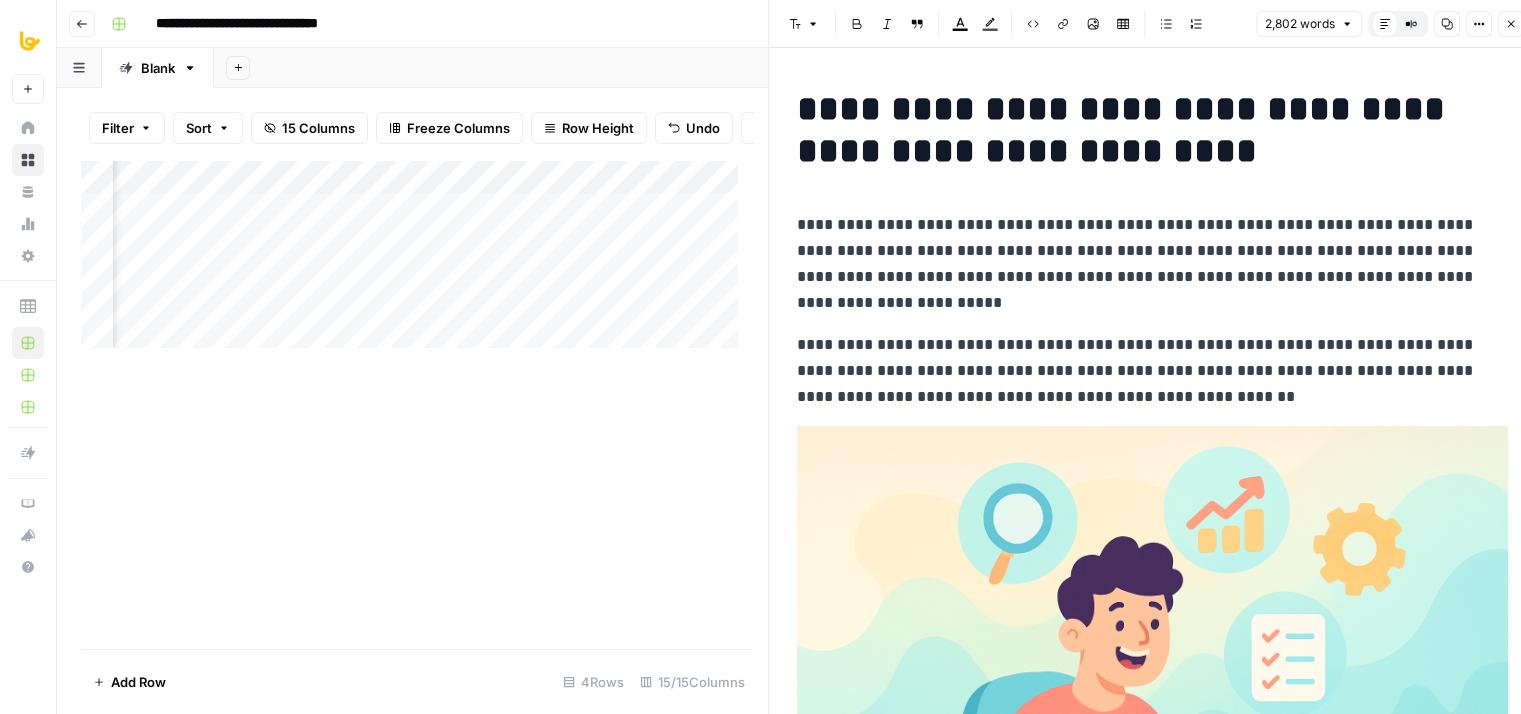 click on "**********" at bounding box center (1145, 264) 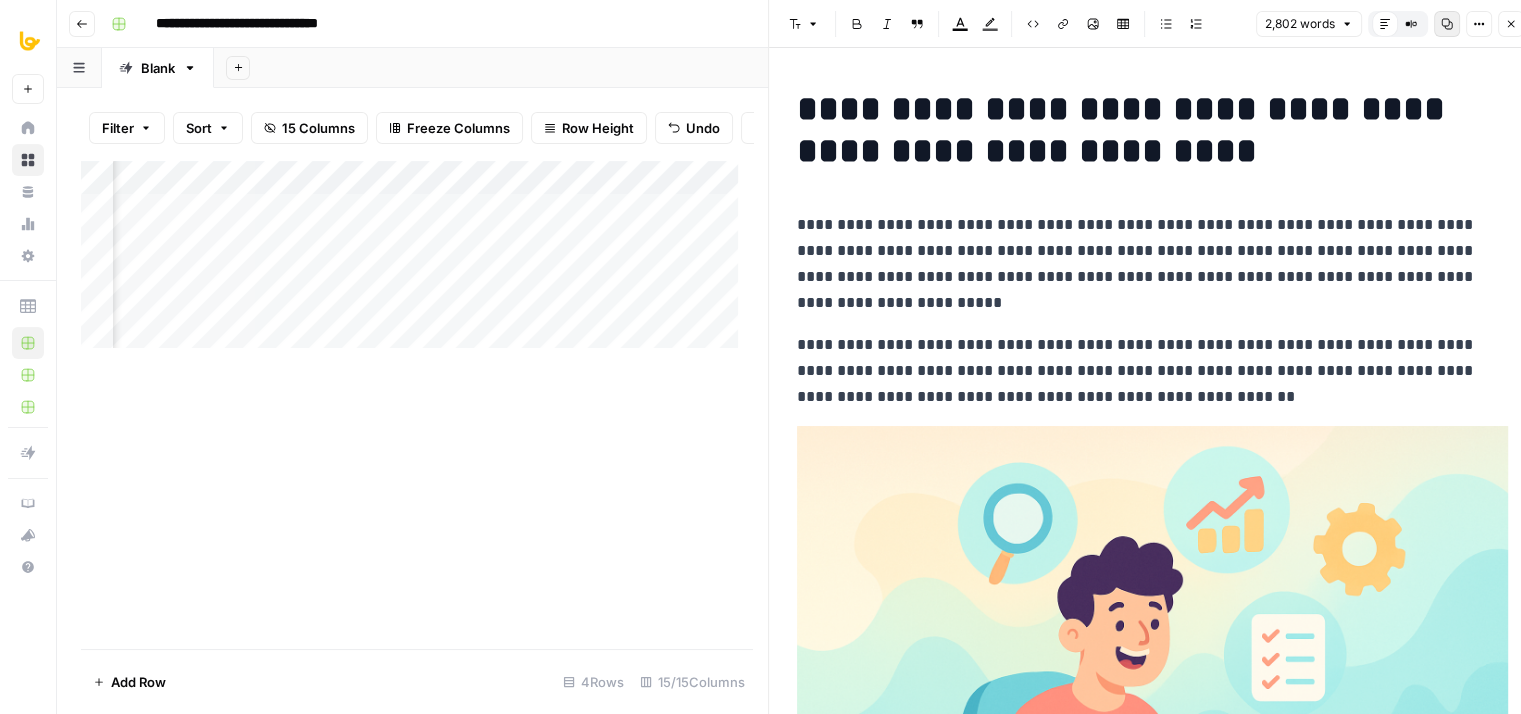click on "Copy" at bounding box center (1440, 24) 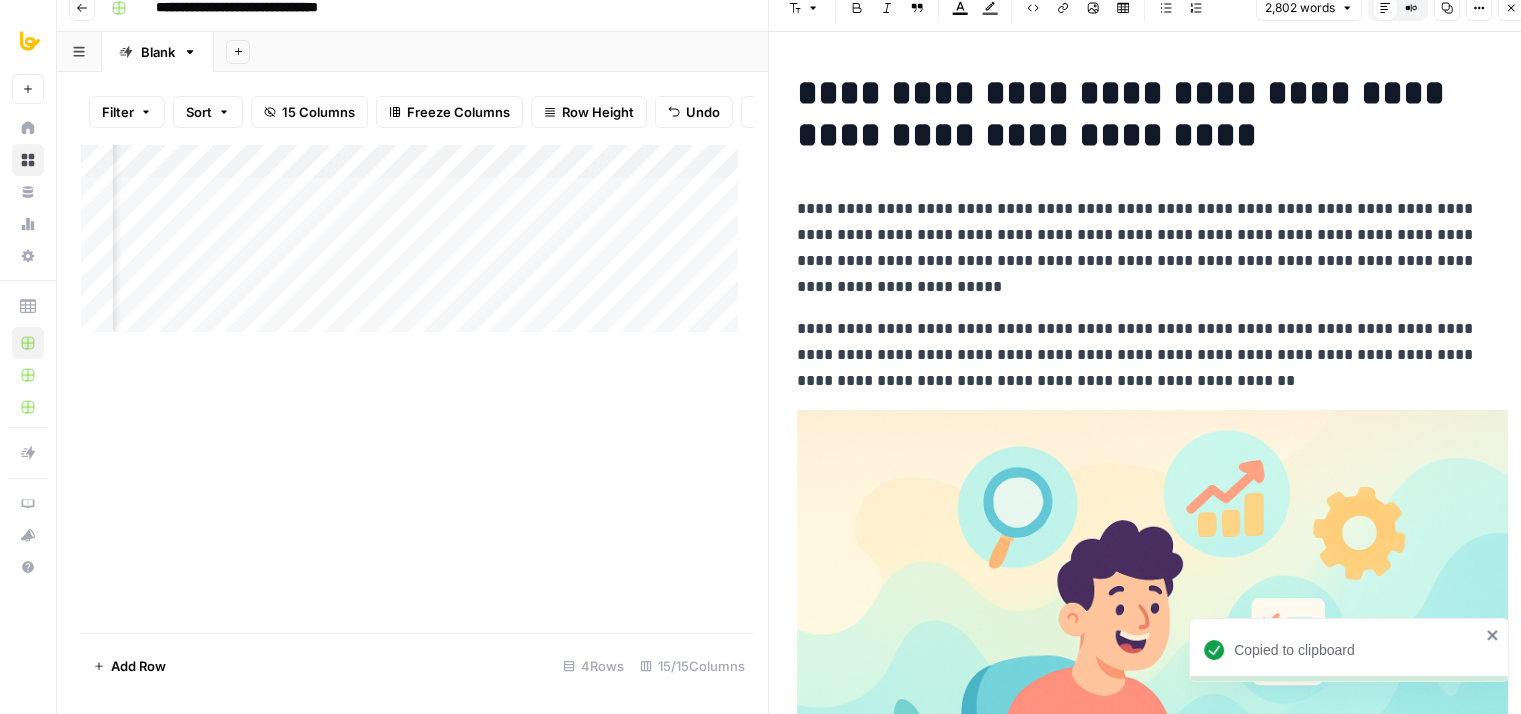 scroll, scrollTop: 10, scrollLeft: 0, axis: vertical 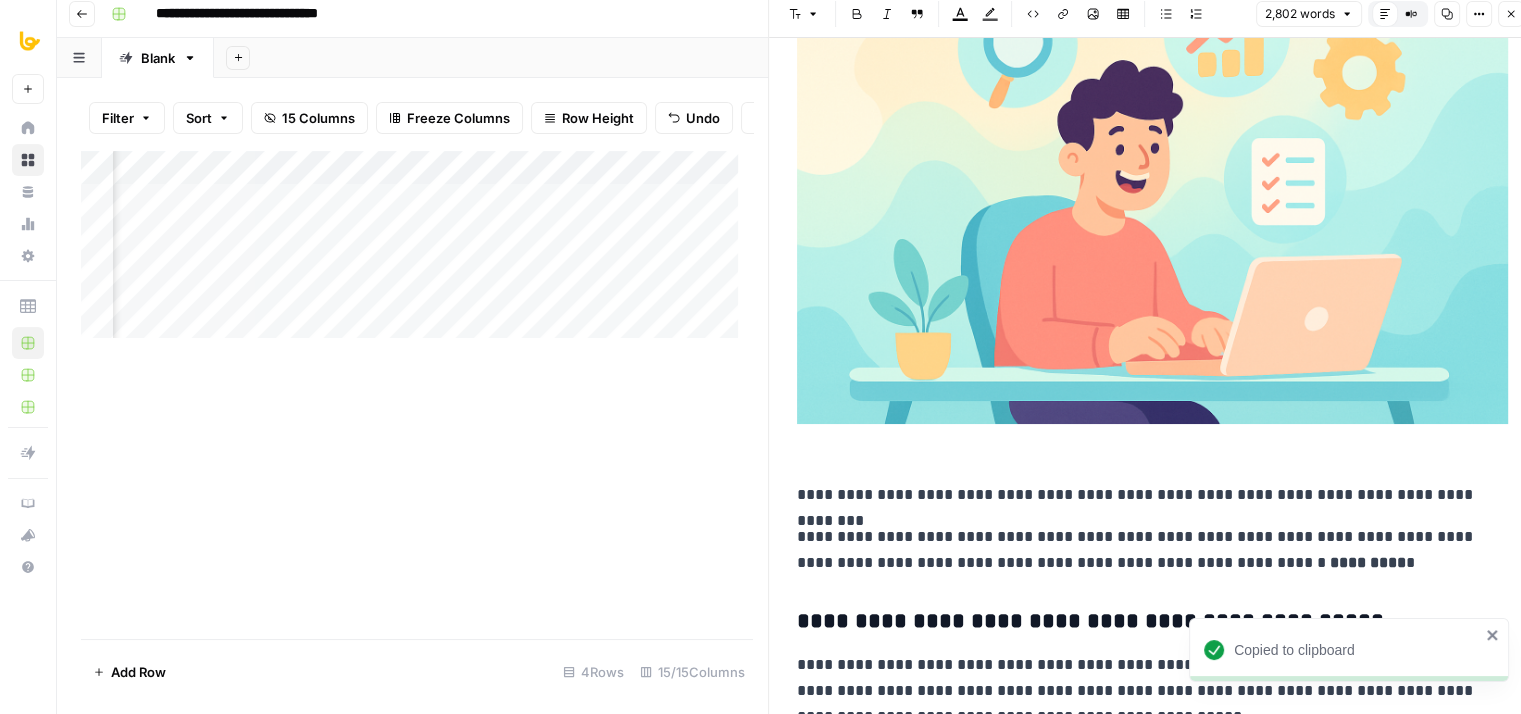 drag, startPoint x: 1456, startPoint y: 92, endPoint x: 1428, endPoint y: 405, distance: 314.2499 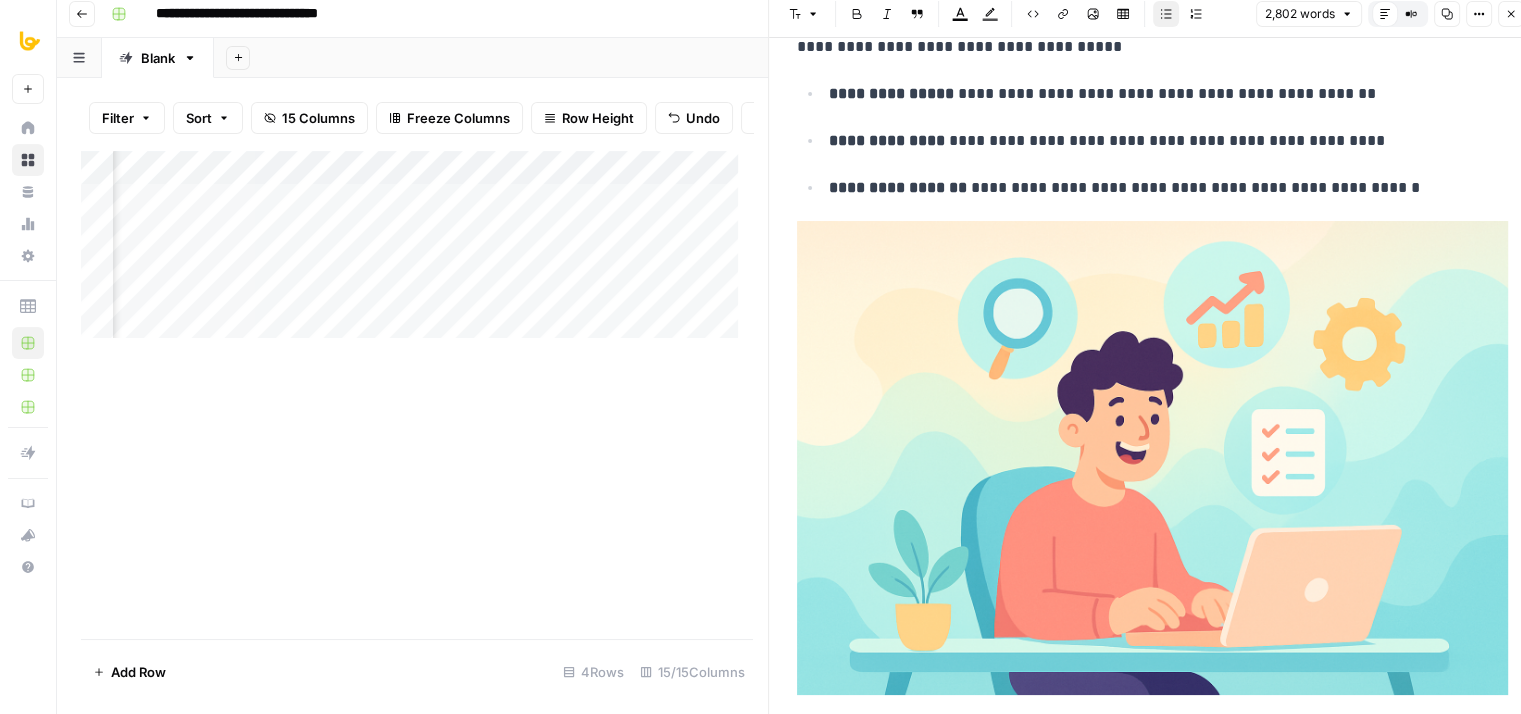 drag, startPoint x: 1427, startPoint y: 282, endPoint x: 1438, endPoint y: 55, distance: 227.26636 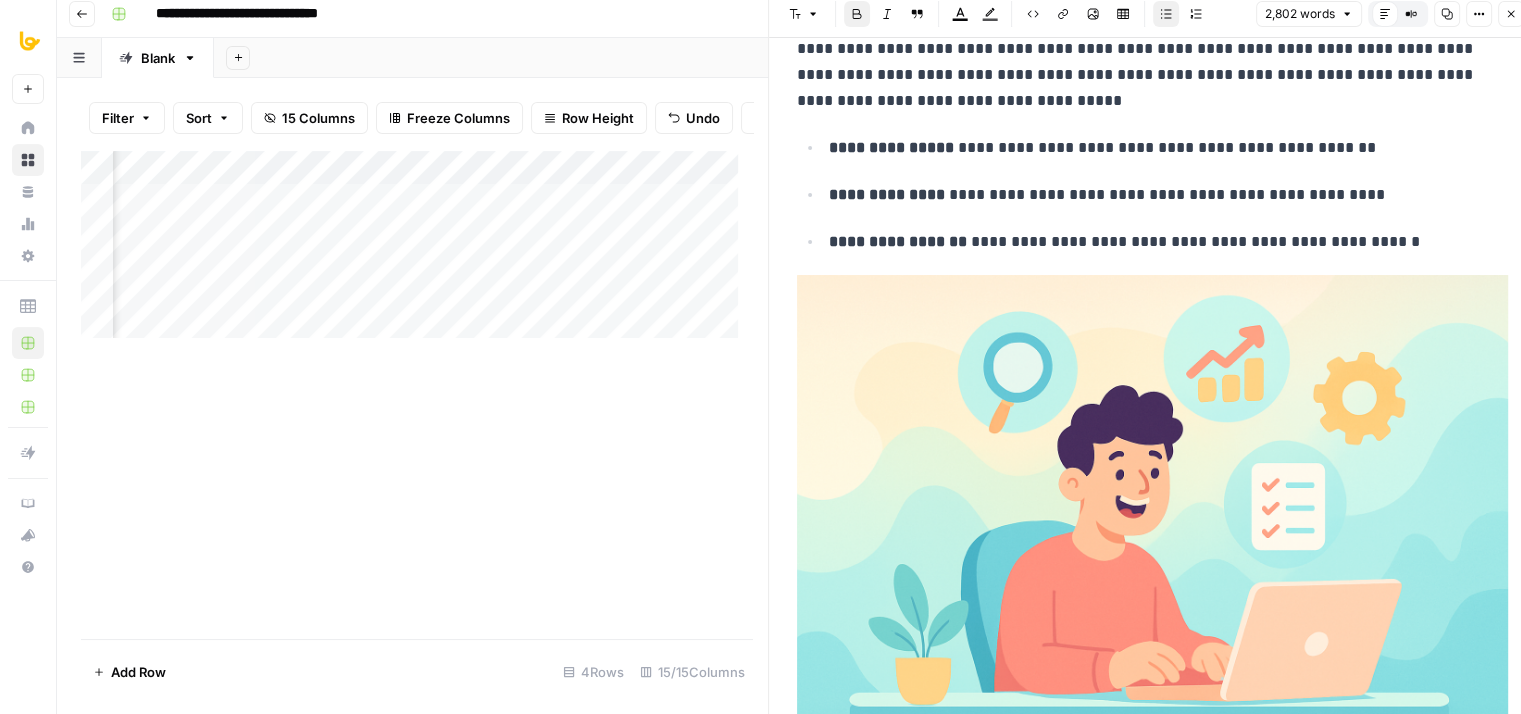 drag, startPoint x: 1302, startPoint y: 345, endPoint x: 1303, endPoint y: 411, distance: 66.007576 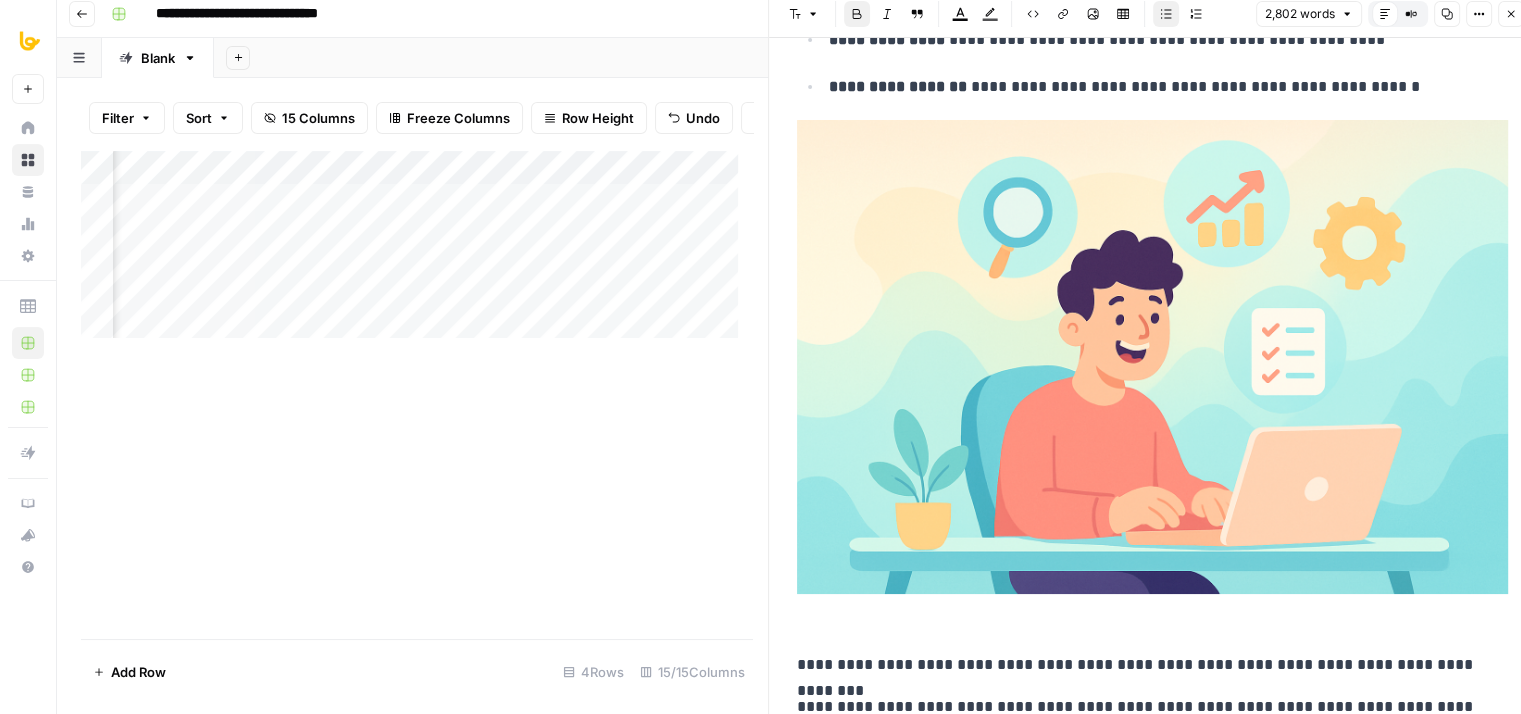 click at bounding box center [1152, 357] 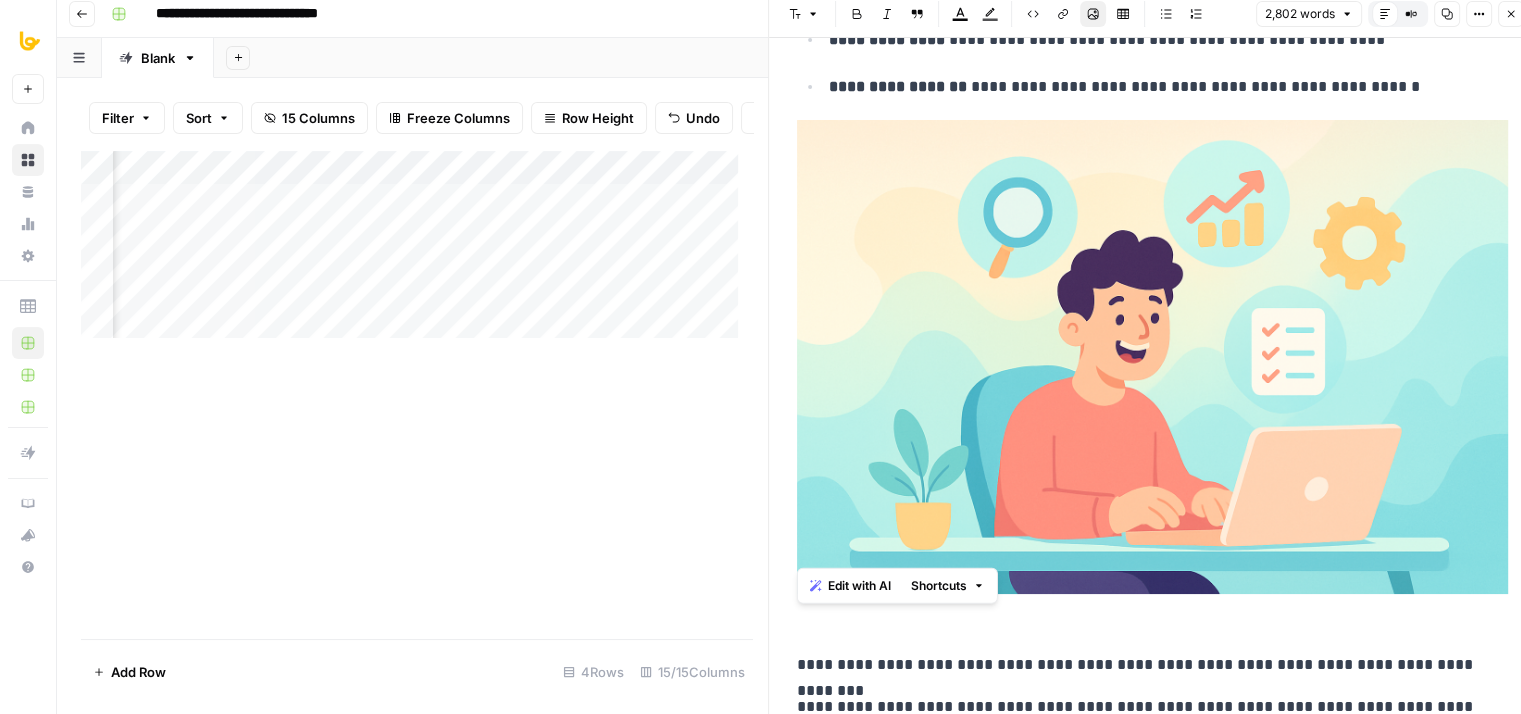 scroll, scrollTop: 5204, scrollLeft: 0, axis: vertical 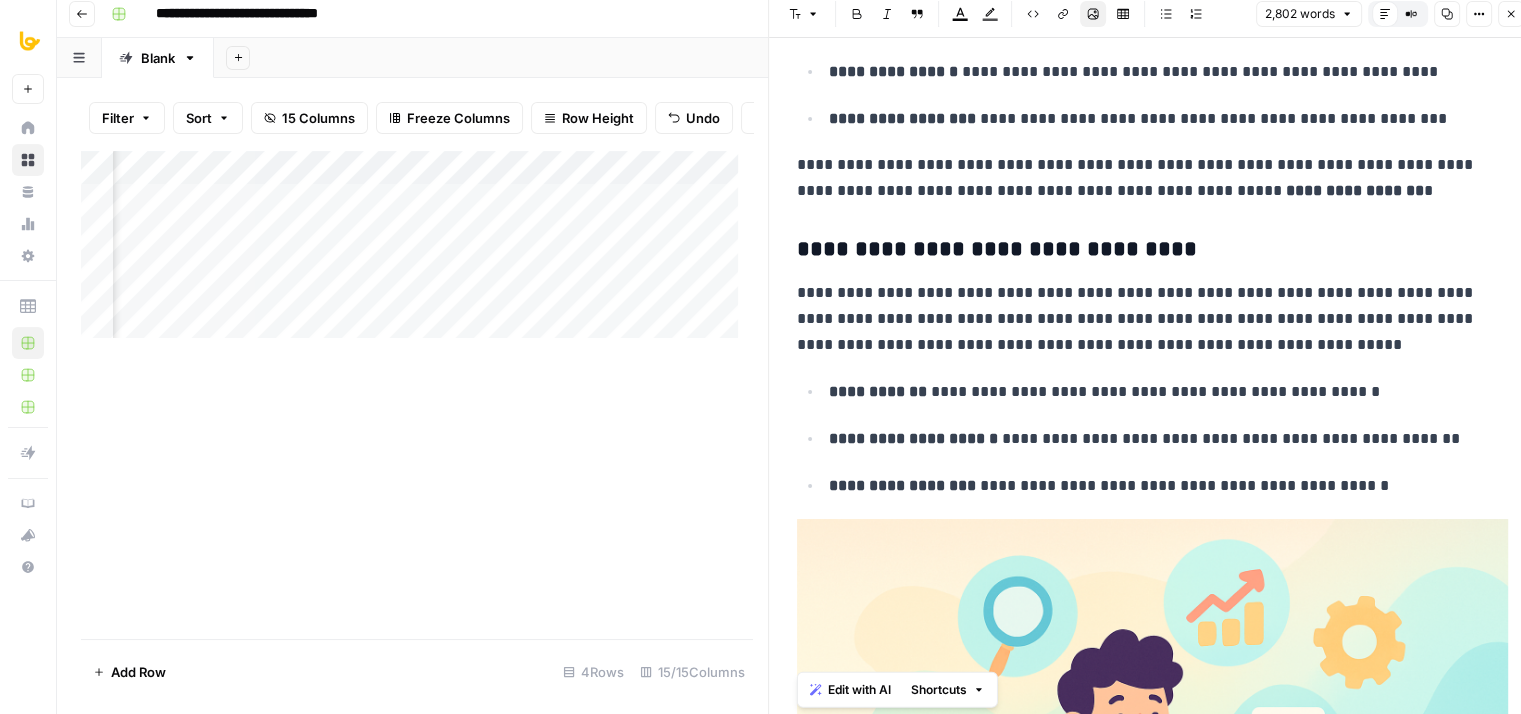 drag, startPoint x: 1289, startPoint y: 493, endPoint x: 1304, endPoint y: 284, distance: 209.53758 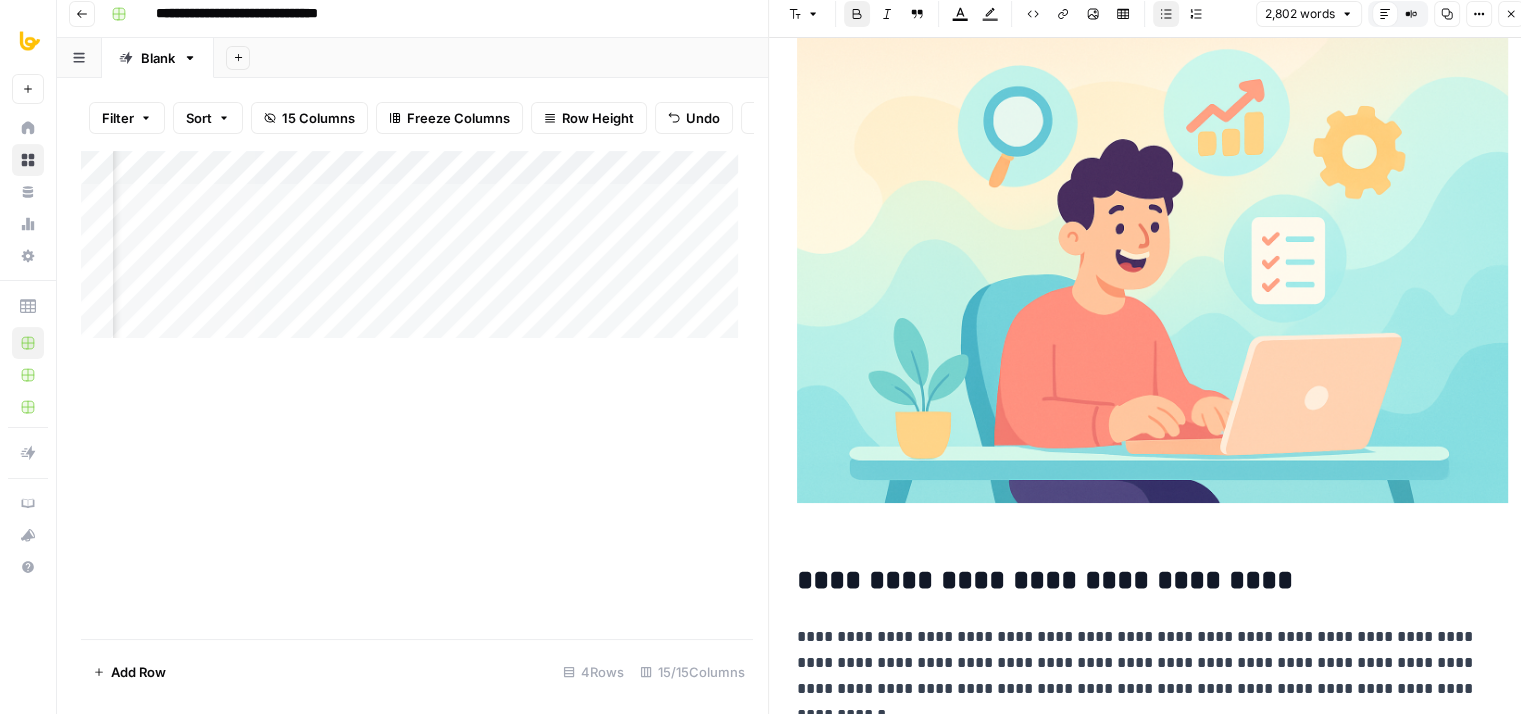 scroll, scrollTop: 0, scrollLeft: 0, axis: both 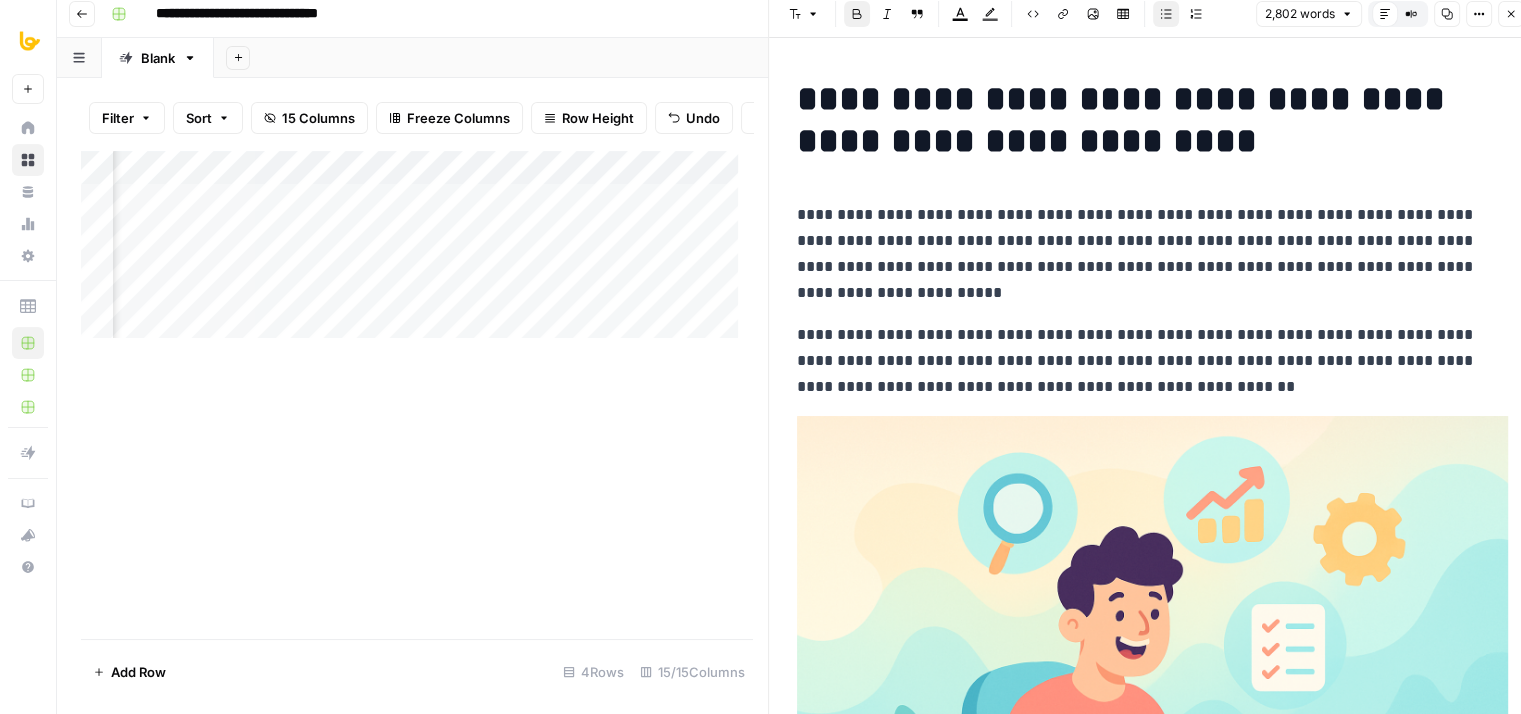 drag, startPoint x: 1352, startPoint y: 239, endPoint x: 1354, endPoint y: 106, distance: 133.01503 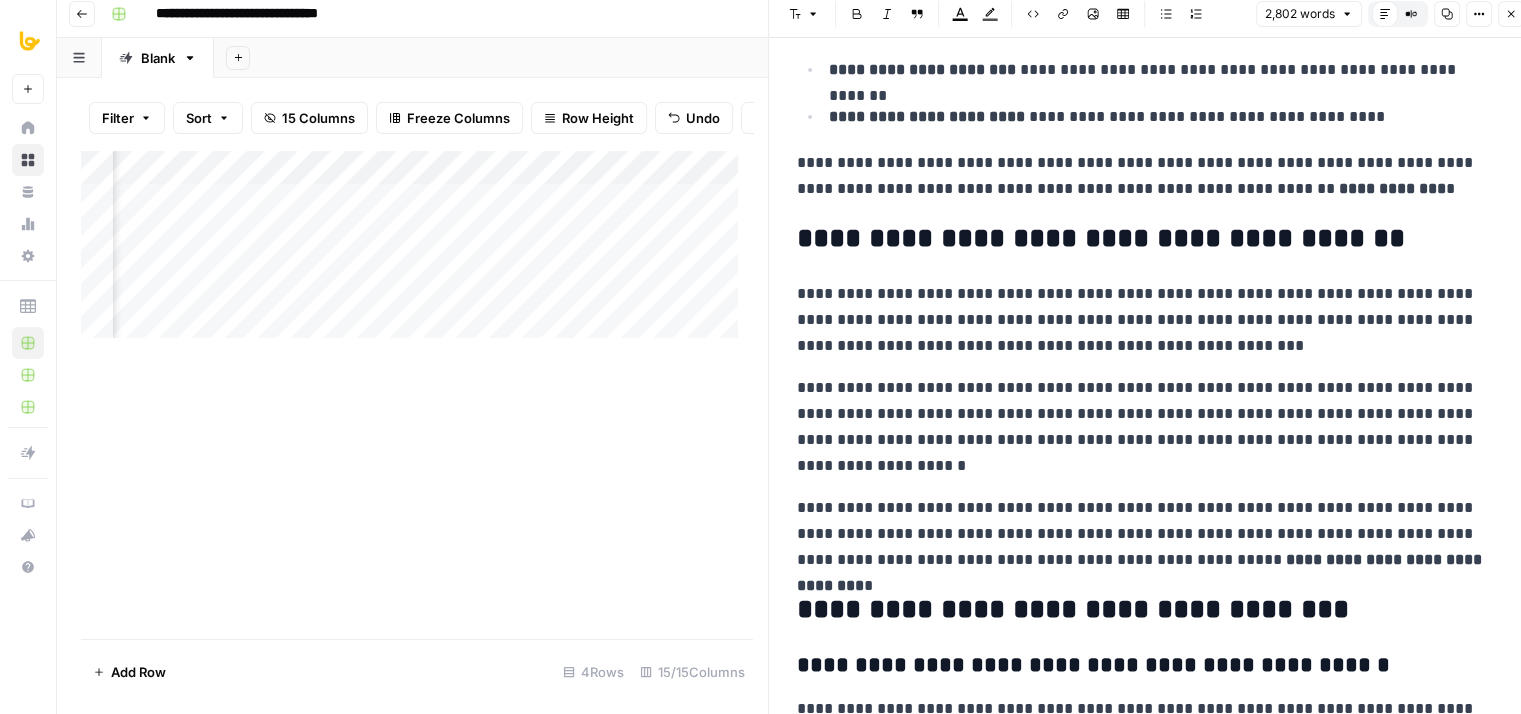 scroll, scrollTop: 12509, scrollLeft: 0, axis: vertical 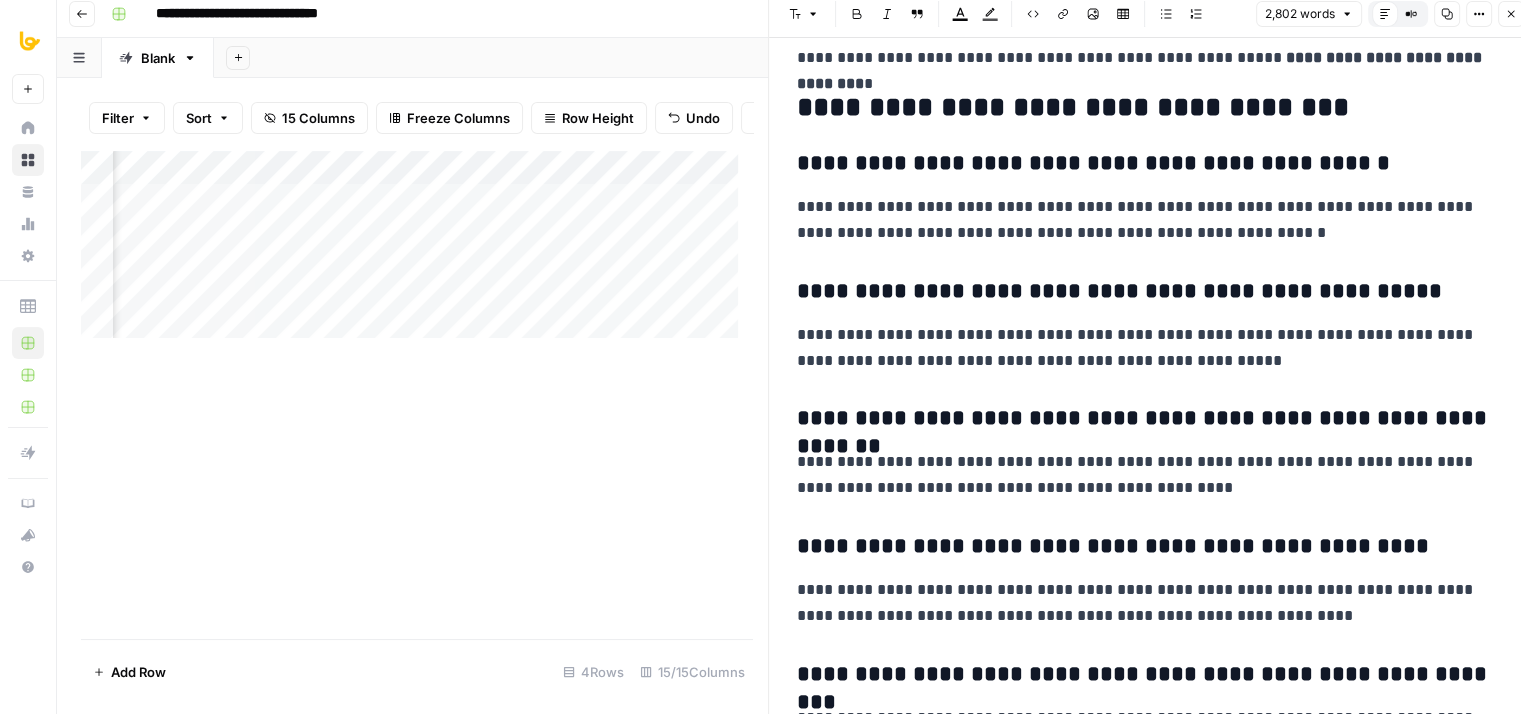 drag, startPoint x: 1356, startPoint y: 102, endPoint x: 1344, endPoint y: 531, distance: 429.1678 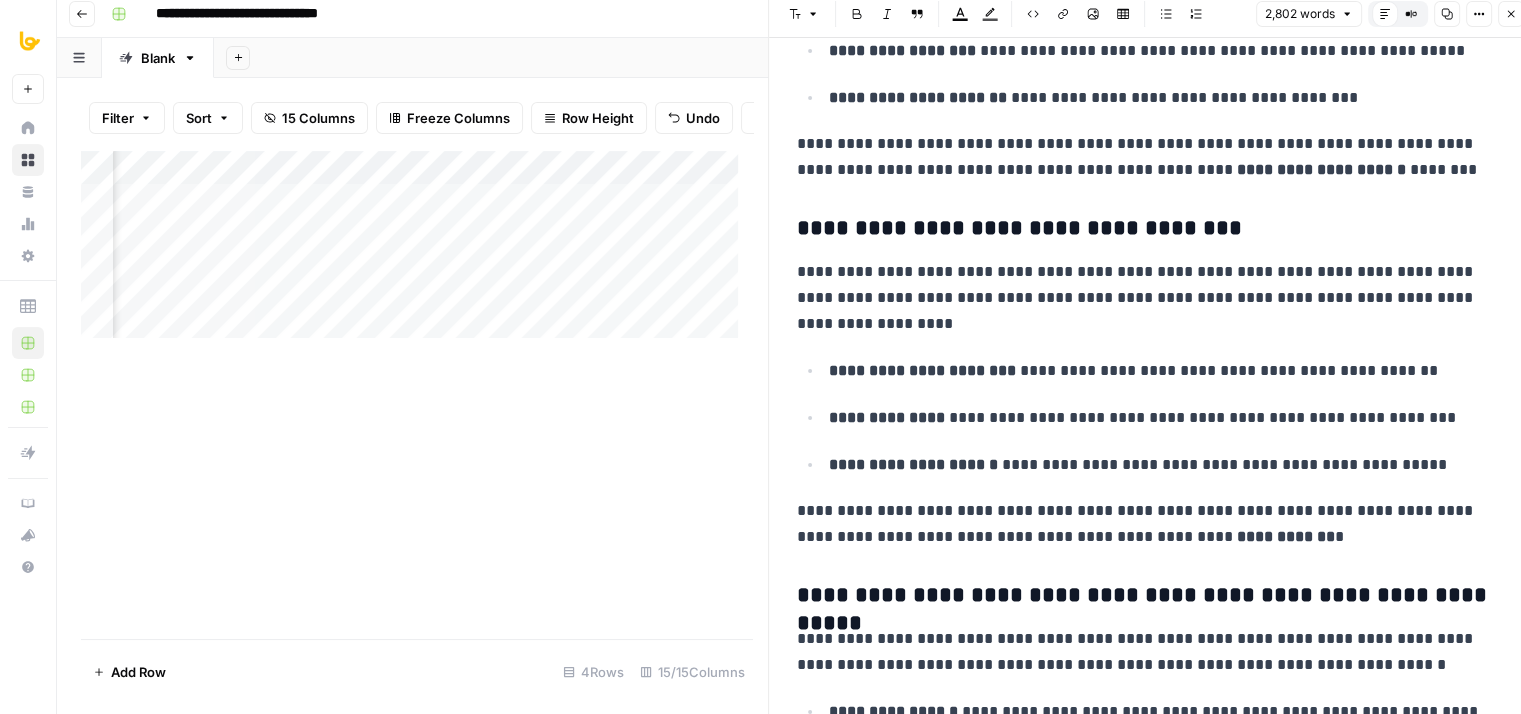 drag, startPoint x: 1281, startPoint y: 442, endPoint x: 1280, endPoint y: 223, distance: 219.00229 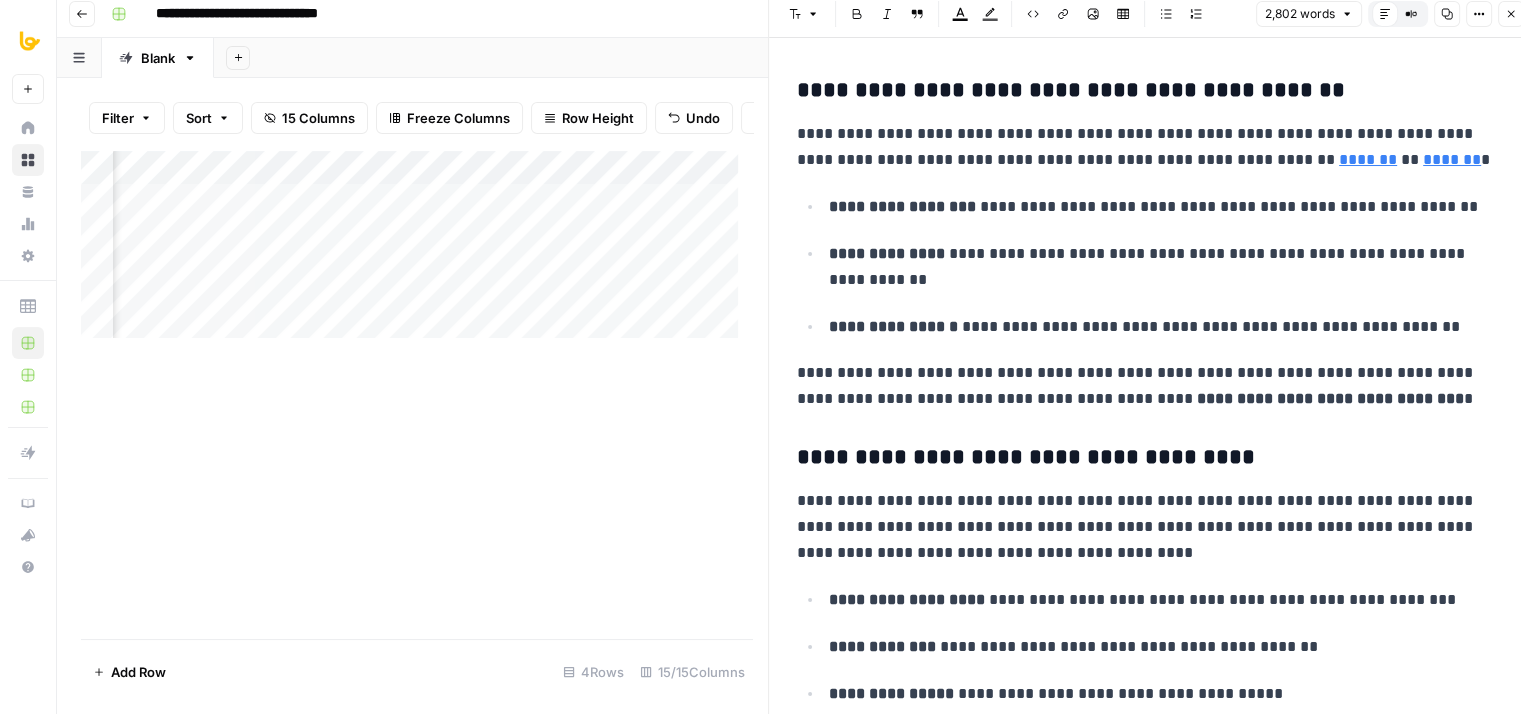 drag, startPoint x: 1252, startPoint y: 417, endPoint x: 1264, endPoint y: 198, distance: 219.32852 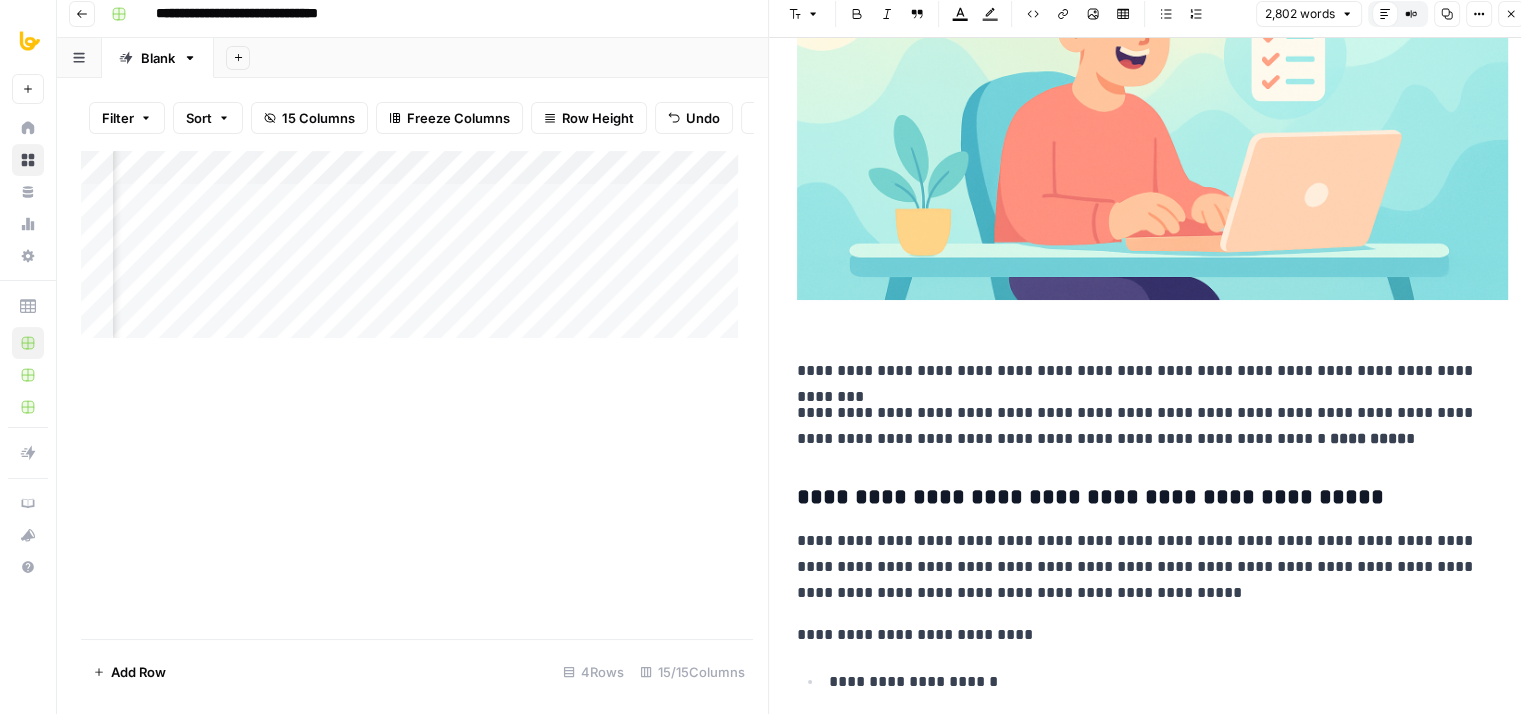 drag, startPoint x: 1286, startPoint y: 469, endPoint x: 1271, endPoint y: 261, distance: 208.54016 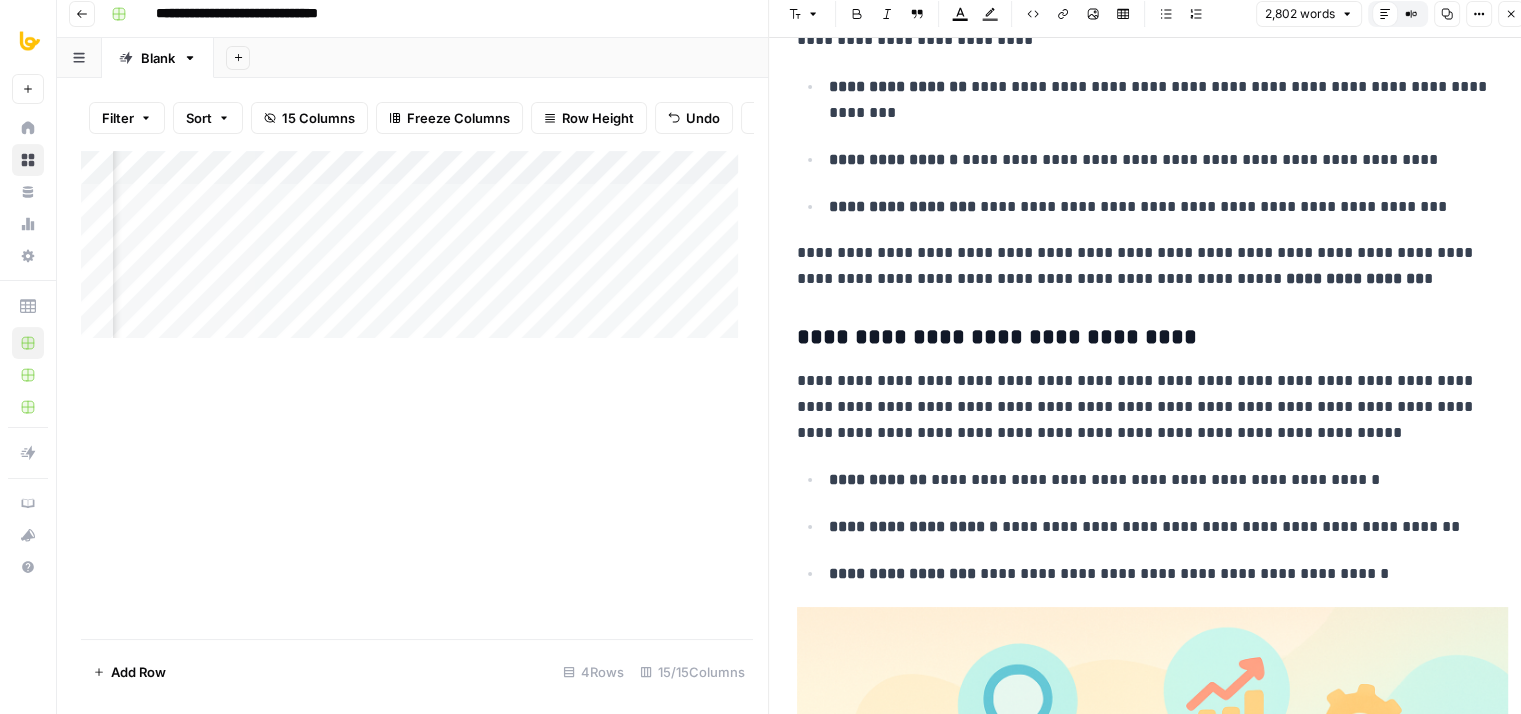 drag, startPoint x: 1311, startPoint y: 594, endPoint x: 1340, endPoint y: 436, distance: 160.63934 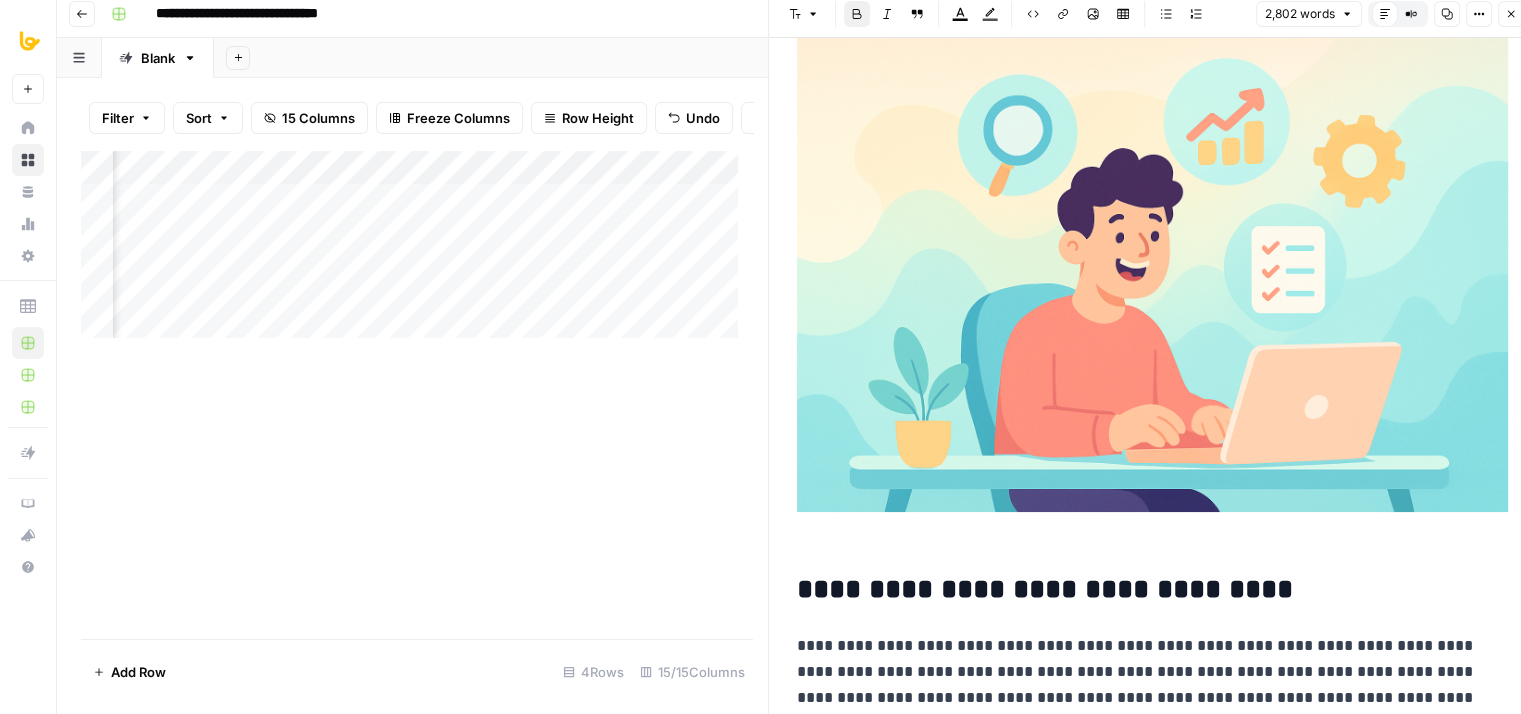 scroll, scrollTop: 0, scrollLeft: 0, axis: both 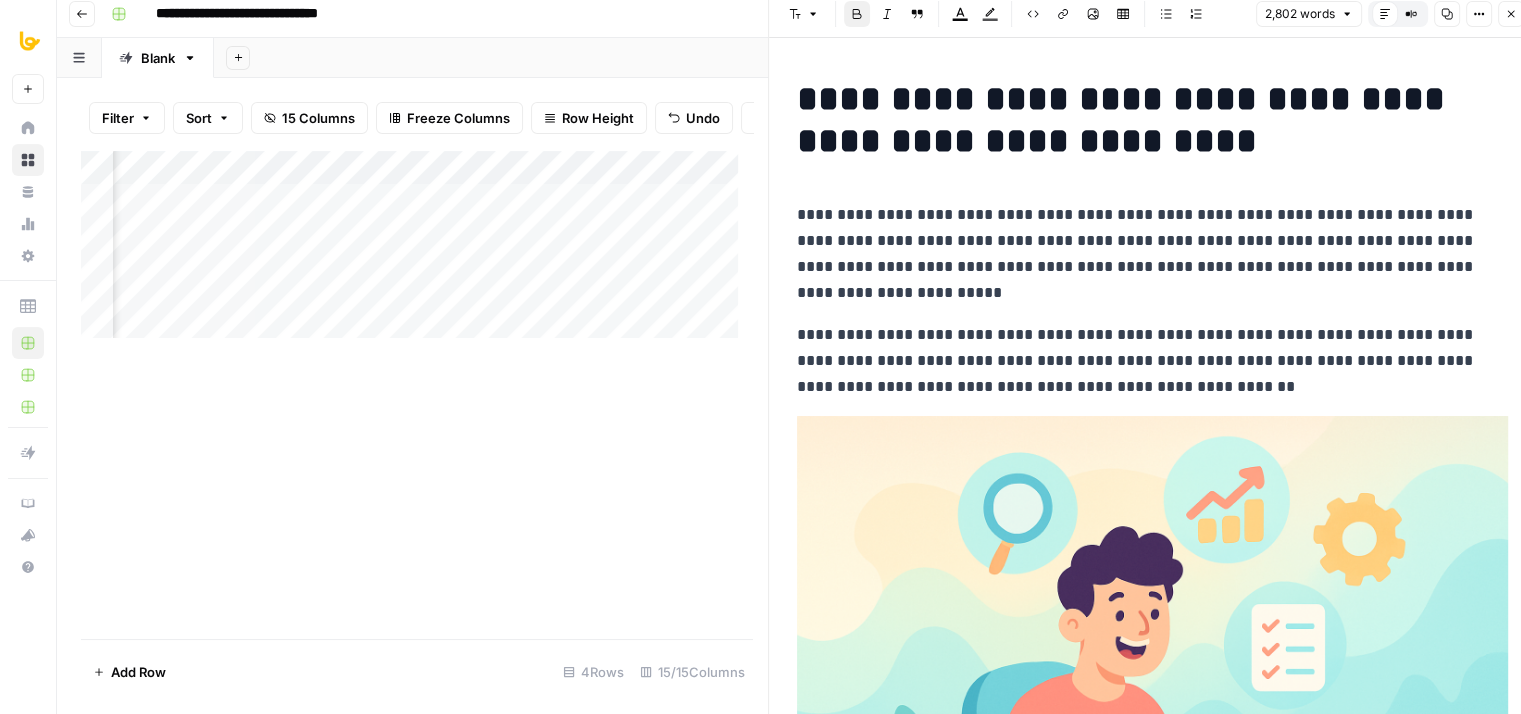 drag, startPoint x: 1304, startPoint y: 198, endPoint x: 1474, endPoint y: 26, distance: 241.83466 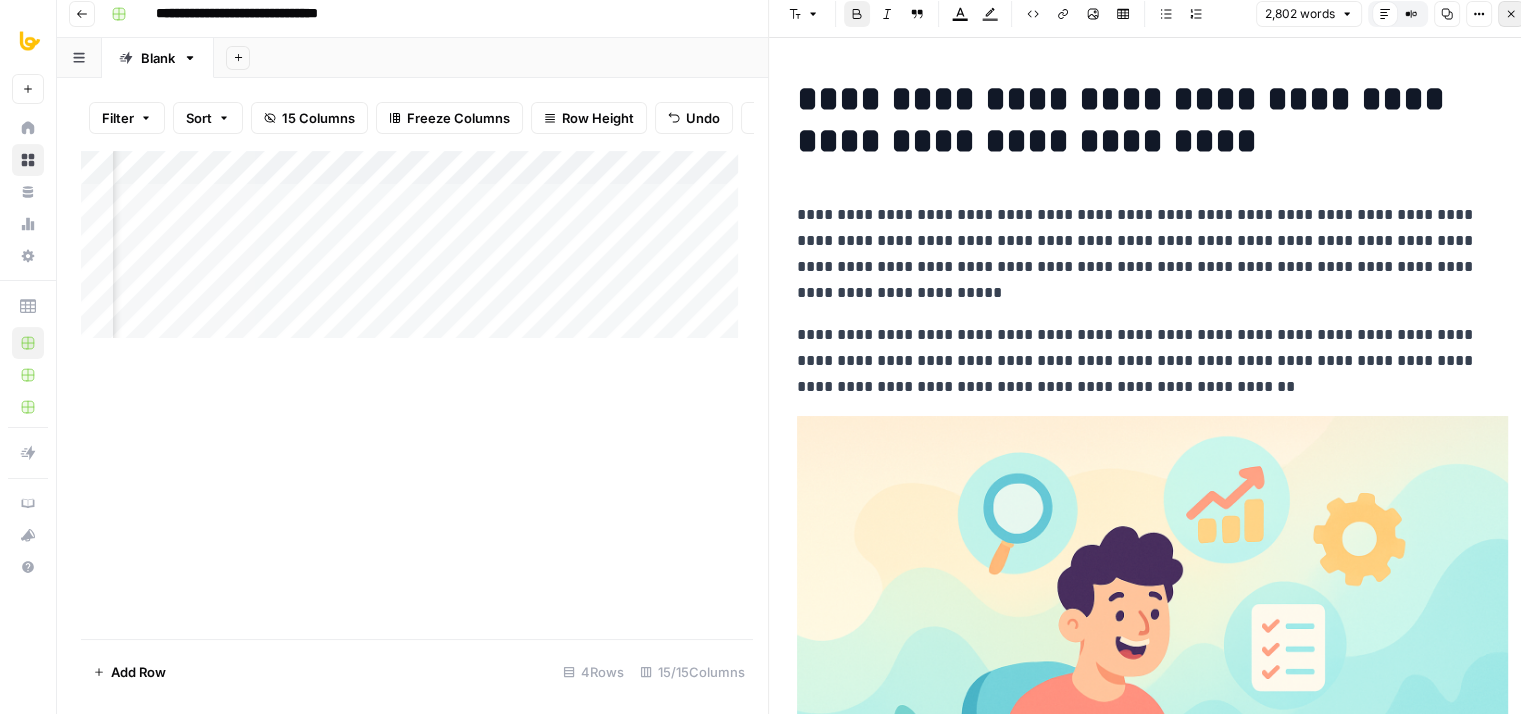 click 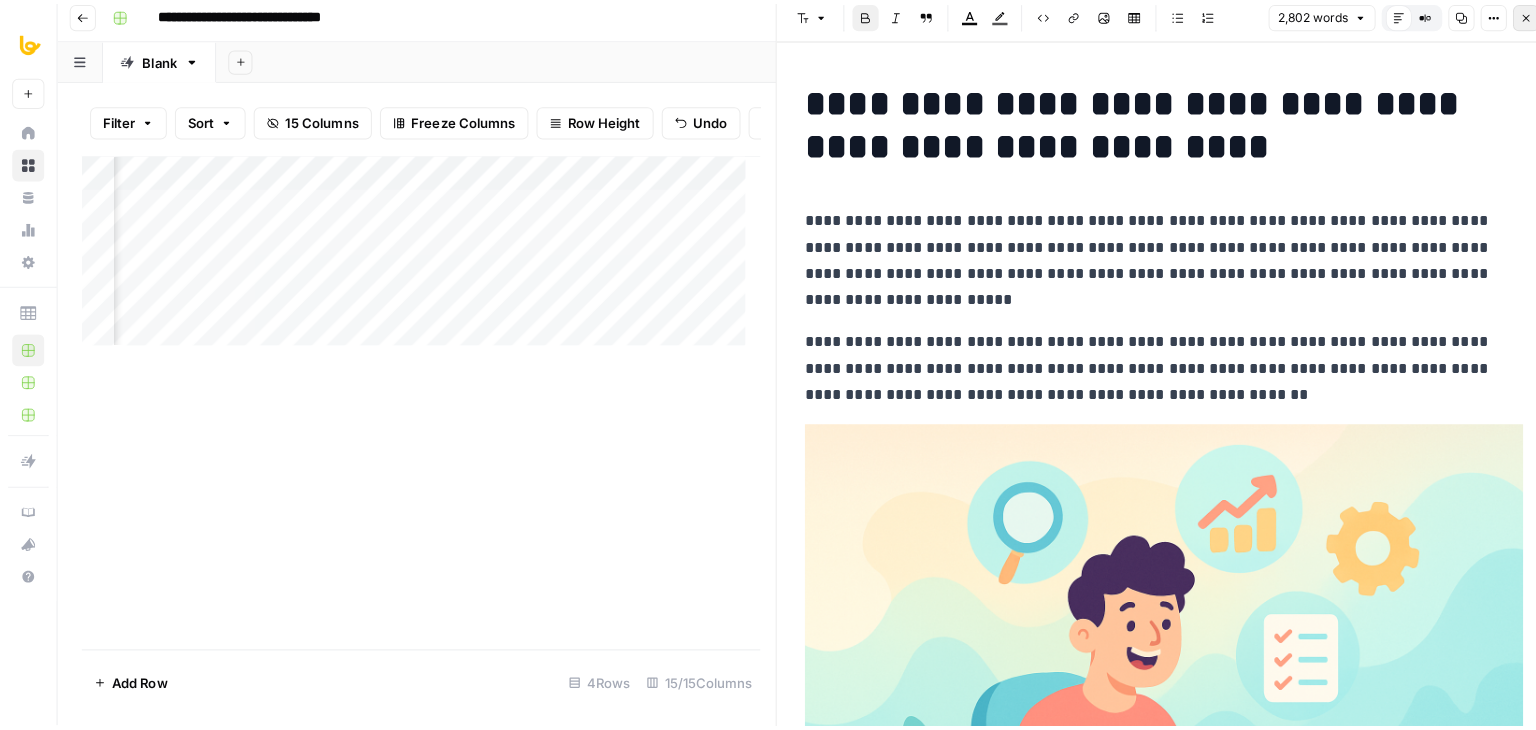 scroll, scrollTop: 0, scrollLeft: 0, axis: both 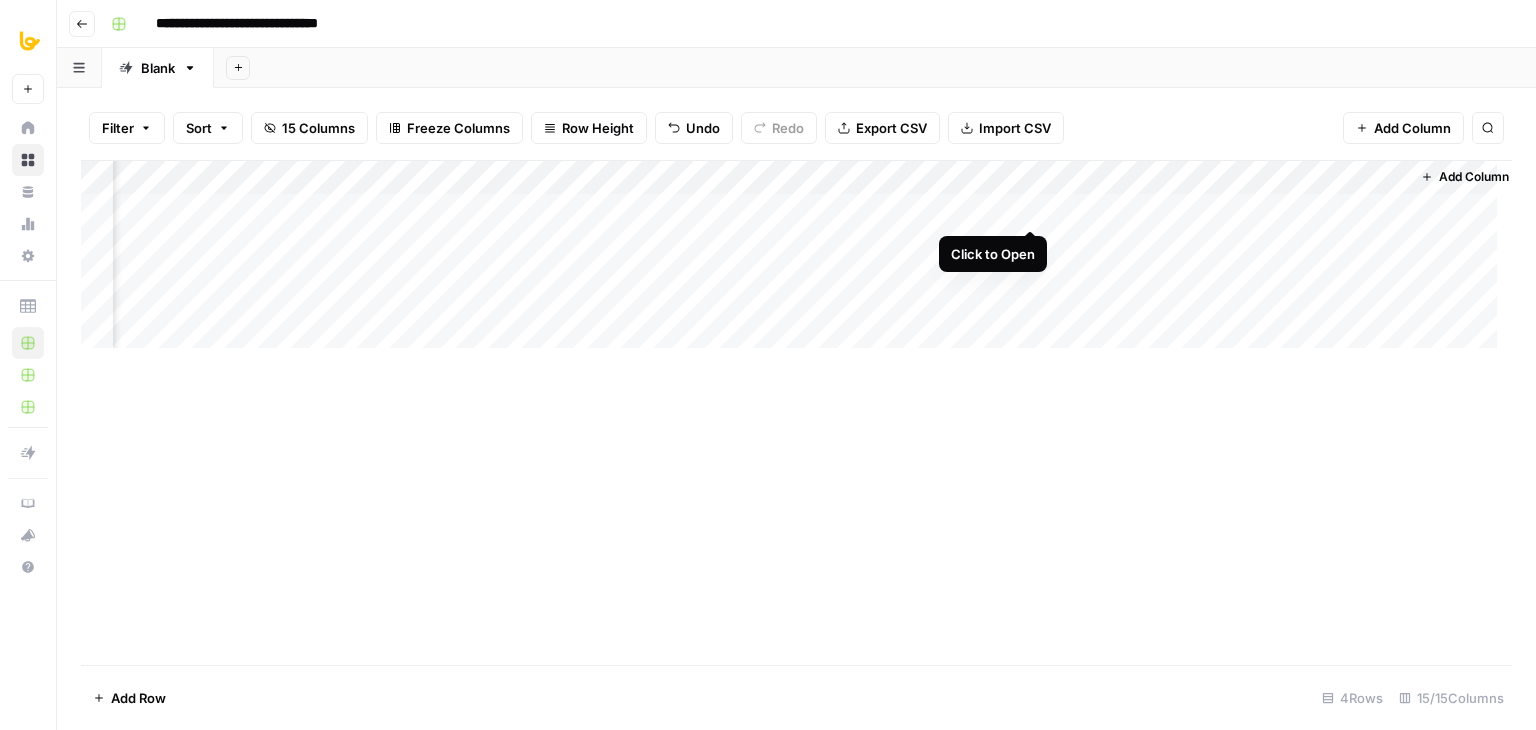 click on "Add Column" at bounding box center [796, 262] 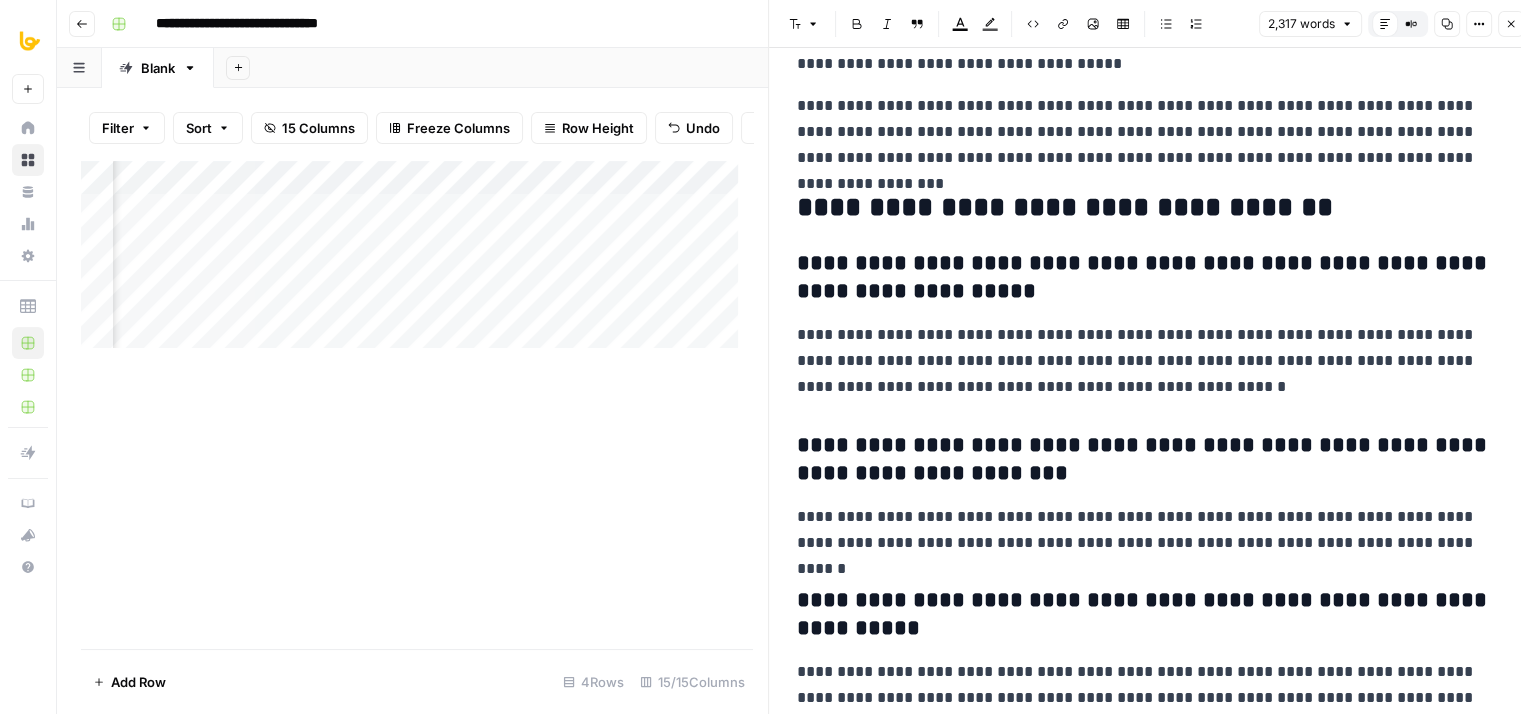 scroll, scrollTop: 9948, scrollLeft: 0, axis: vertical 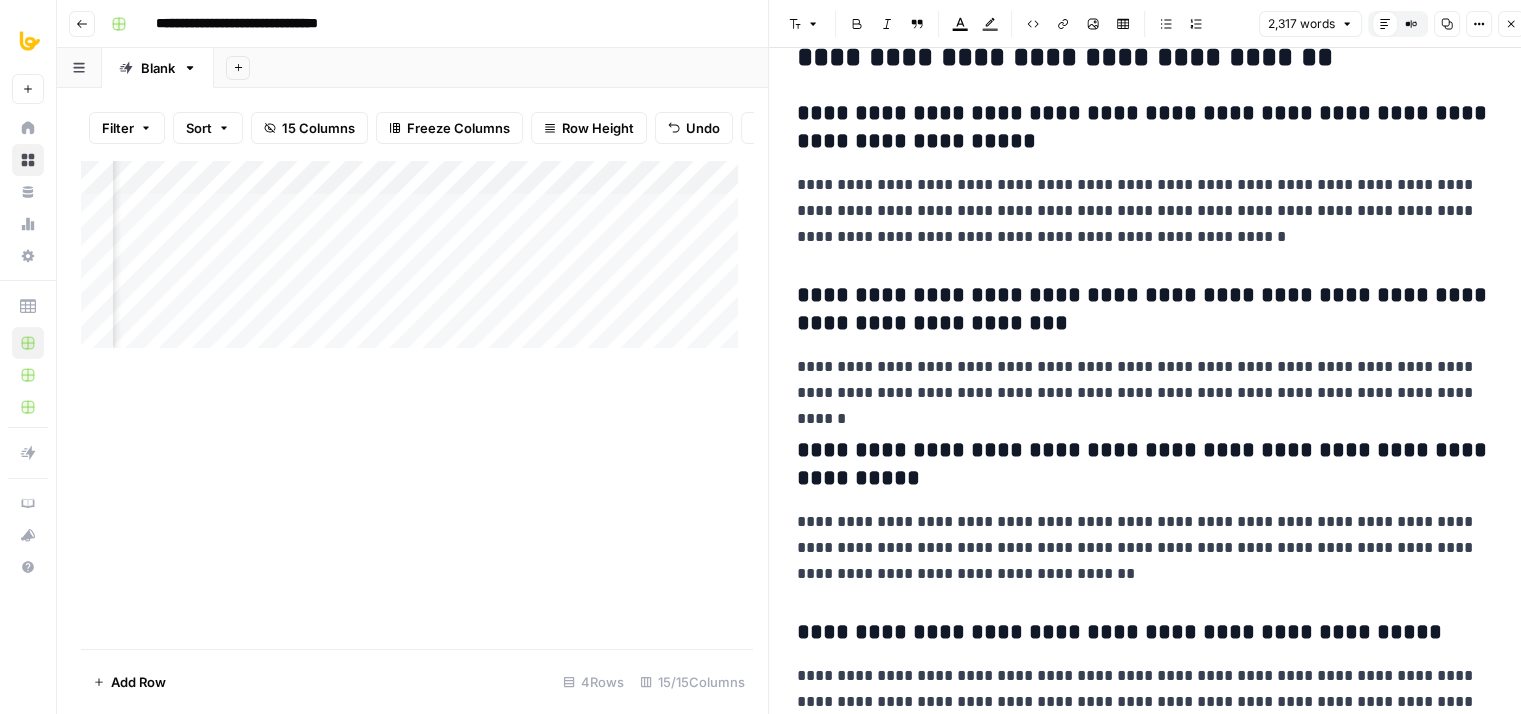drag, startPoint x: 1281, startPoint y: 276, endPoint x: 1298, endPoint y: 437, distance: 161.89503 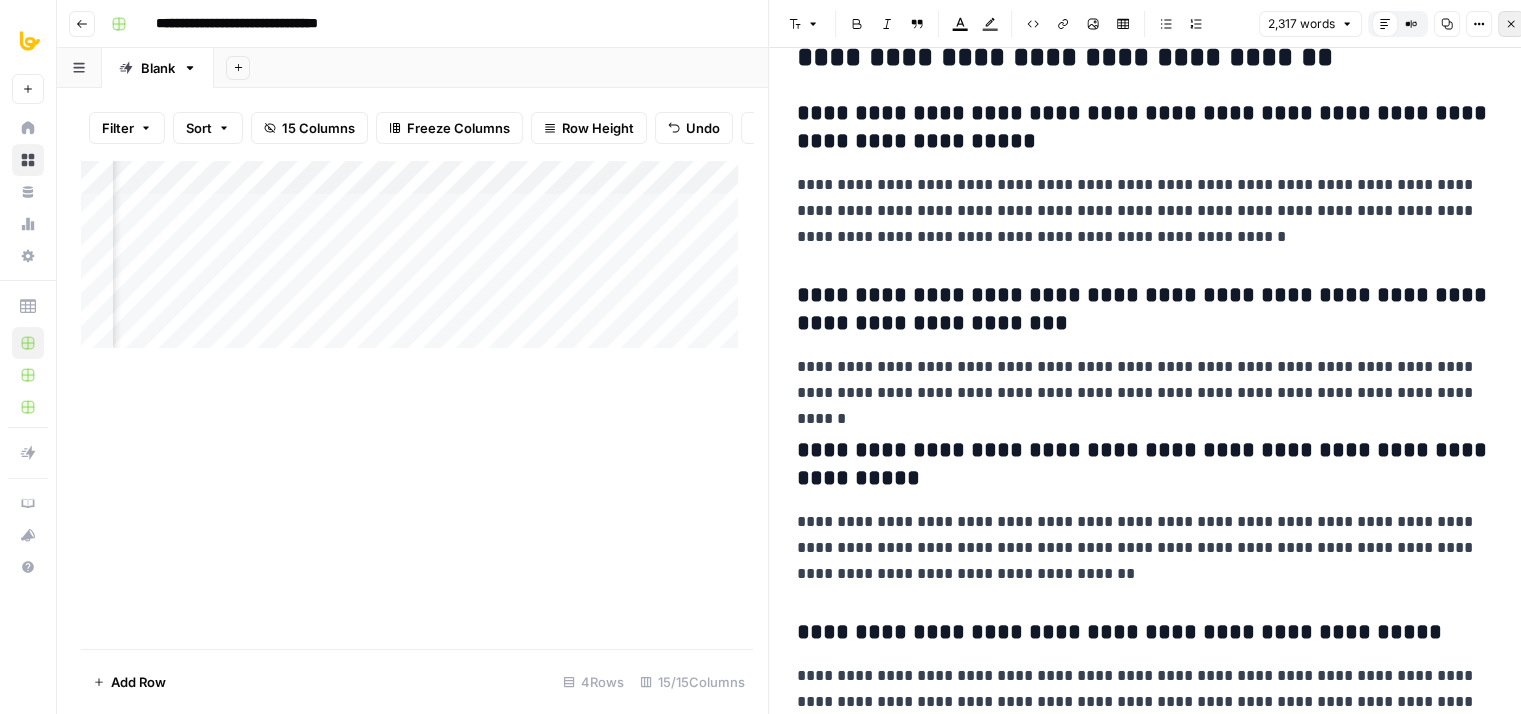 click 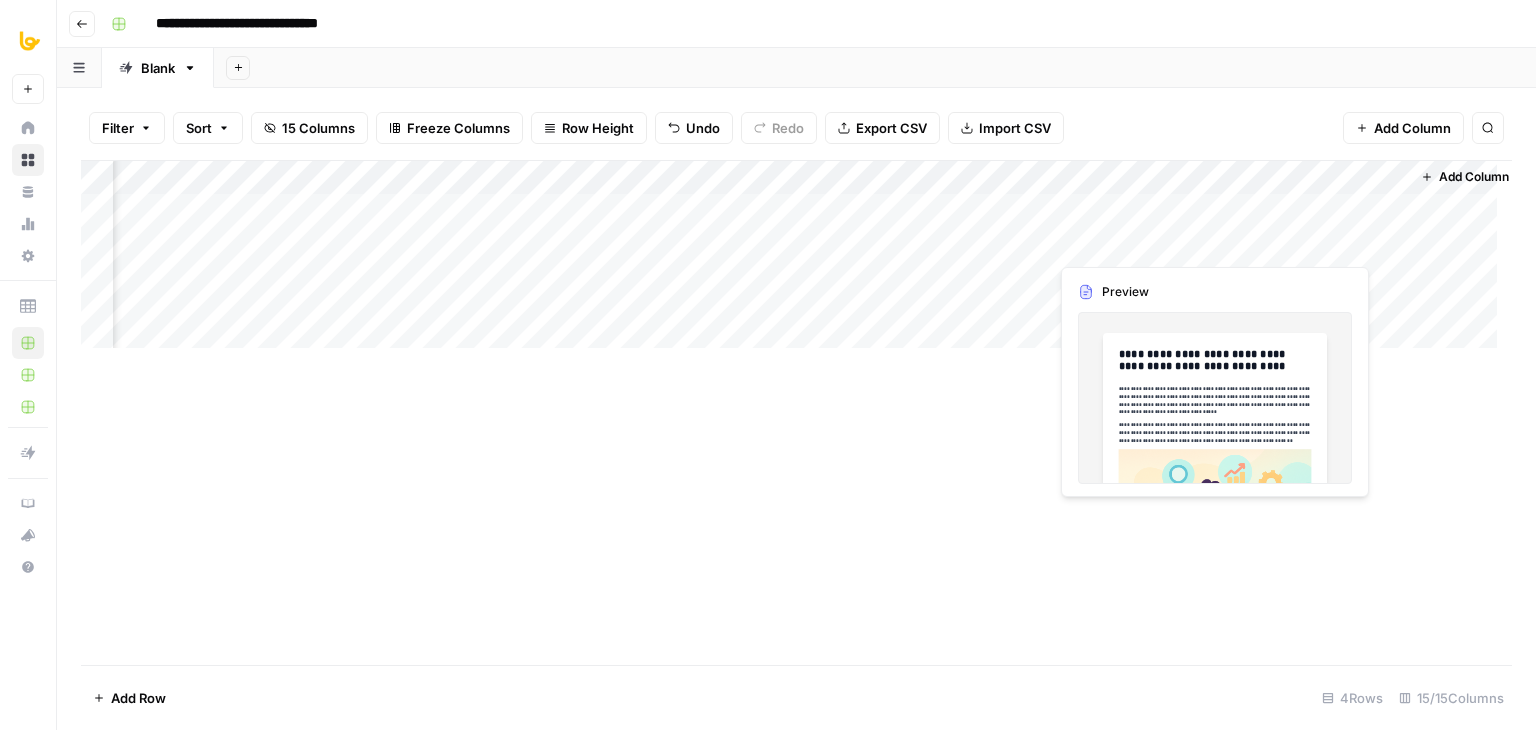 click on "Add Column" at bounding box center (796, 262) 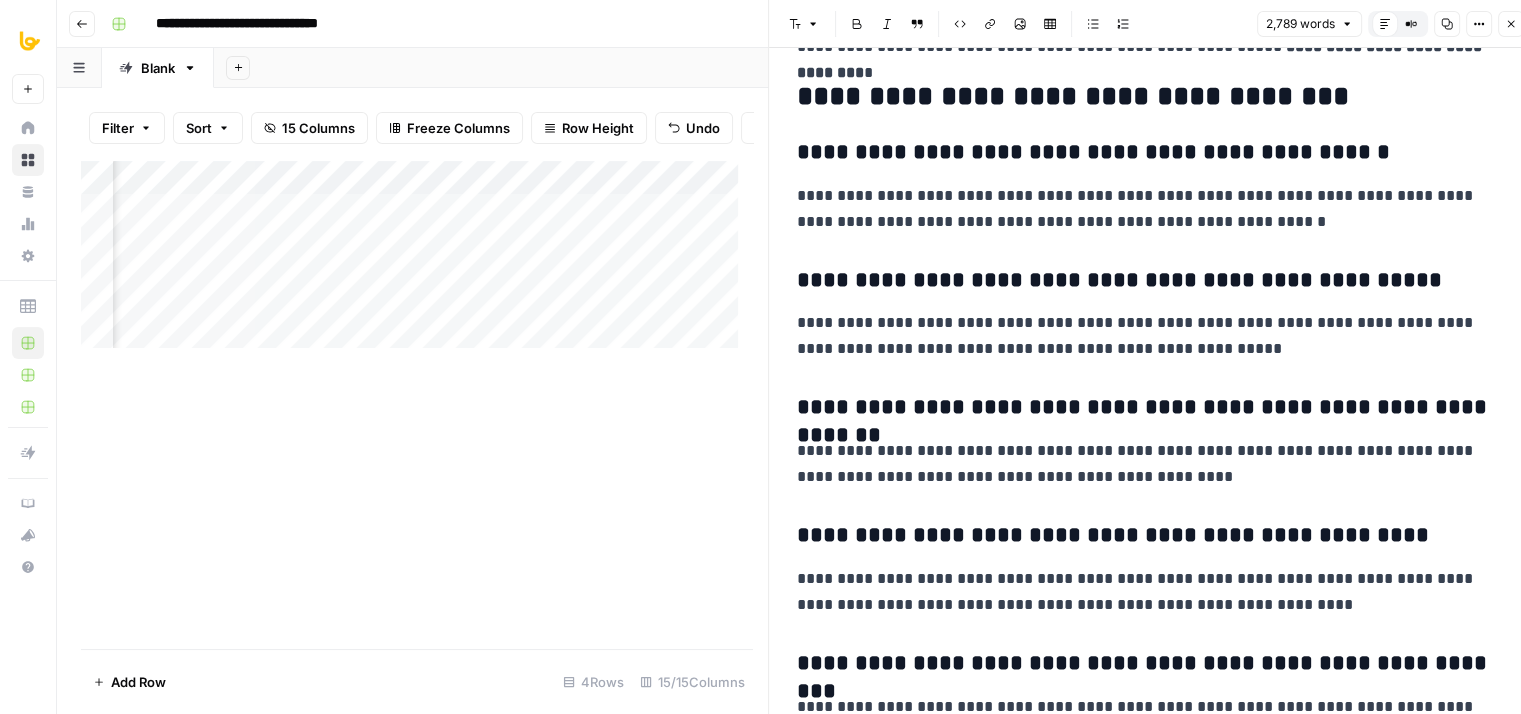 drag, startPoint x: 1418, startPoint y: 209, endPoint x: 1399, endPoint y: 537, distance: 328.54984 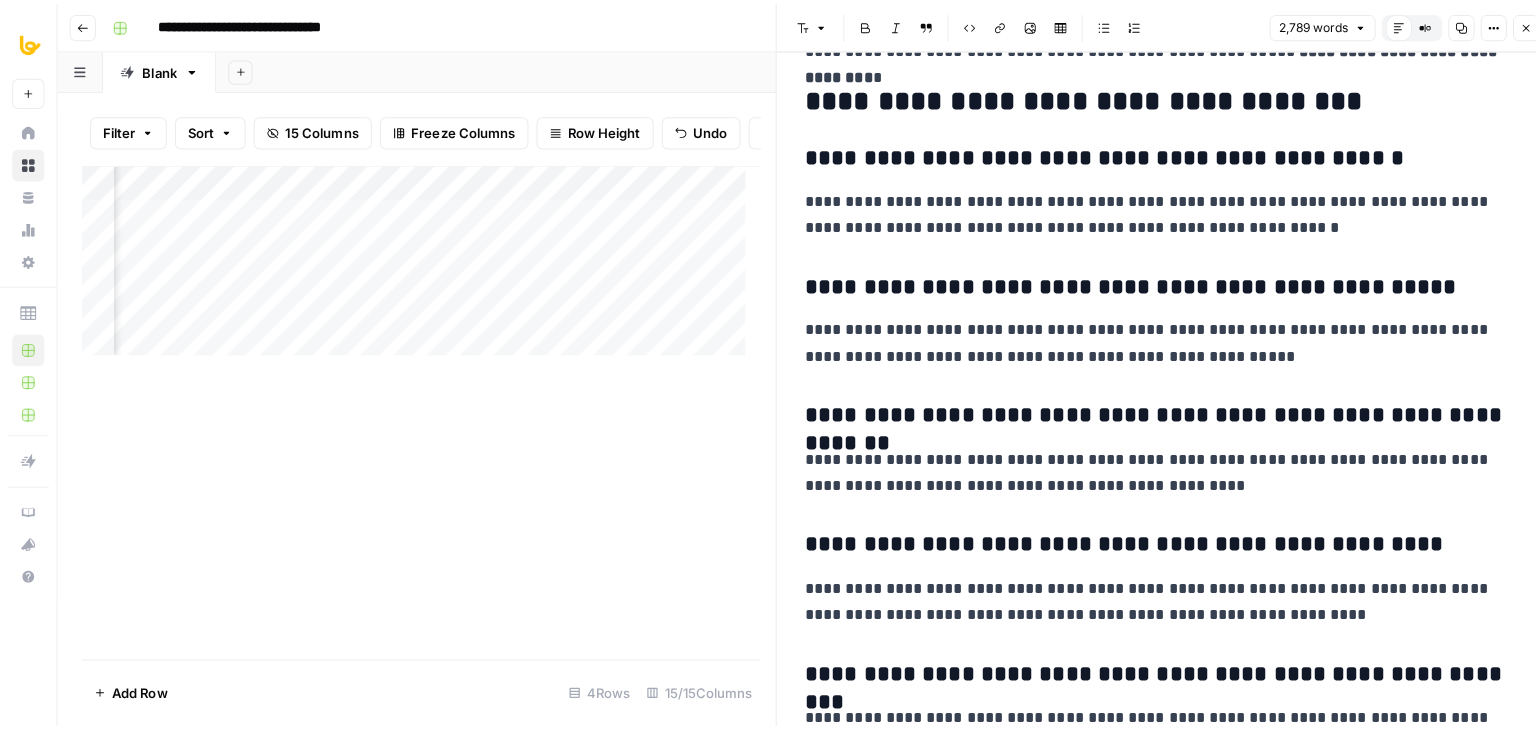 scroll, scrollTop: 11296, scrollLeft: 0, axis: vertical 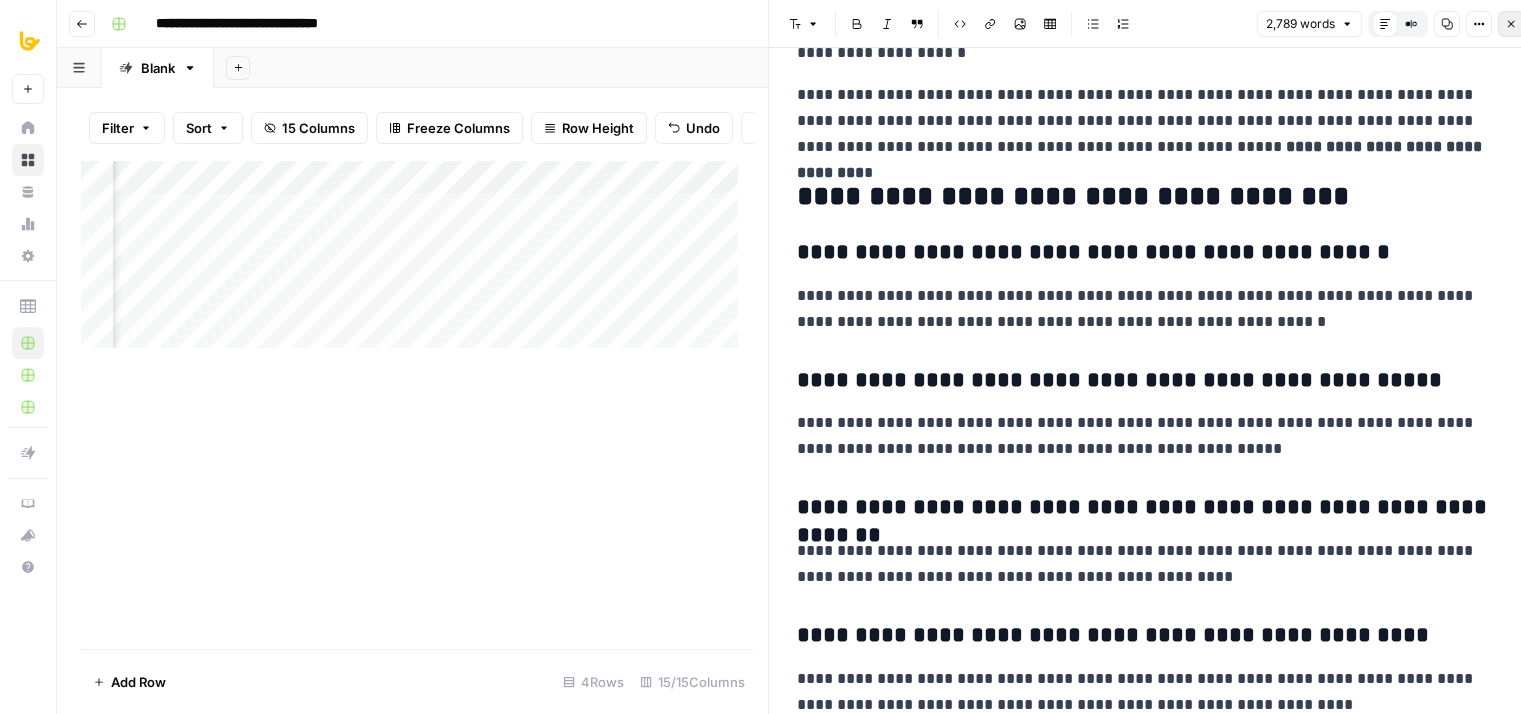 click 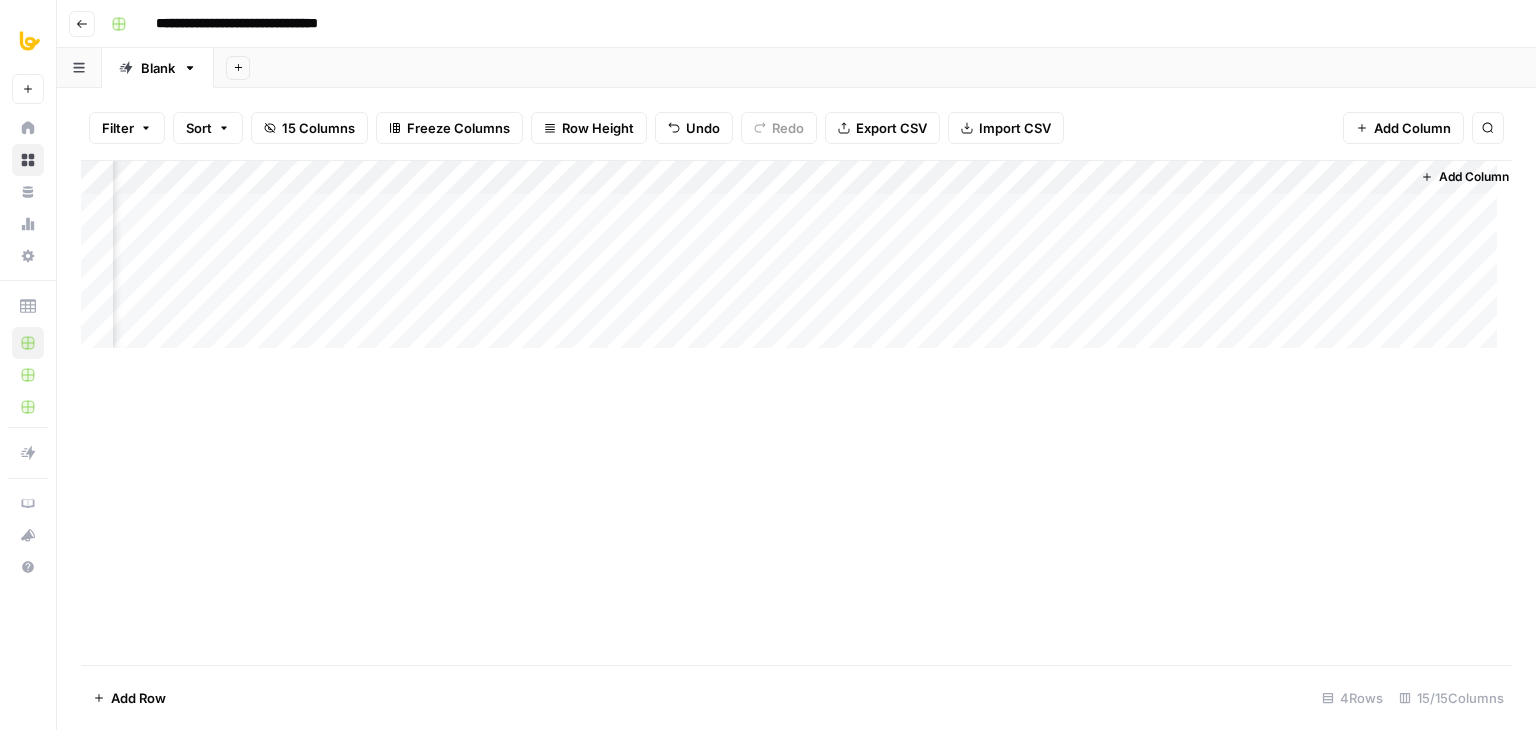 click on "Add Column" at bounding box center [796, 262] 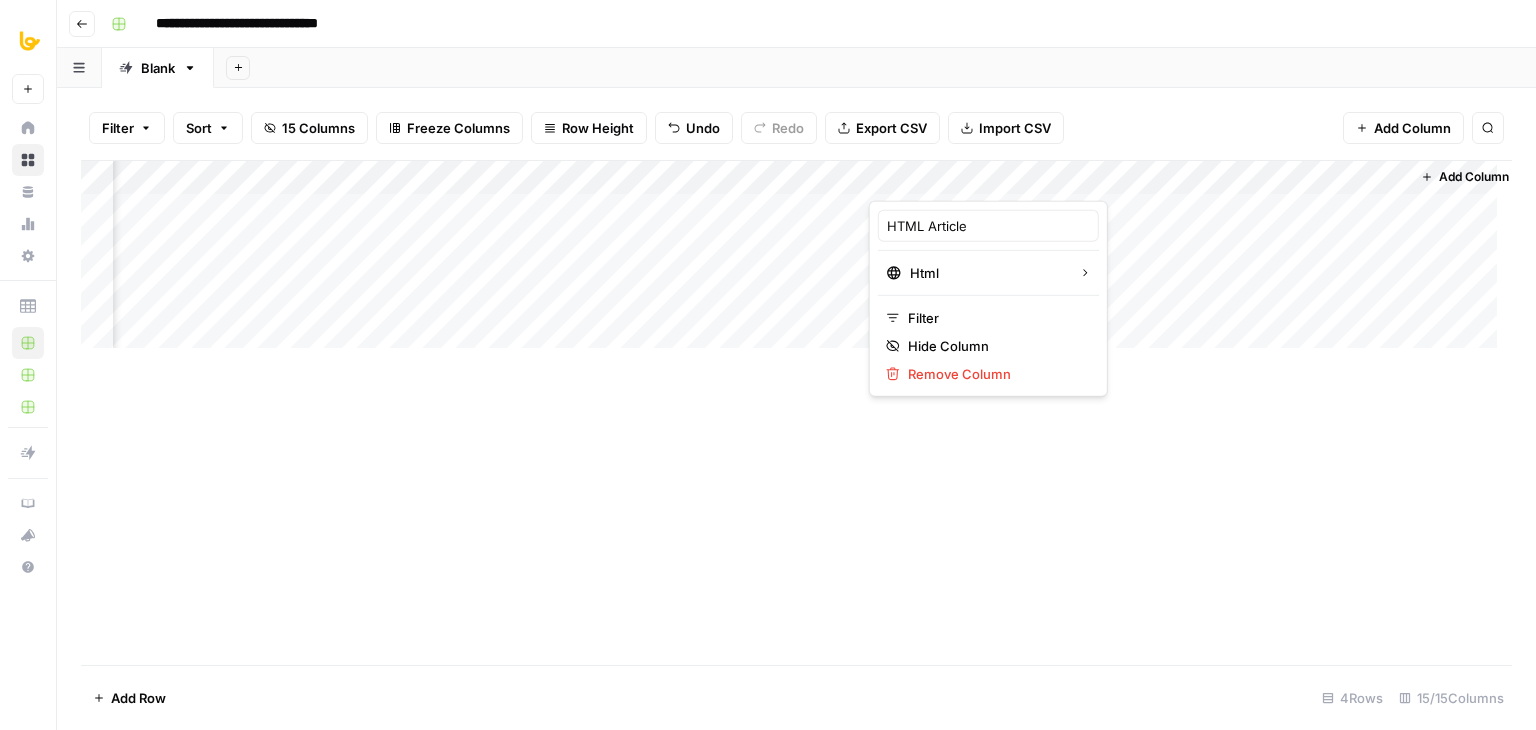 click at bounding box center (959, 180) 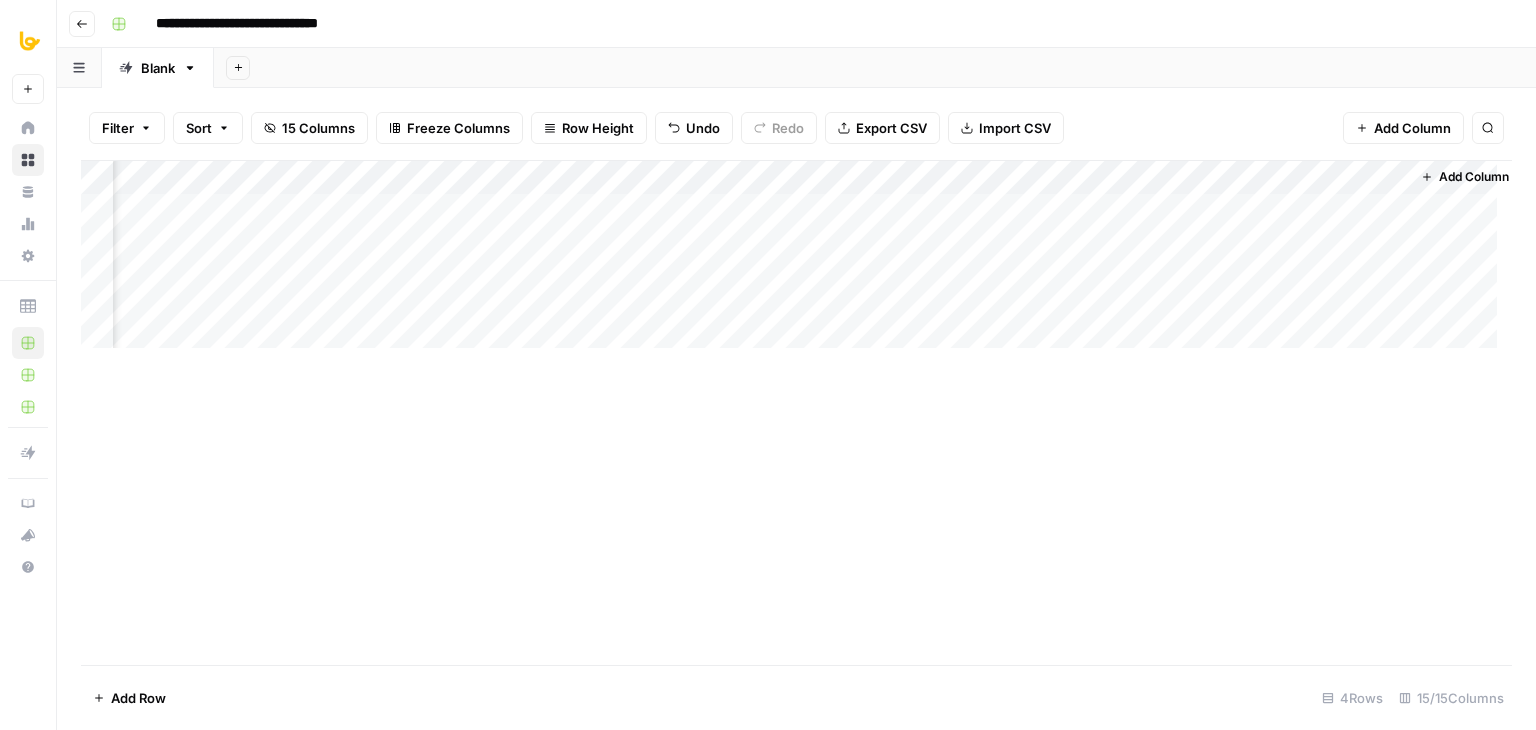 click on "Add Column" at bounding box center (796, 262) 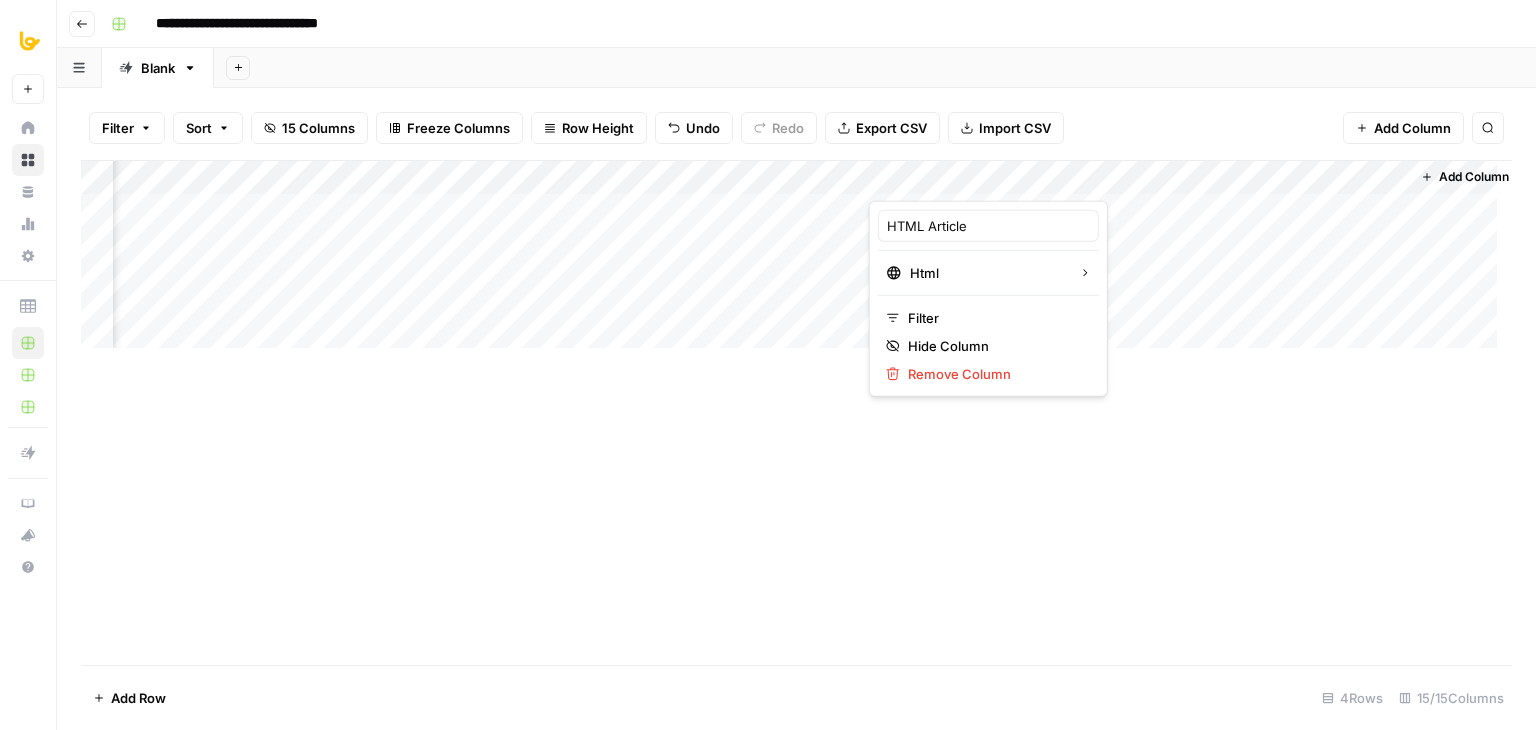 click on "Add Column" at bounding box center [796, 412] 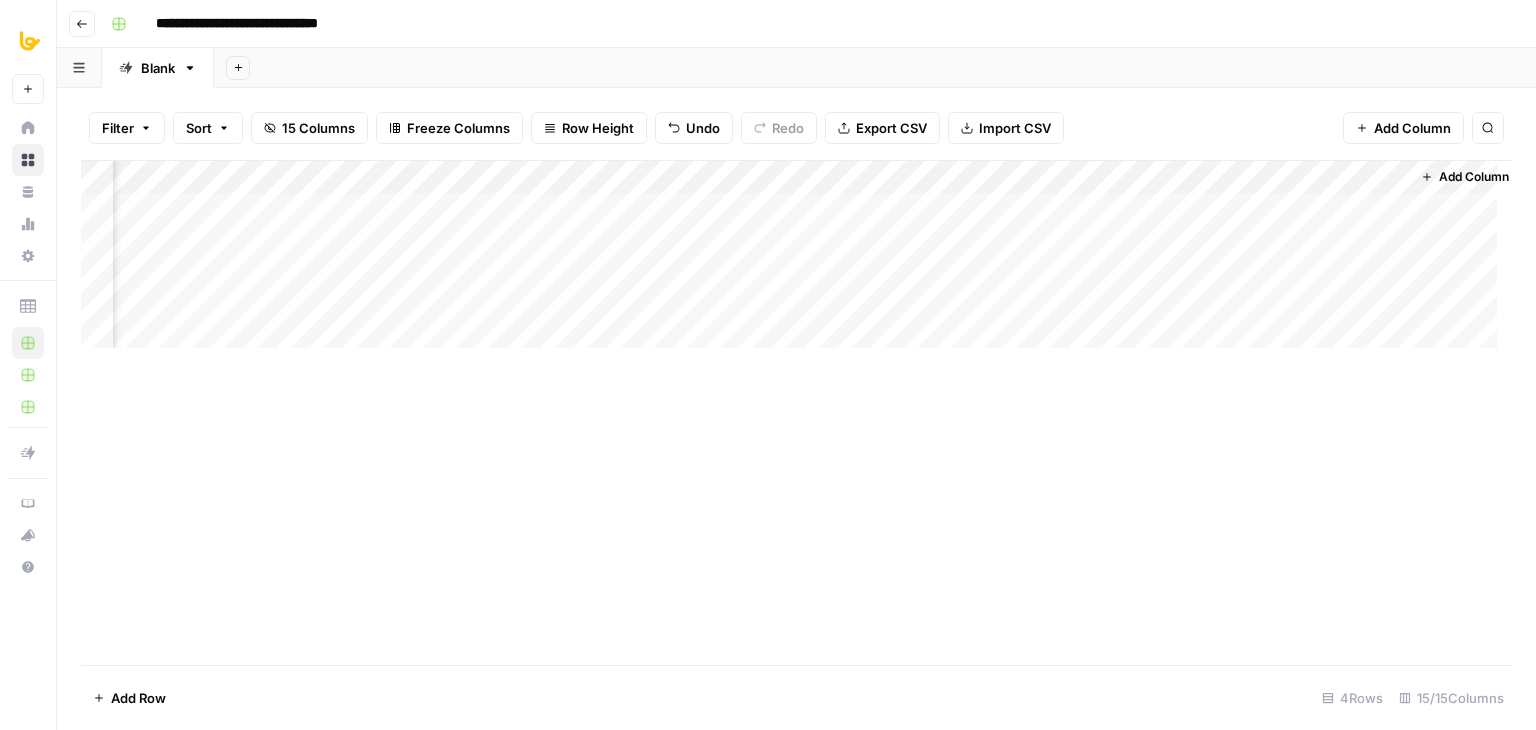 click on "Add Column" at bounding box center [796, 262] 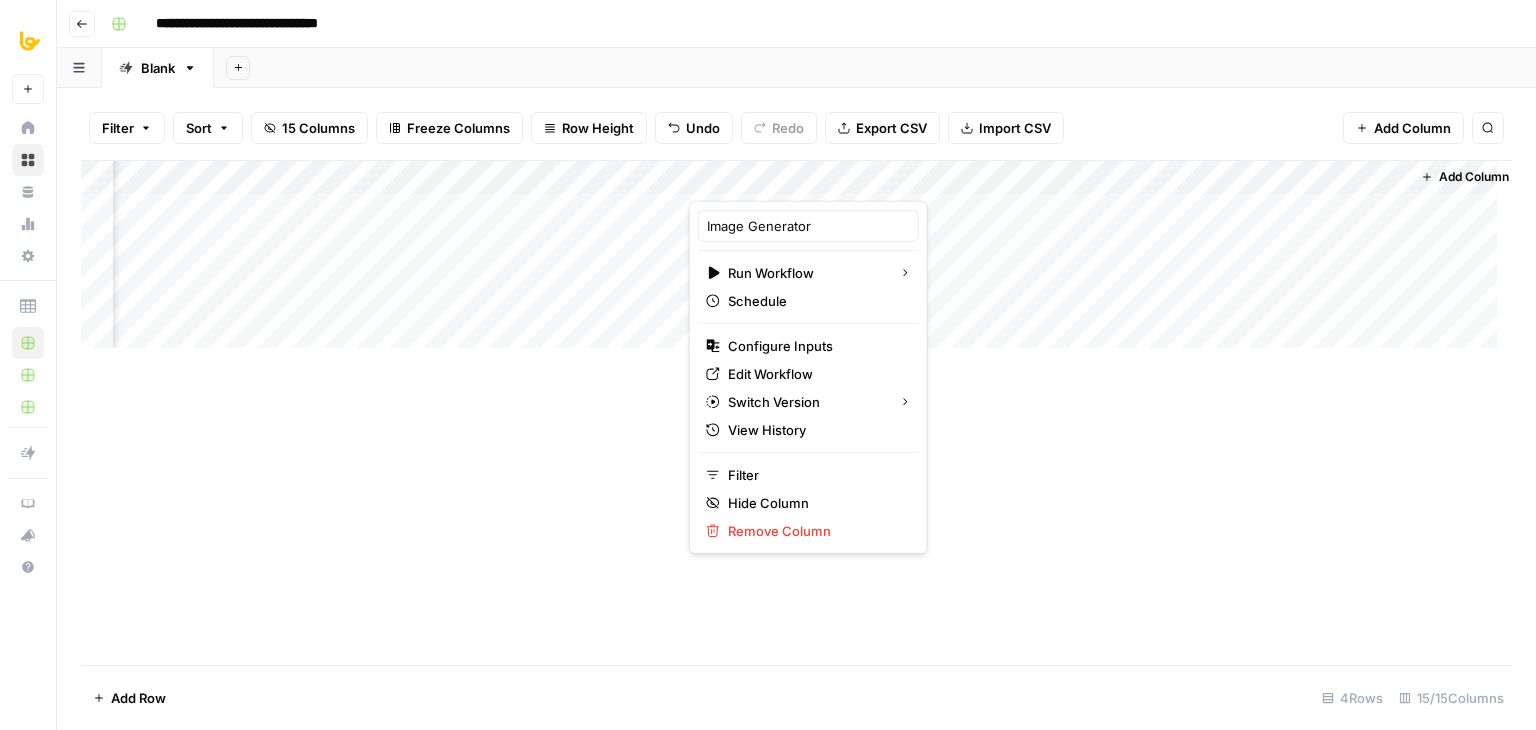 click on "Add Column" at bounding box center [796, 412] 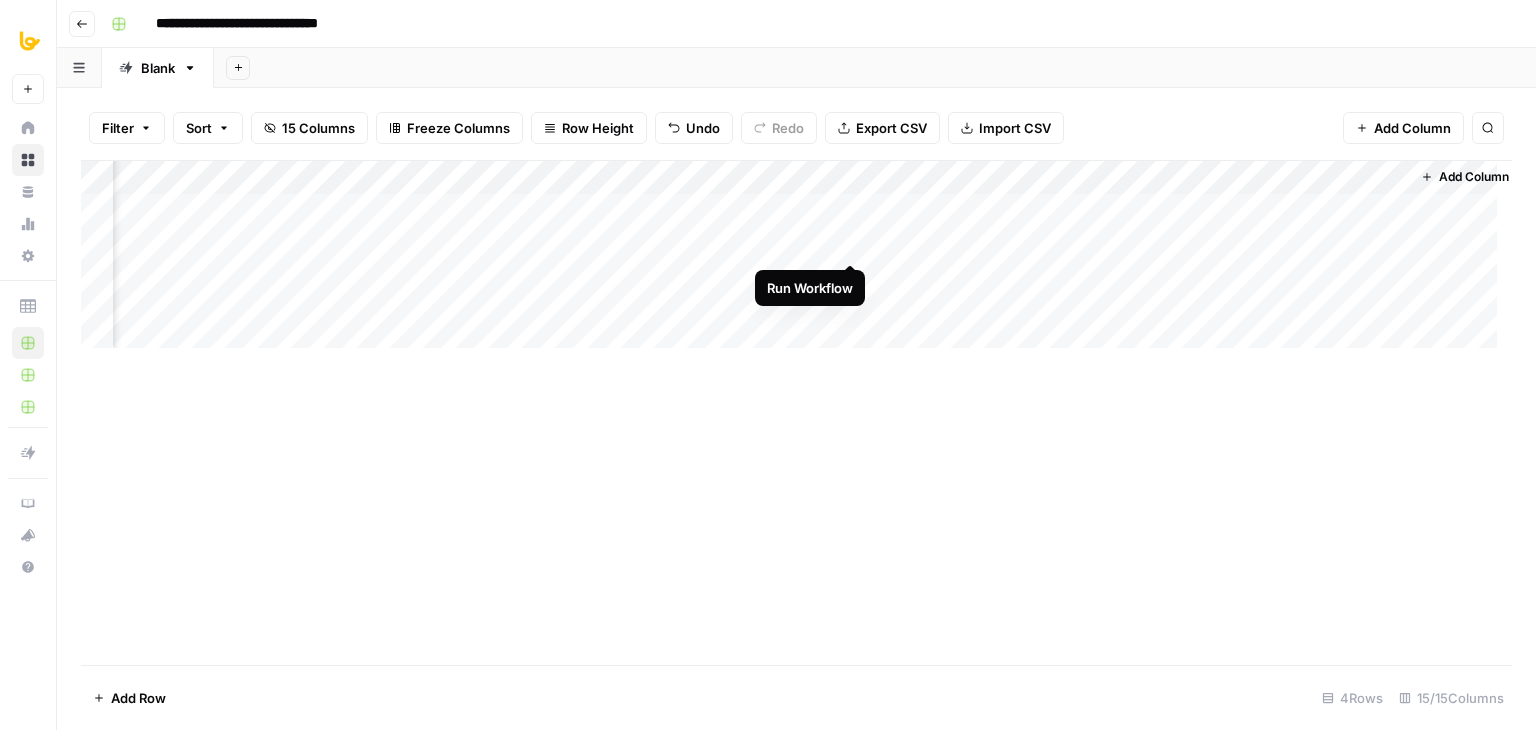 click on "Add Column" at bounding box center (796, 262) 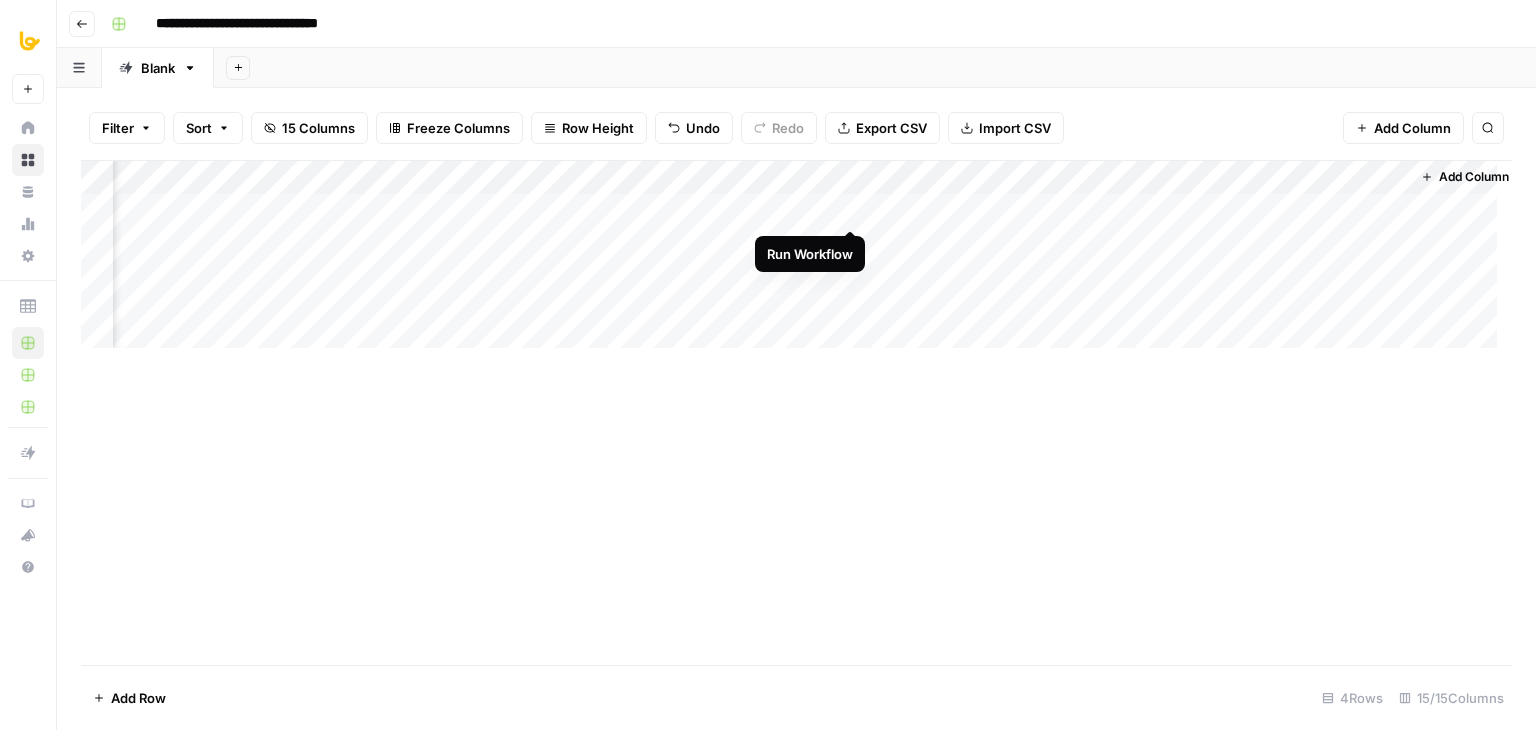 click on "Add Column" at bounding box center (796, 262) 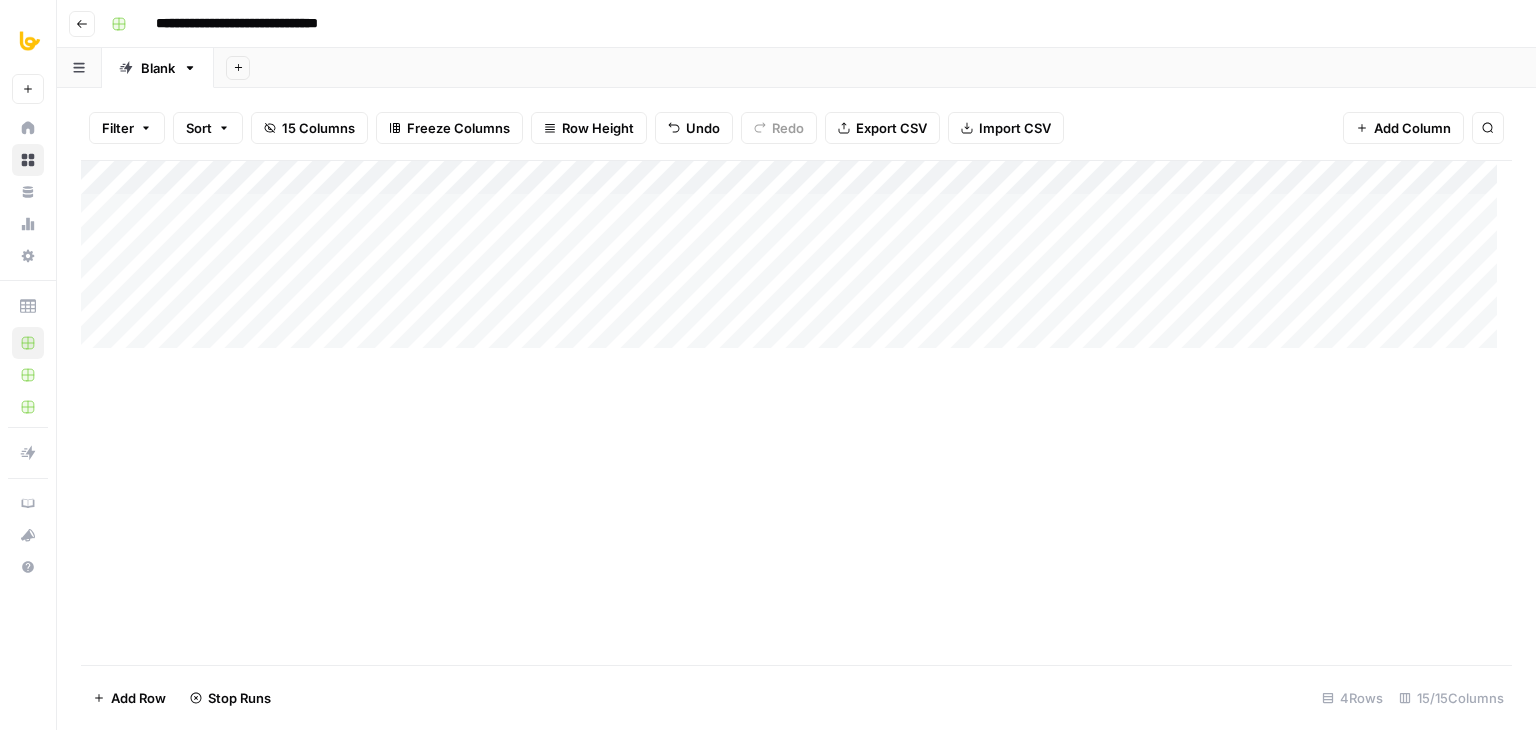 scroll, scrollTop: 0, scrollLeft: 0, axis: both 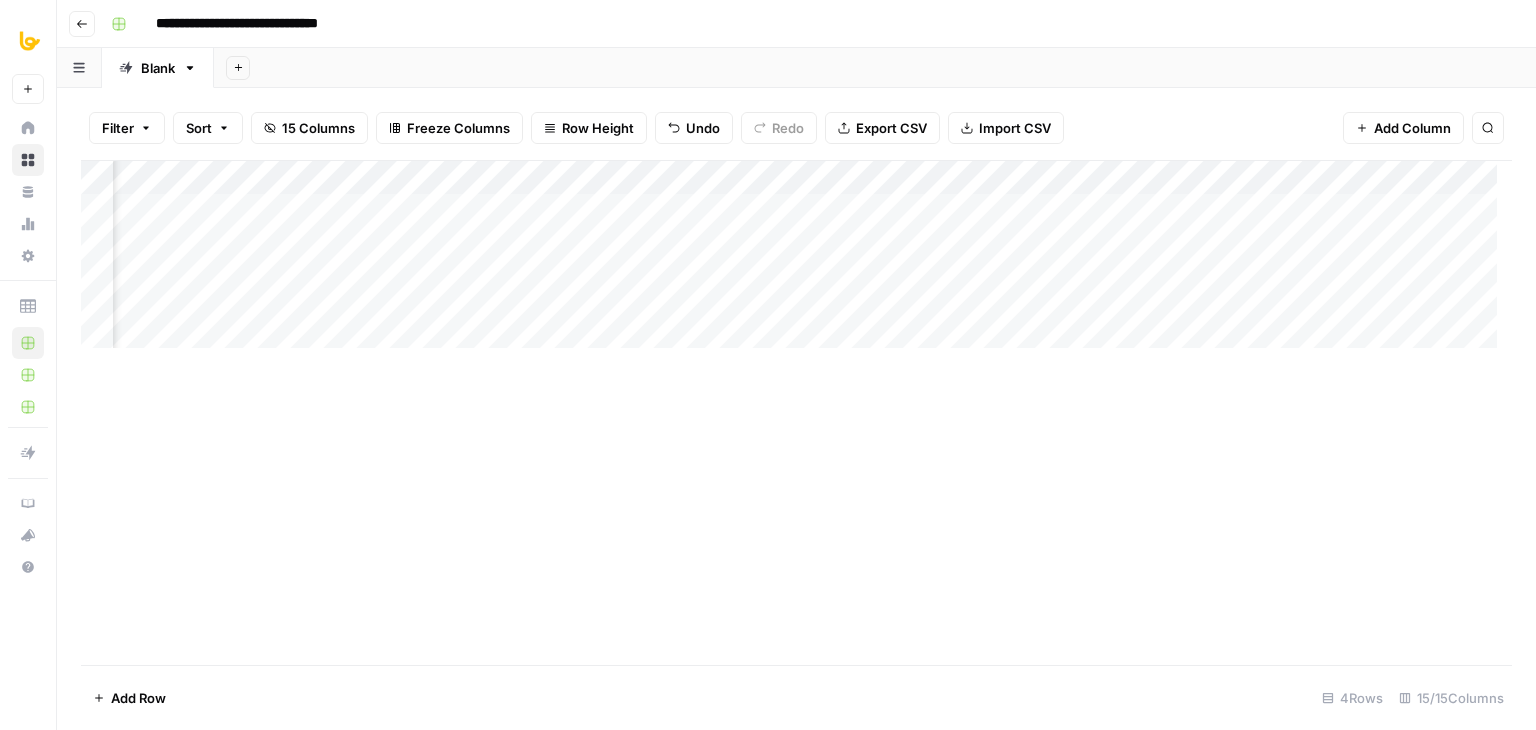 click on "Add Column" at bounding box center [796, 262] 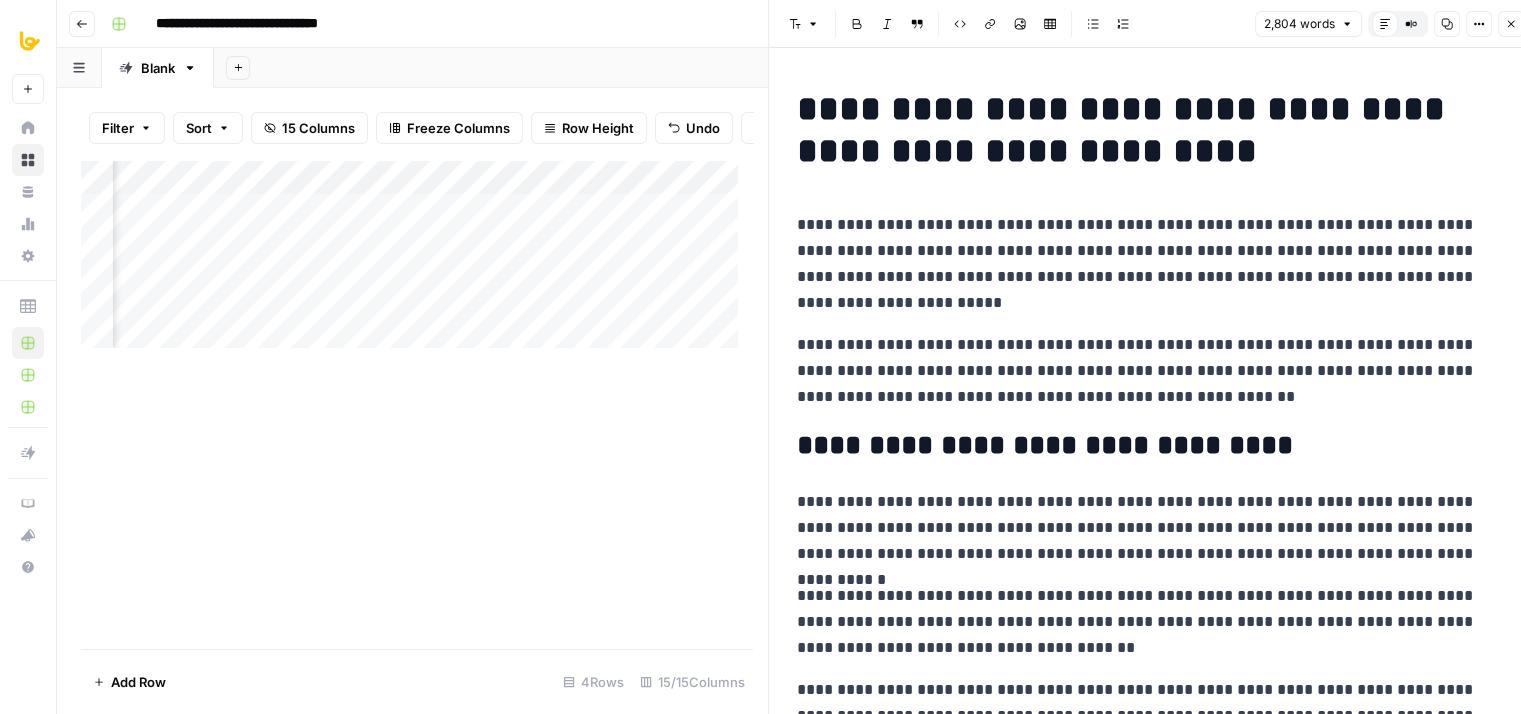 scroll, scrollTop: 16, scrollLeft: 0, axis: vertical 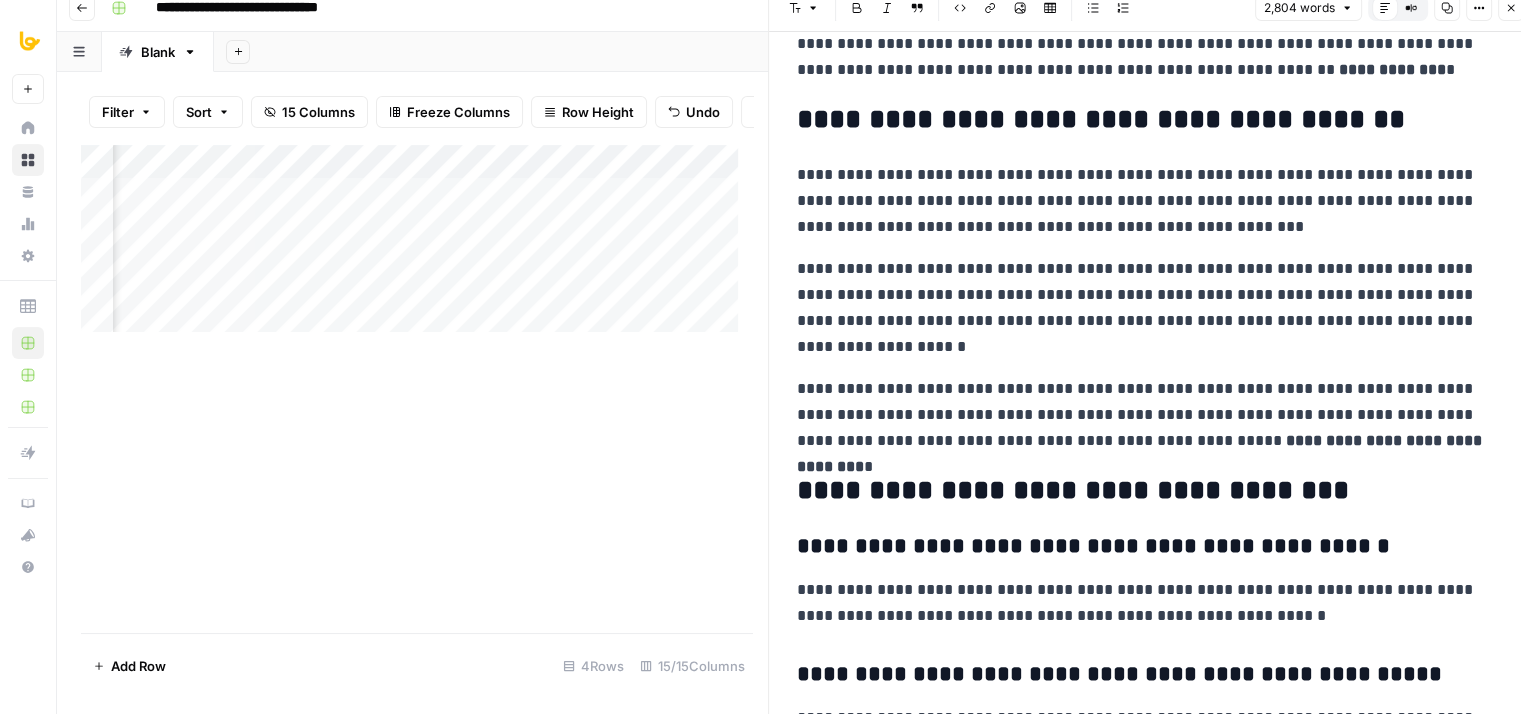 drag, startPoint x: 1315, startPoint y: 193, endPoint x: 1312, endPoint y: 585, distance: 392.01147 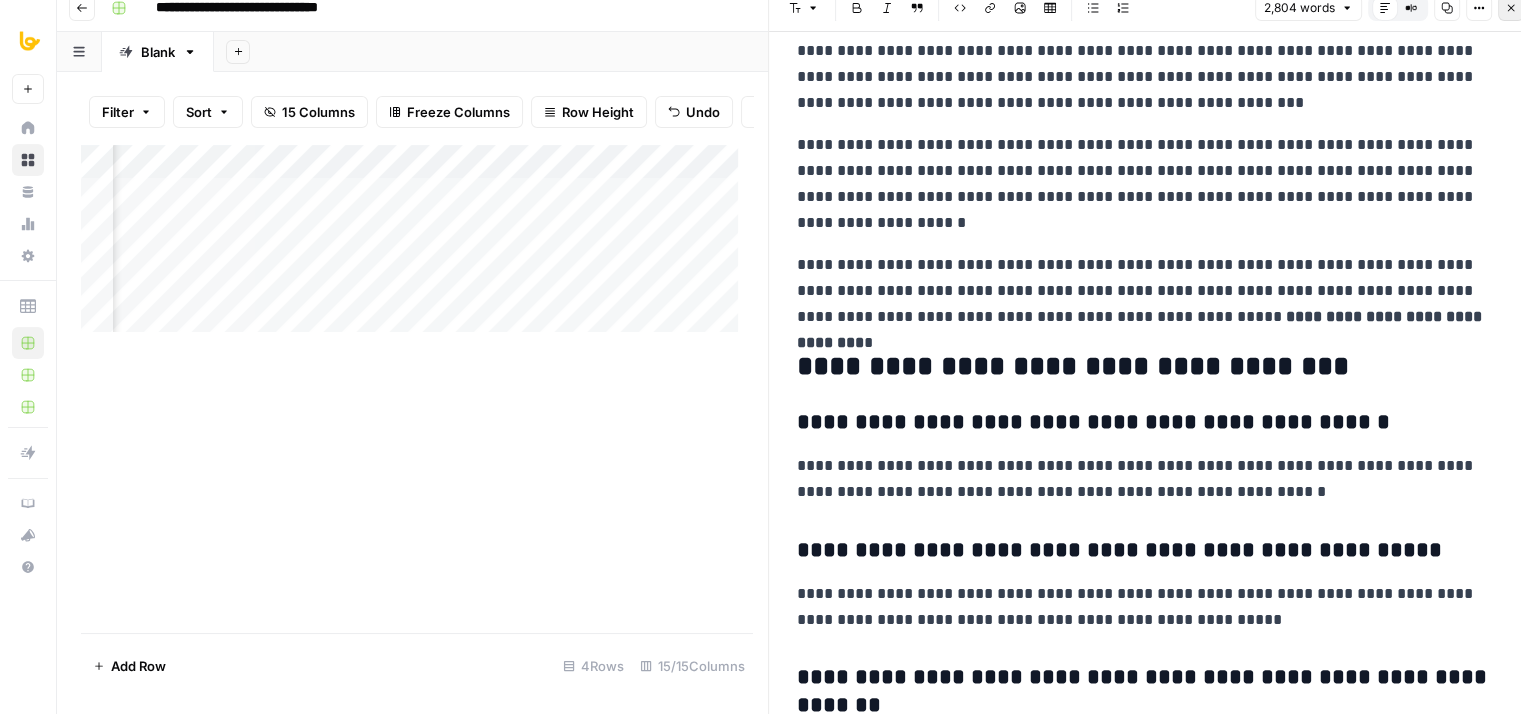 click on "Close" at bounding box center (1511, 8) 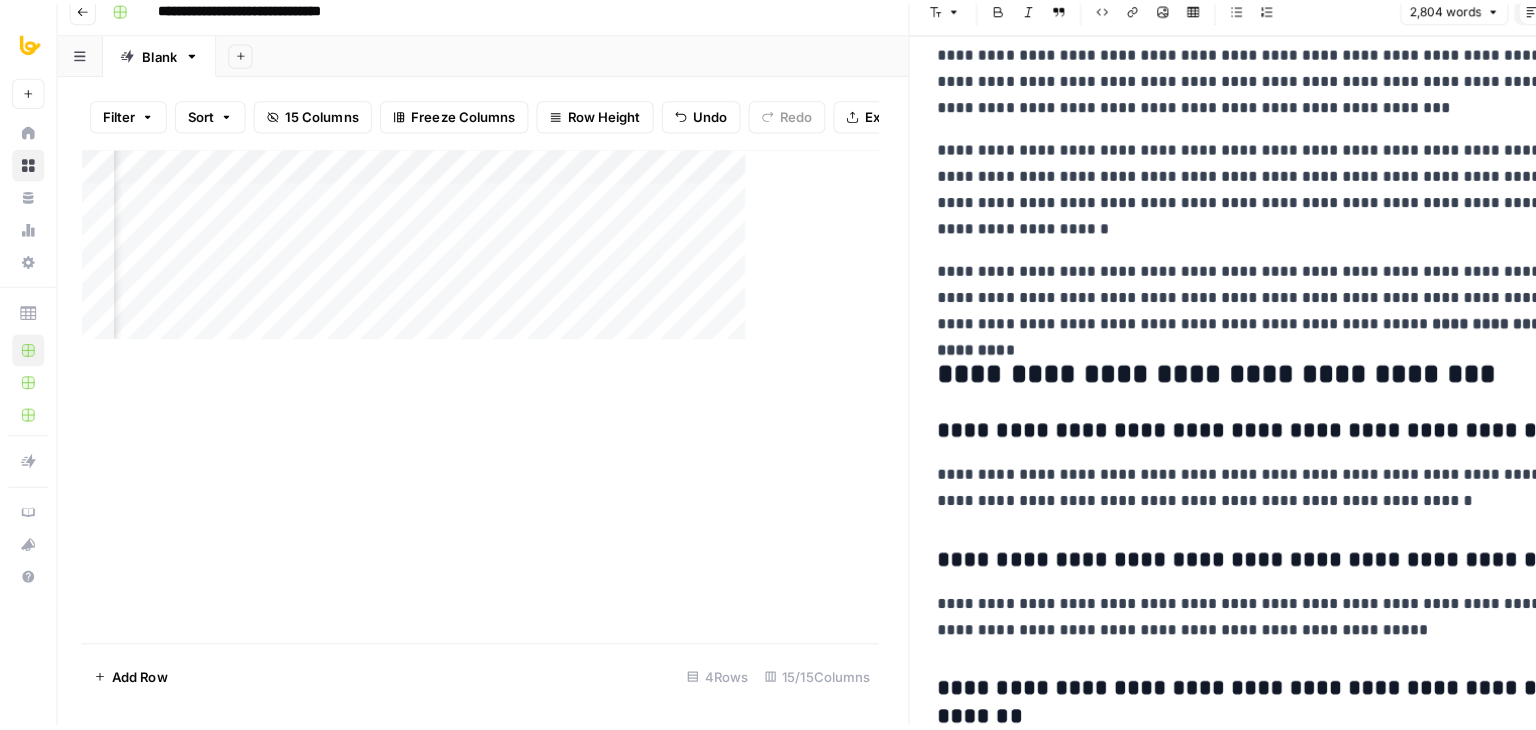 scroll, scrollTop: 0, scrollLeft: 0, axis: both 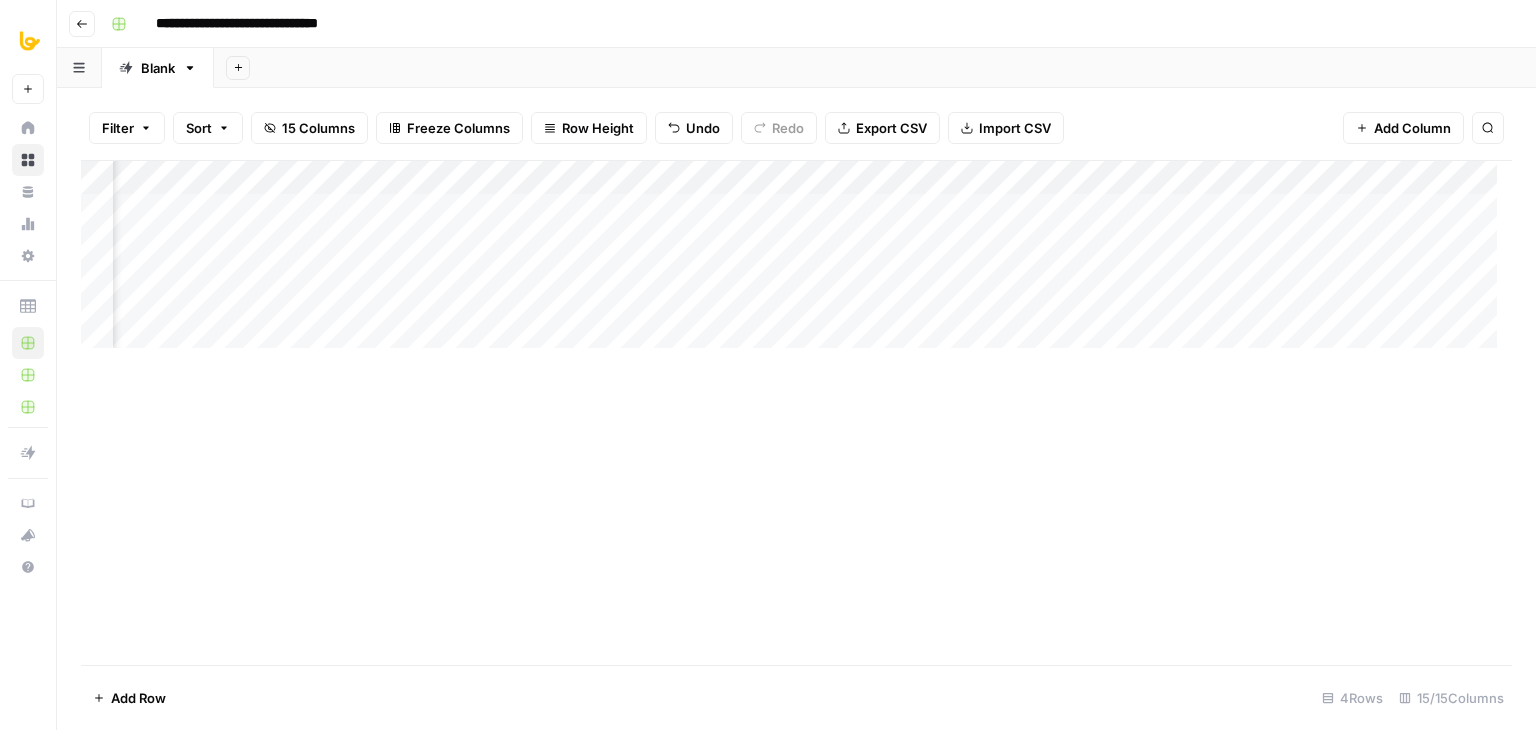click on "Add Column" at bounding box center [796, 262] 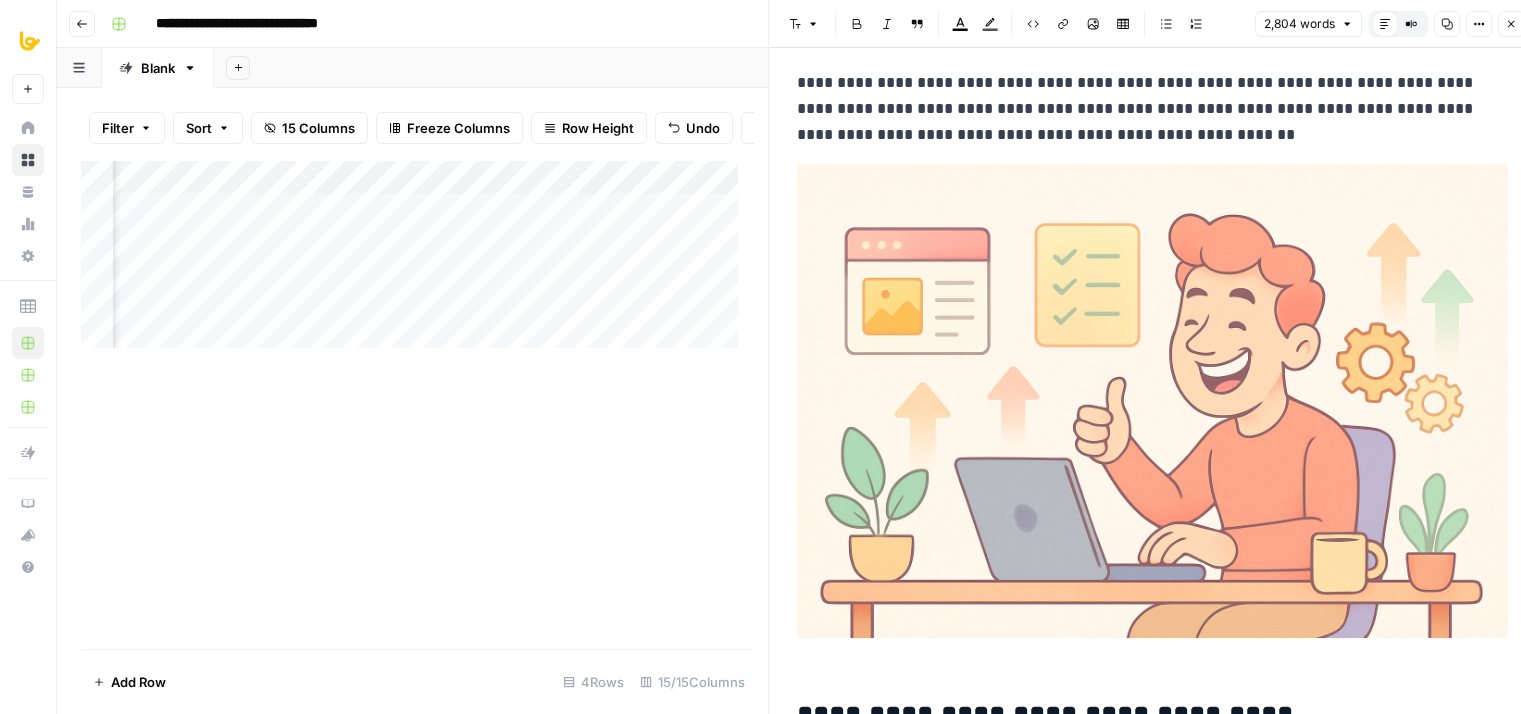 drag, startPoint x: 1214, startPoint y: 169, endPoint x: 1220, endPoint y: 279, distance: 110.16351 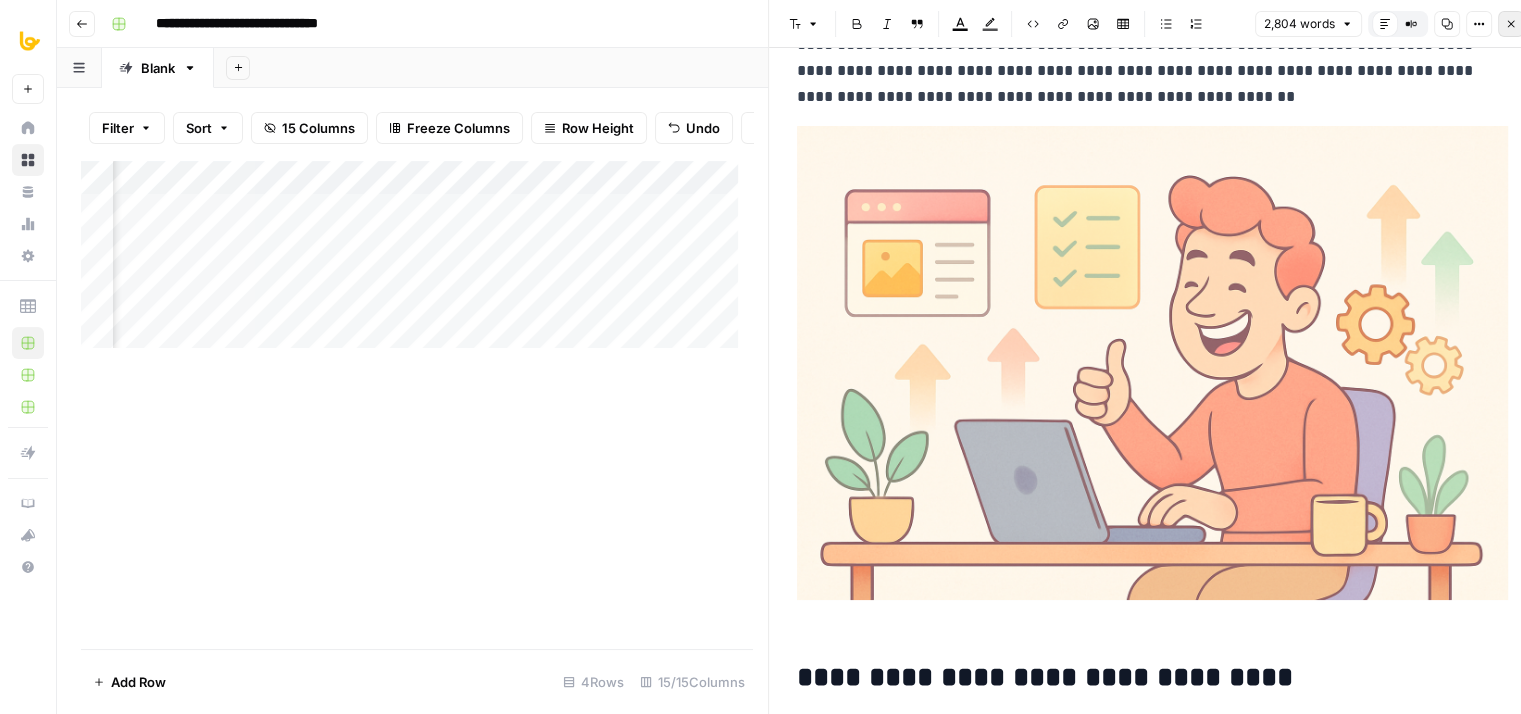 click 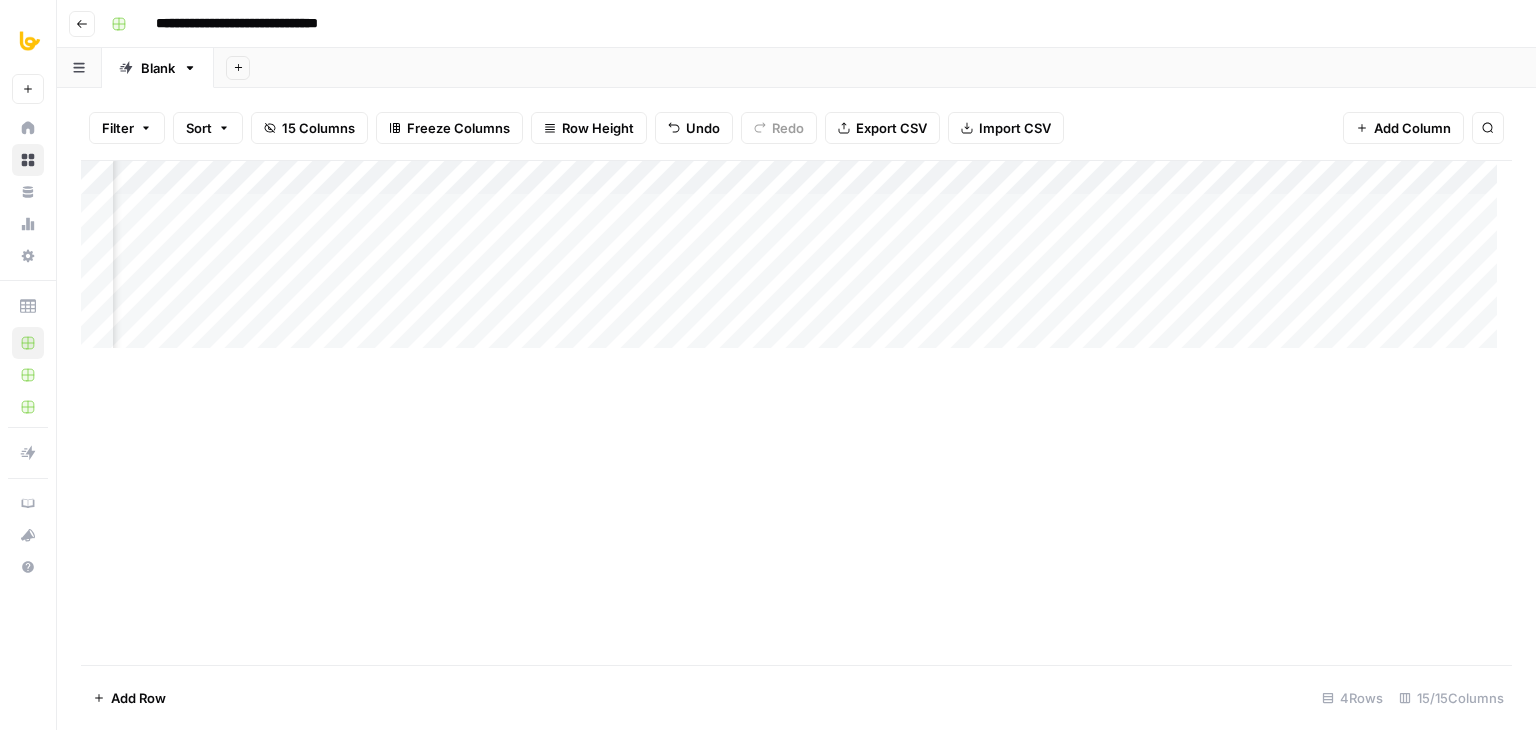 click on "Add Column" at bounding box center [796, 262] 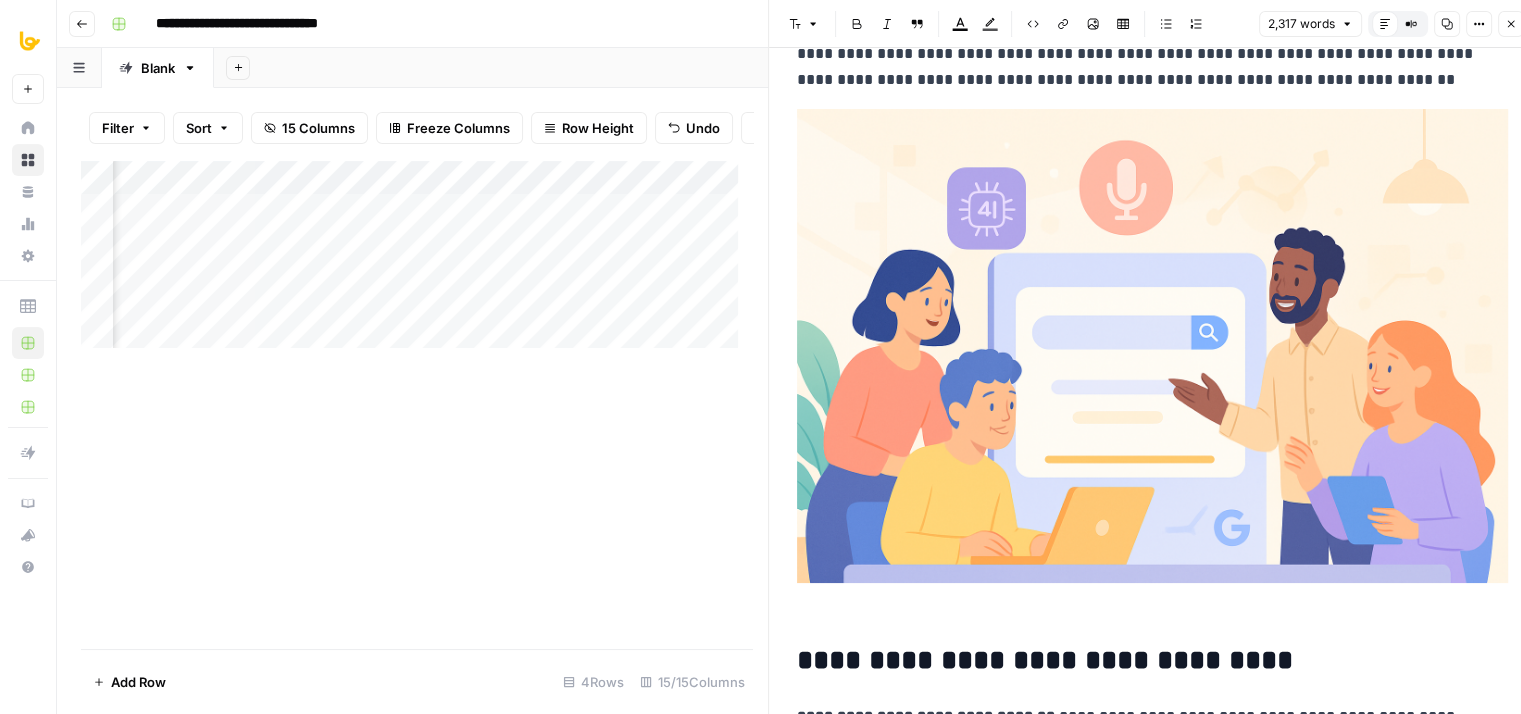 drag, startPoint x: 1229, startPoint y: 232, endPoint x: 1251, endPoint y: 359, distance: 128.89143 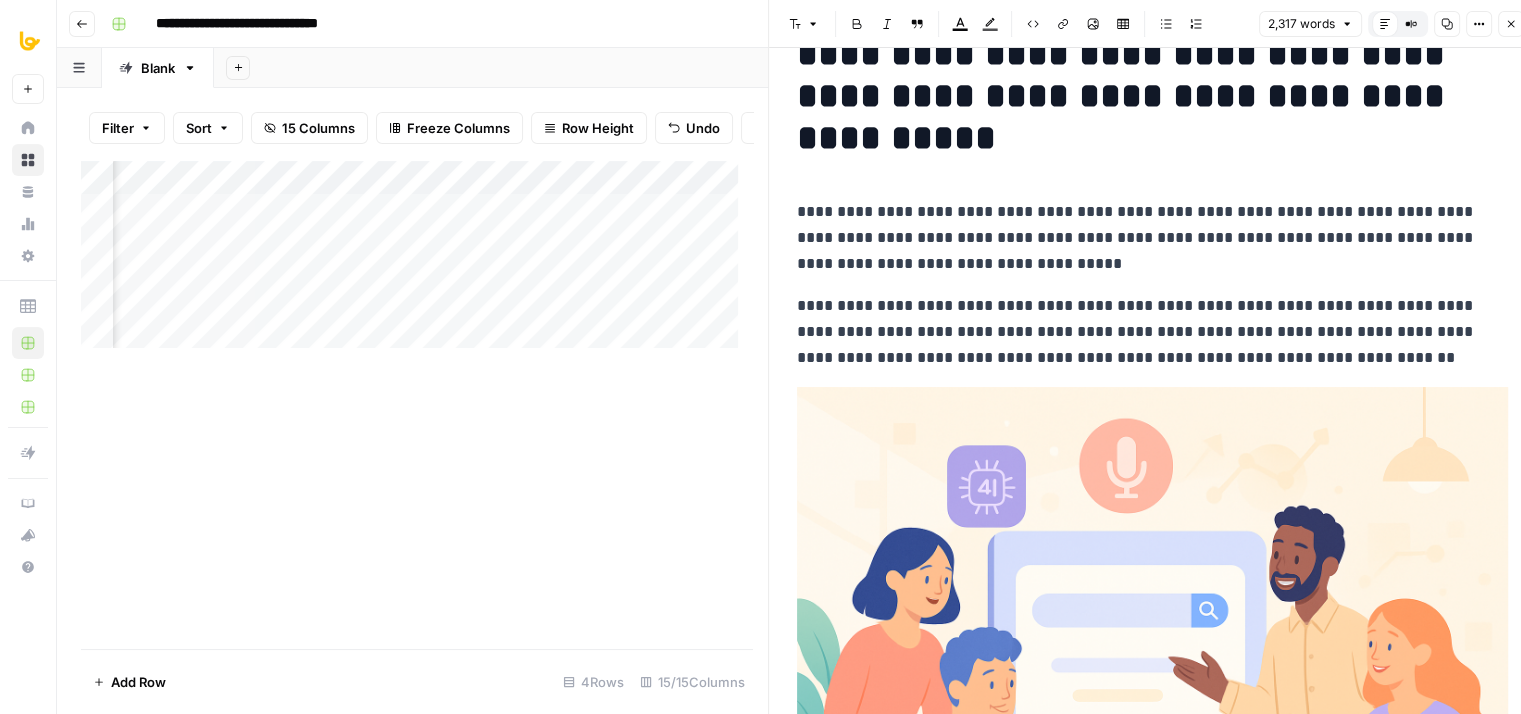 scroll, scrollTop: 0, scrollLeft: 0, axis: both 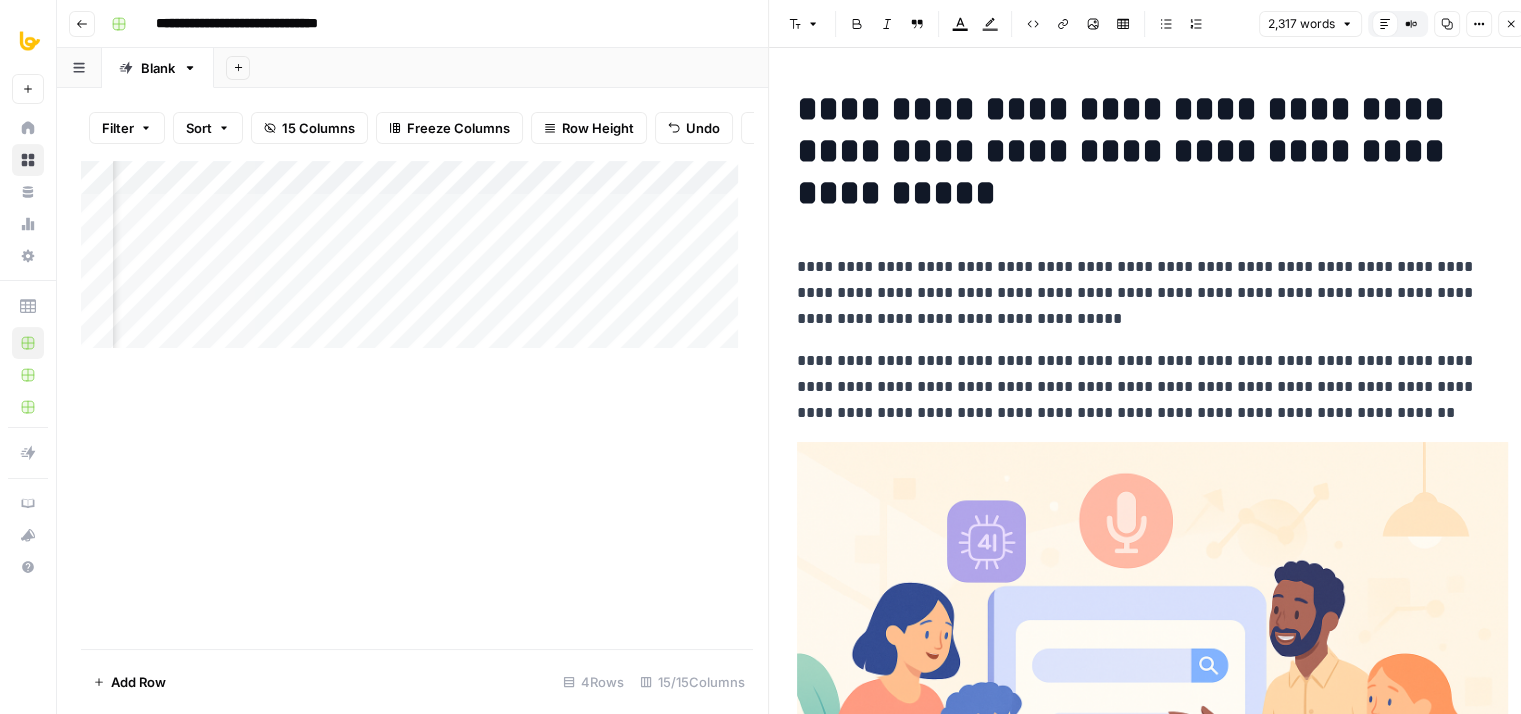 drag, startPoint x: 1351, startPoint y: 434, endPoint x: 1361, endPoint y: 321, distance: 113.44161 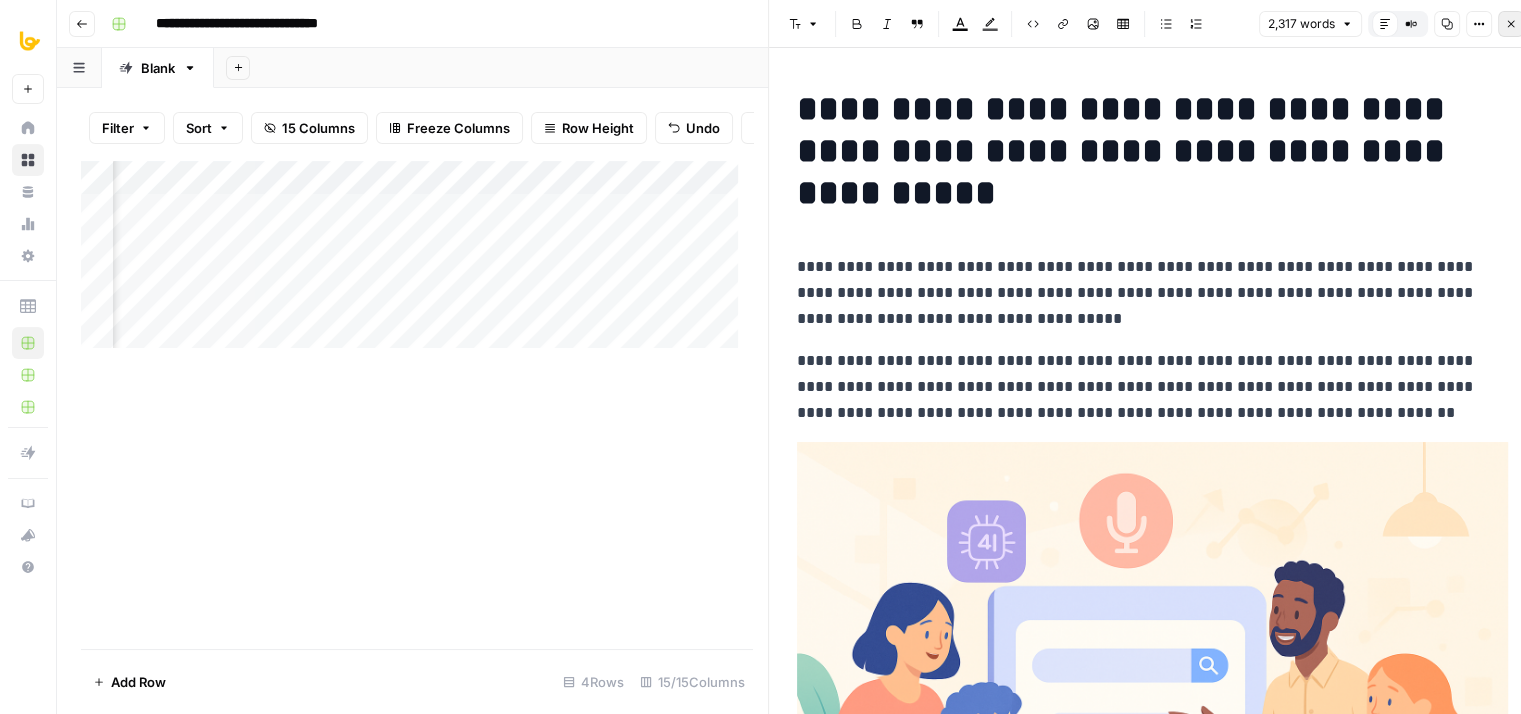 click 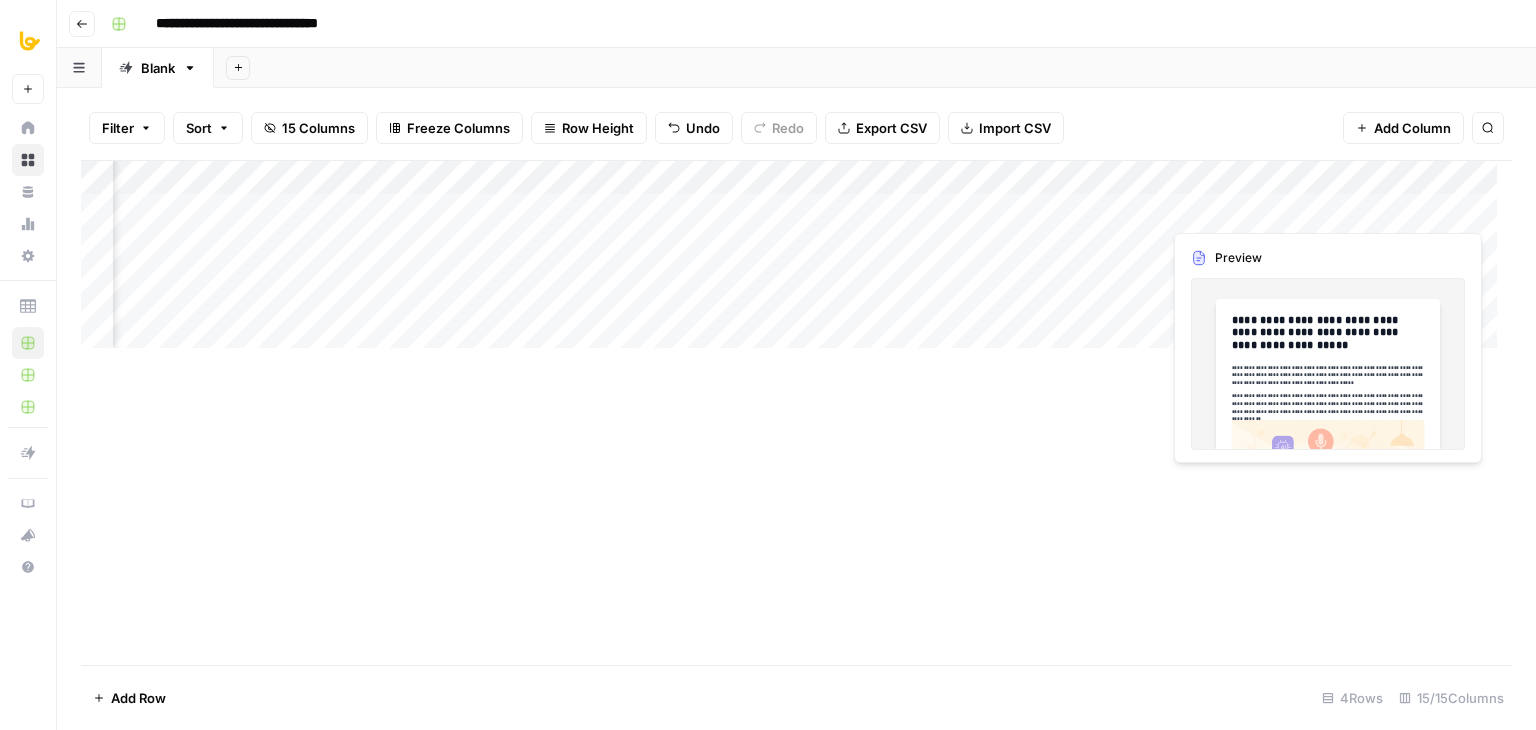 click on "Add Column" at bounding box center [796, 262] 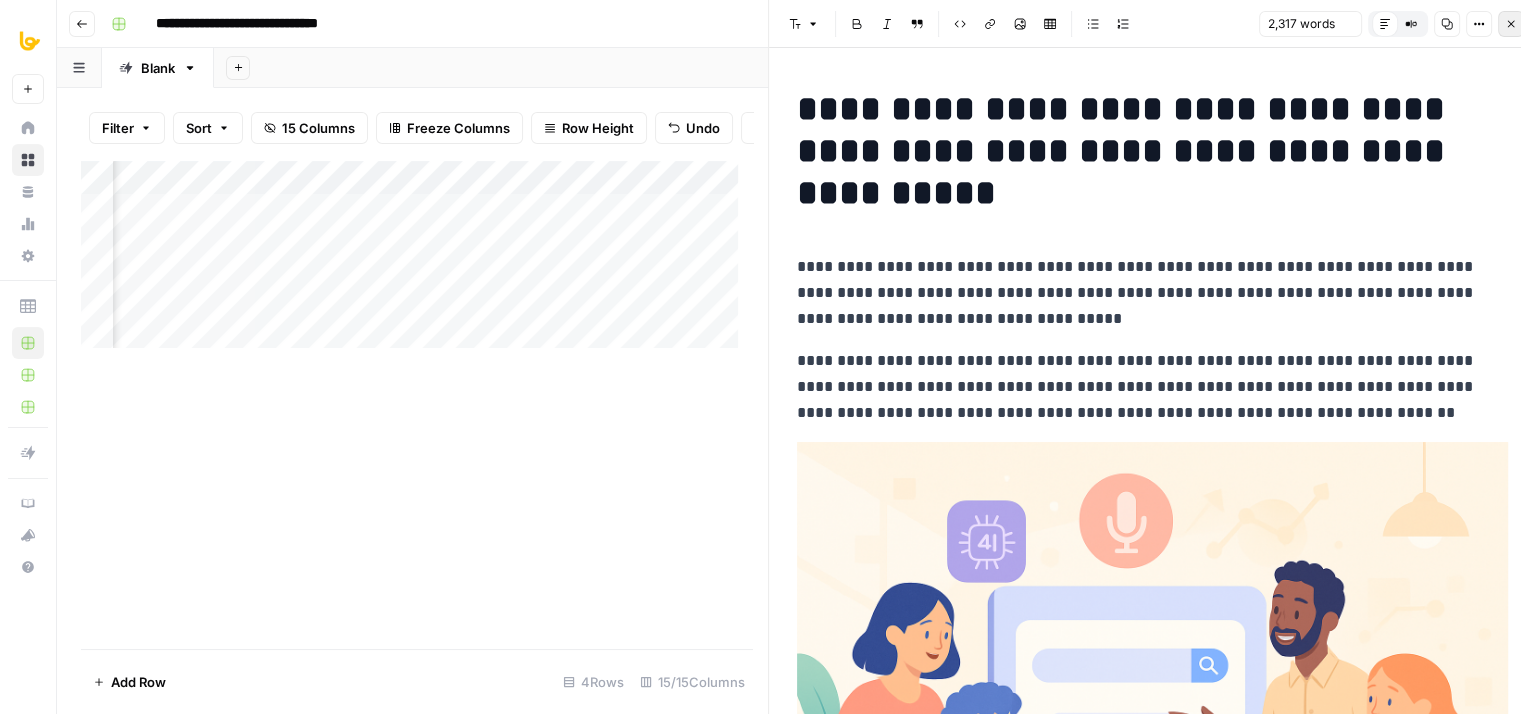 click on "Close" at bounding box center [1511, 24] 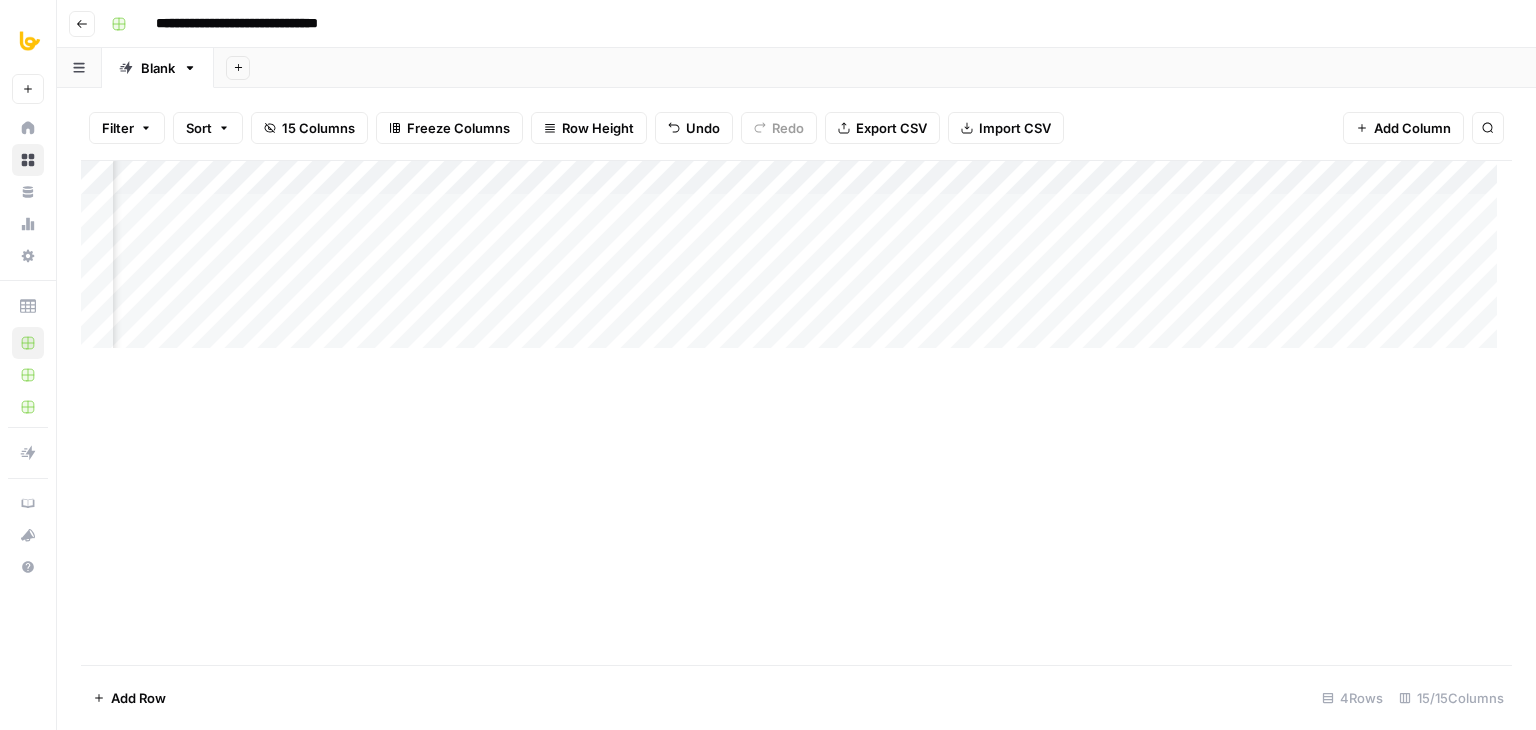click on "Add Column" at bounding box center [796, 262] 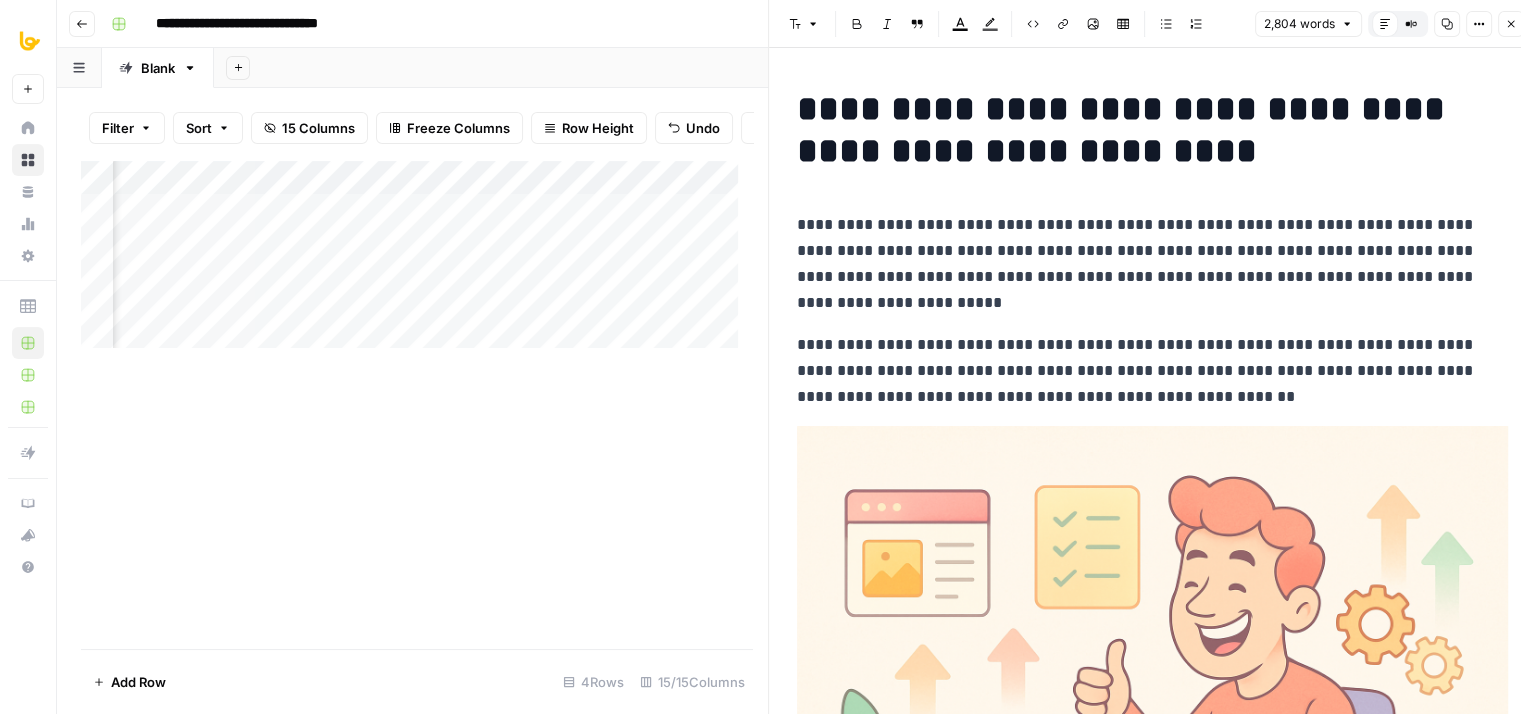 scroll, scrollTop: 16, scrollLeft: 0, axis: vertical 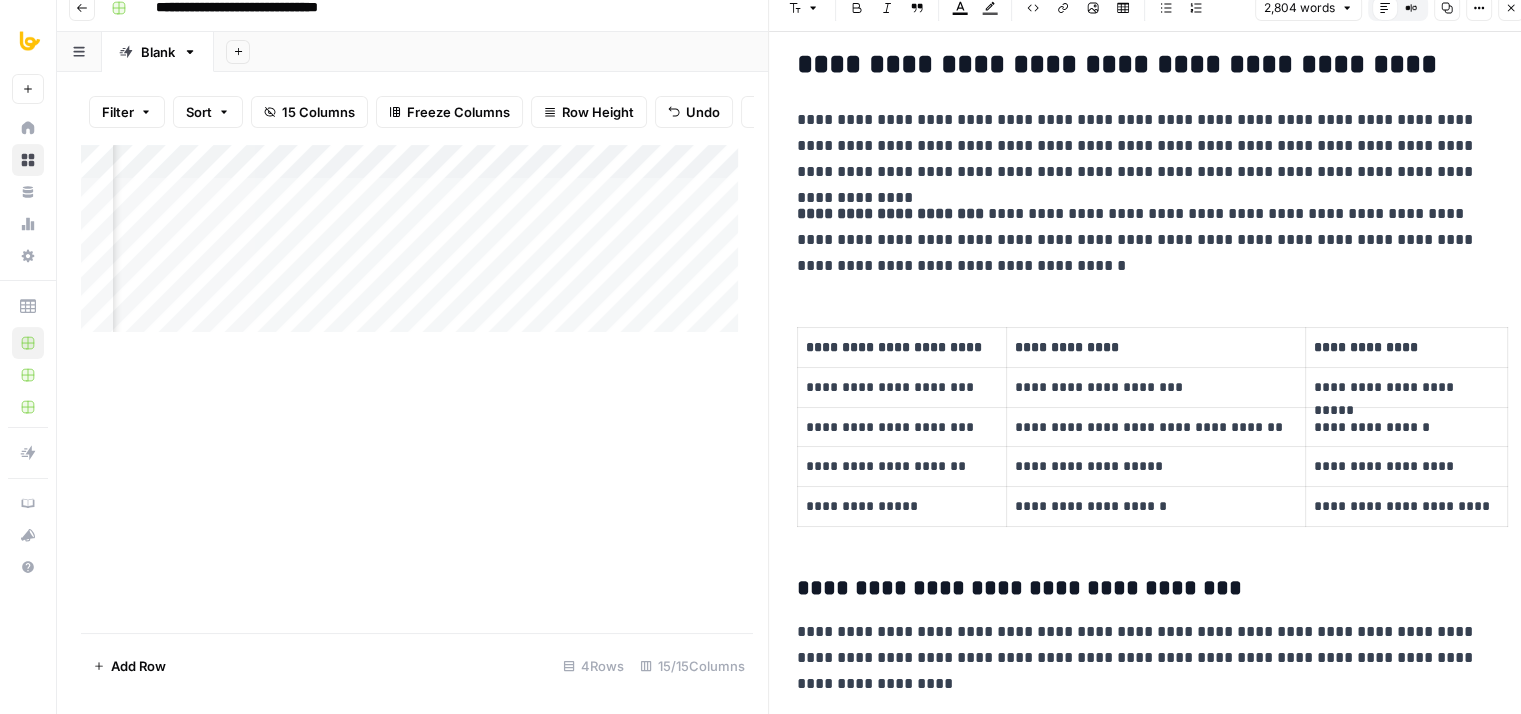 drag, startPoint x: 1261, startPoint y: 187, endPoint x: 1244, endPoint y: 416, distance: 229.63014 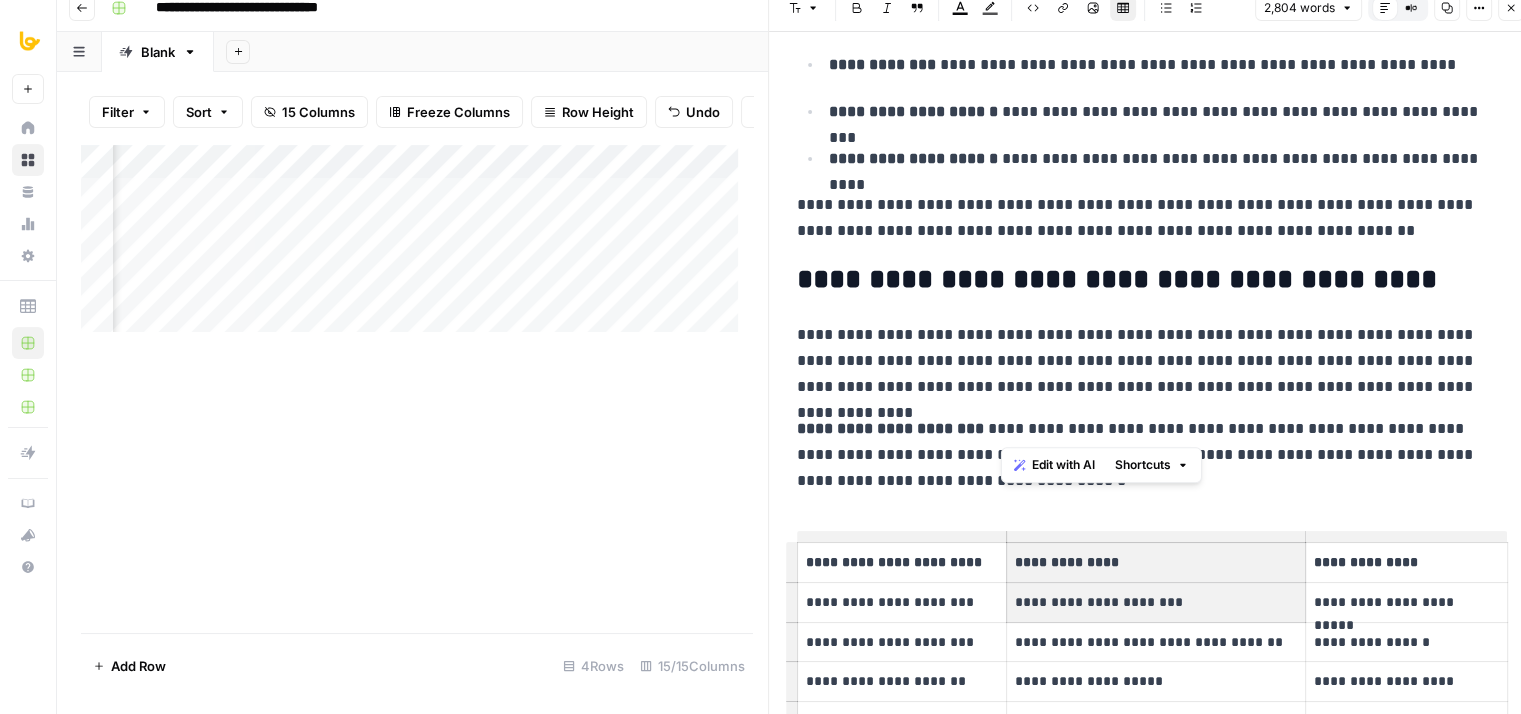 drag, startPoint x: 1258, startPoint y: 265, endPoint x: 1252, endPoint y: 50, distance: 215.08371 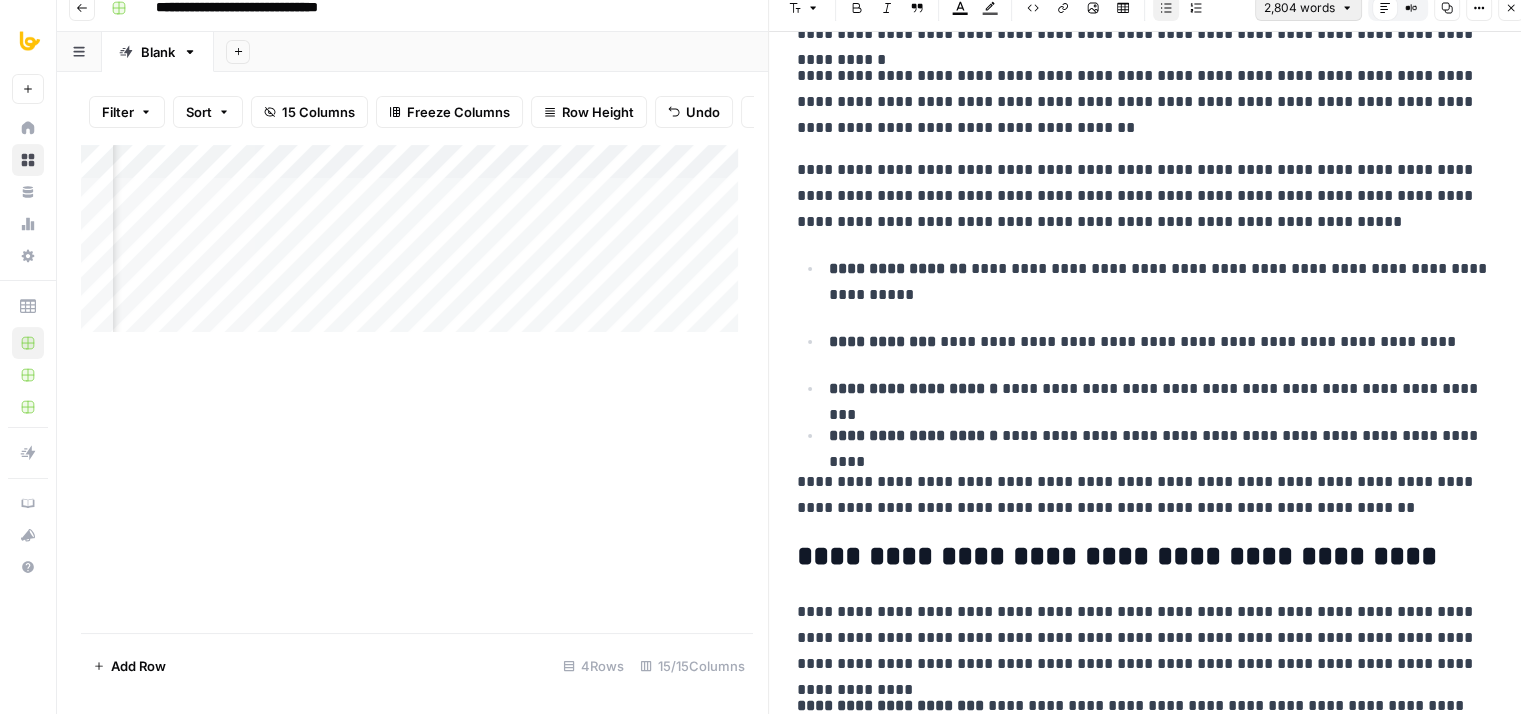 scroll, scrollTop: 0, scrollLeft: 0, axis: both 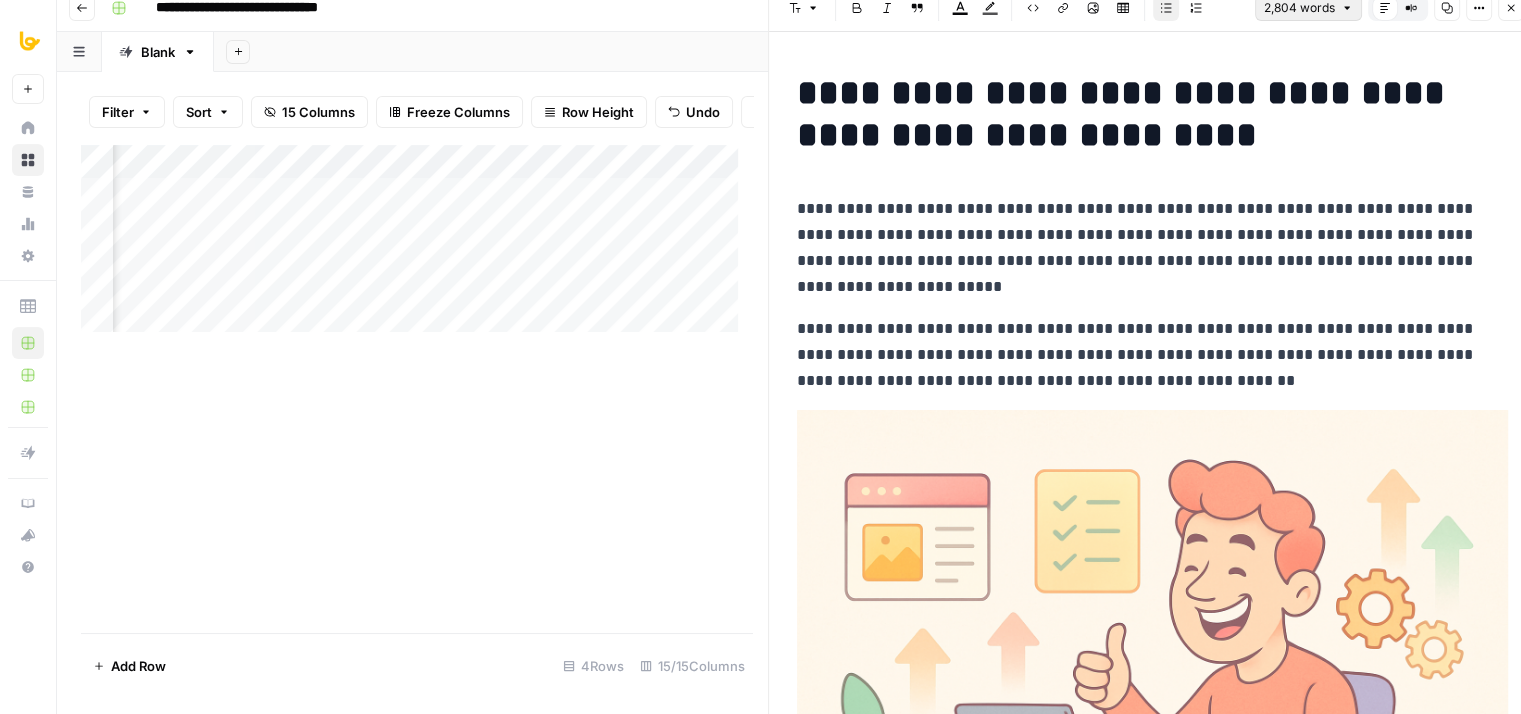 drag, startPoint x: 1320, startPoint y: 235, endPoint x: 1325, endPoint y: 20, distance: 215.05814 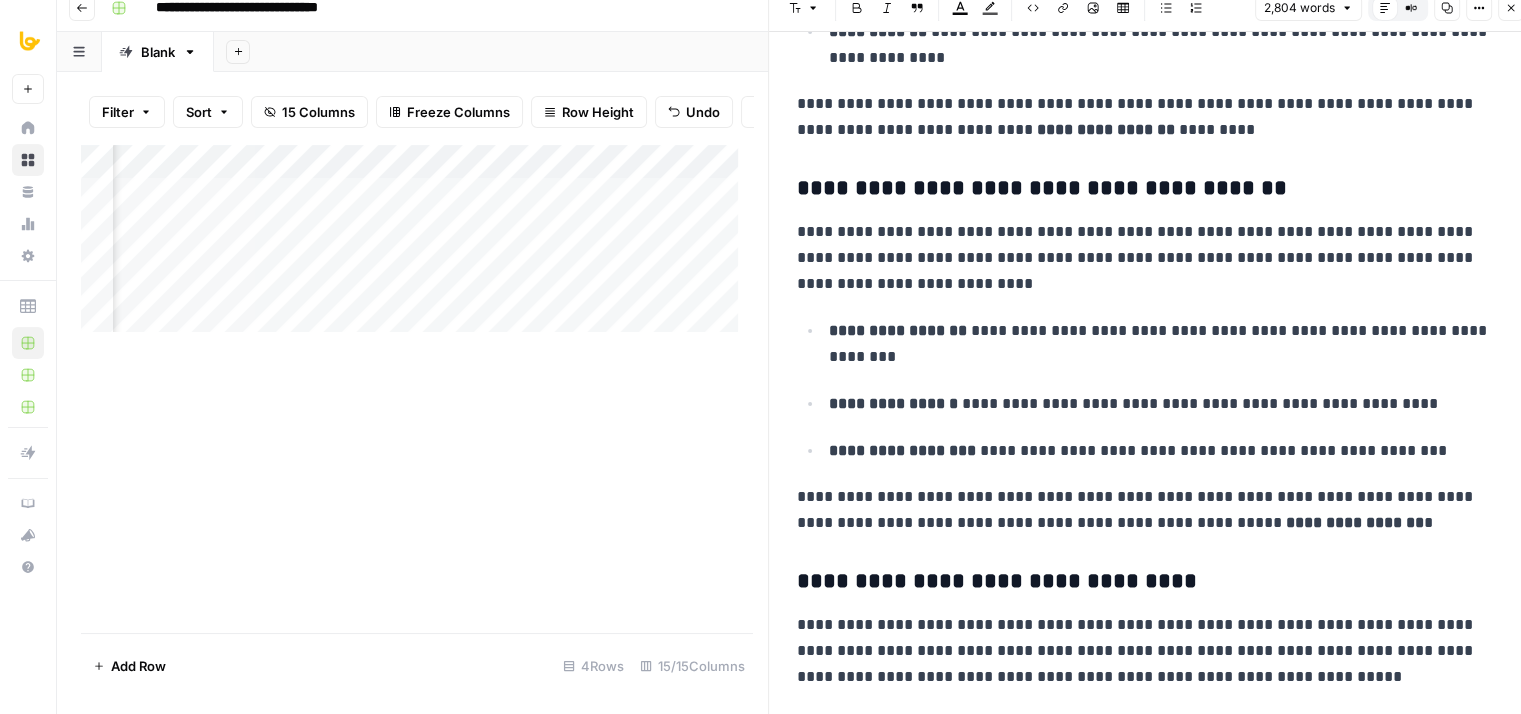 drag, startPoint x: 1368, startPoint y: 365, endPoint x: 1383, endPoint y: 486, distance: 121.92621 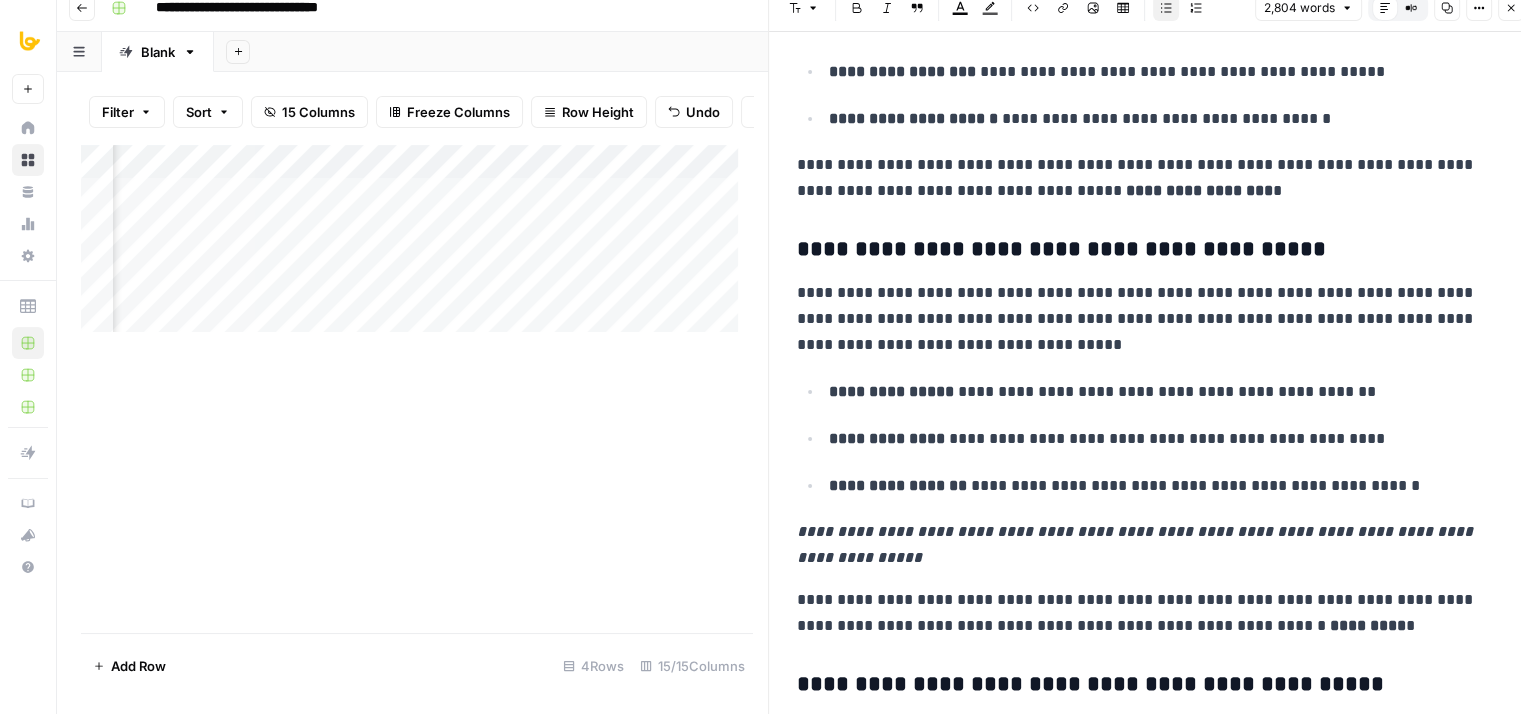 drag, startPoint x: 1296, startPoint y: 321, endPoint x: 1314, endPoint y: 509, distance: 188.85974 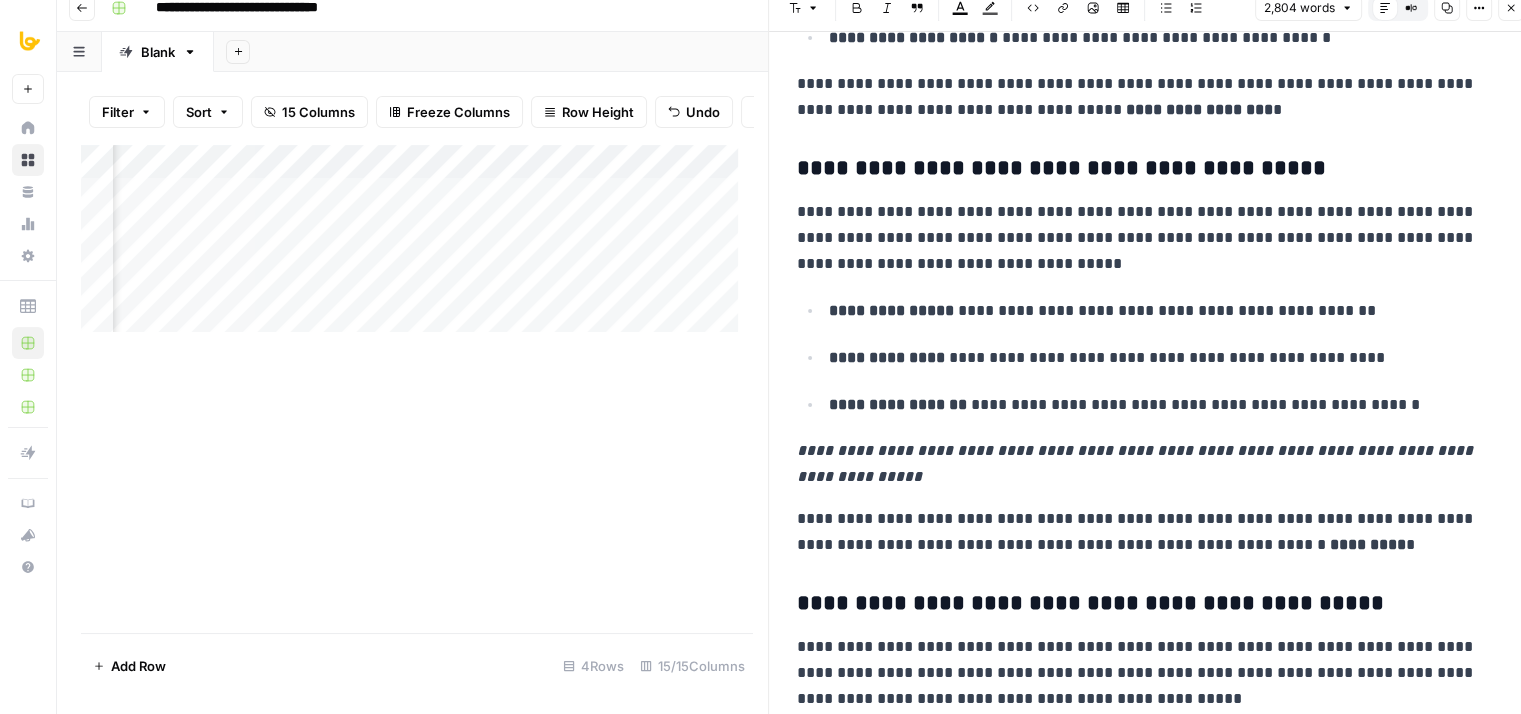 scroll, scrollTop: 3903, scrollLeft: 0, axis: vertical 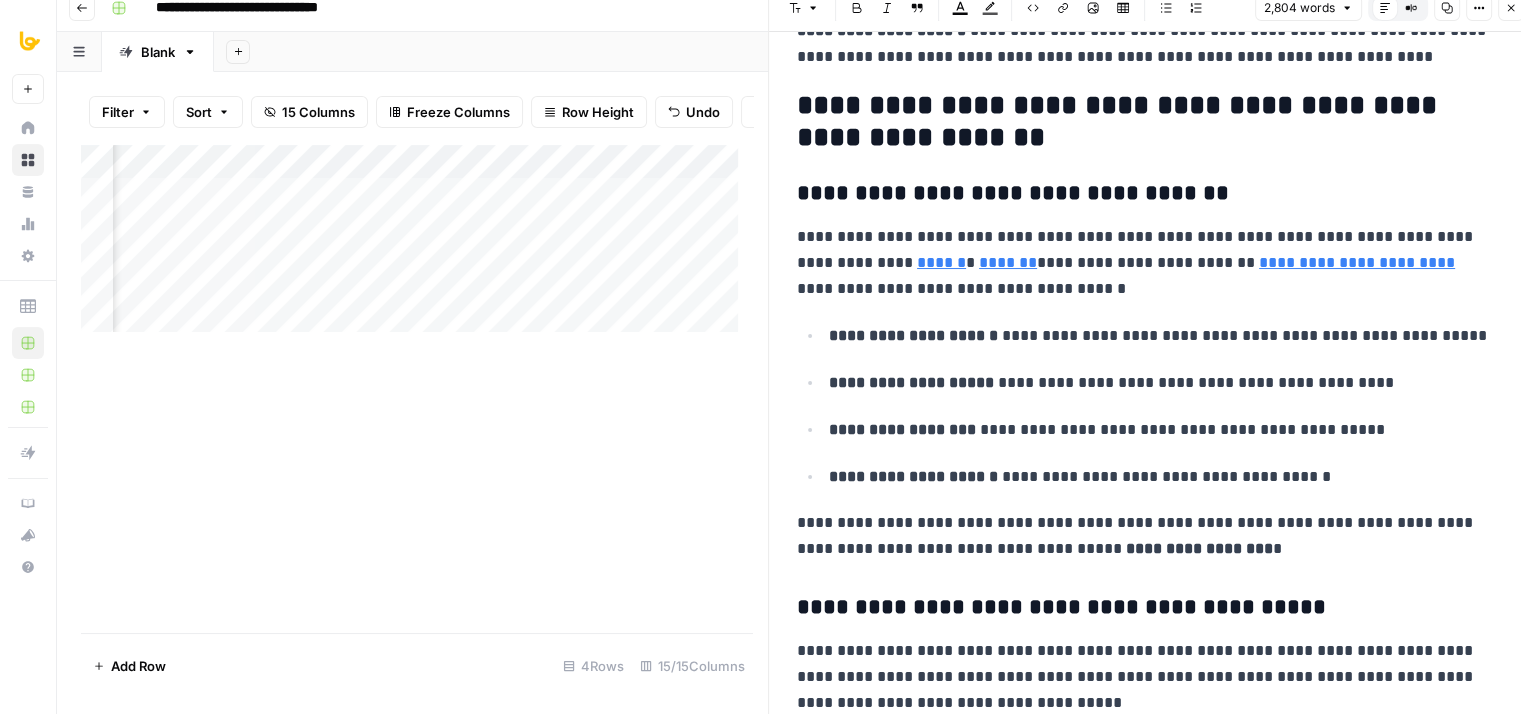 drag, startPoint x: 1308, startPoint y: 383, endPoint x: 1311, endPoint y: 231, distance: 152.0296 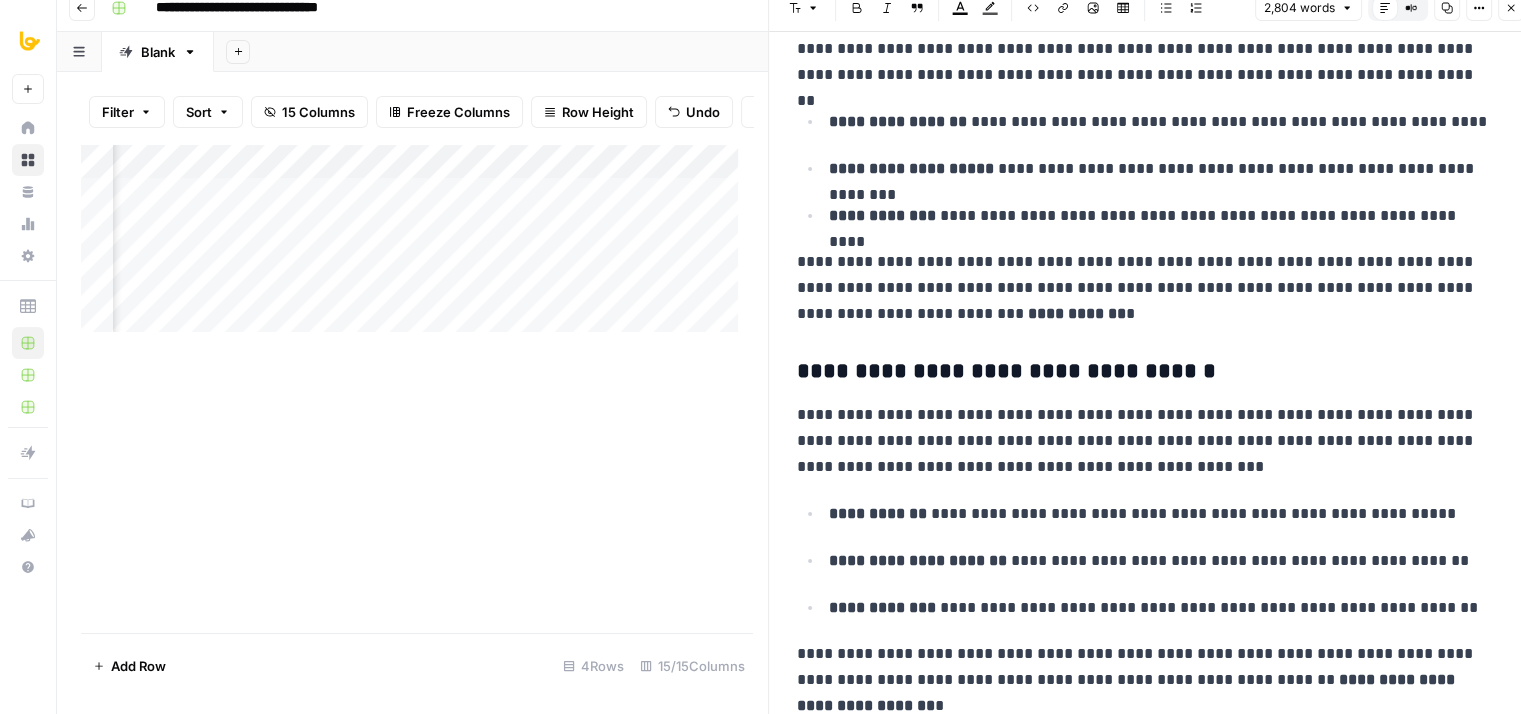 drag, startPoint x: 1188, startPoint y: 345, endPoint x: 1205, endPoint y: 600, distance: 255.56604 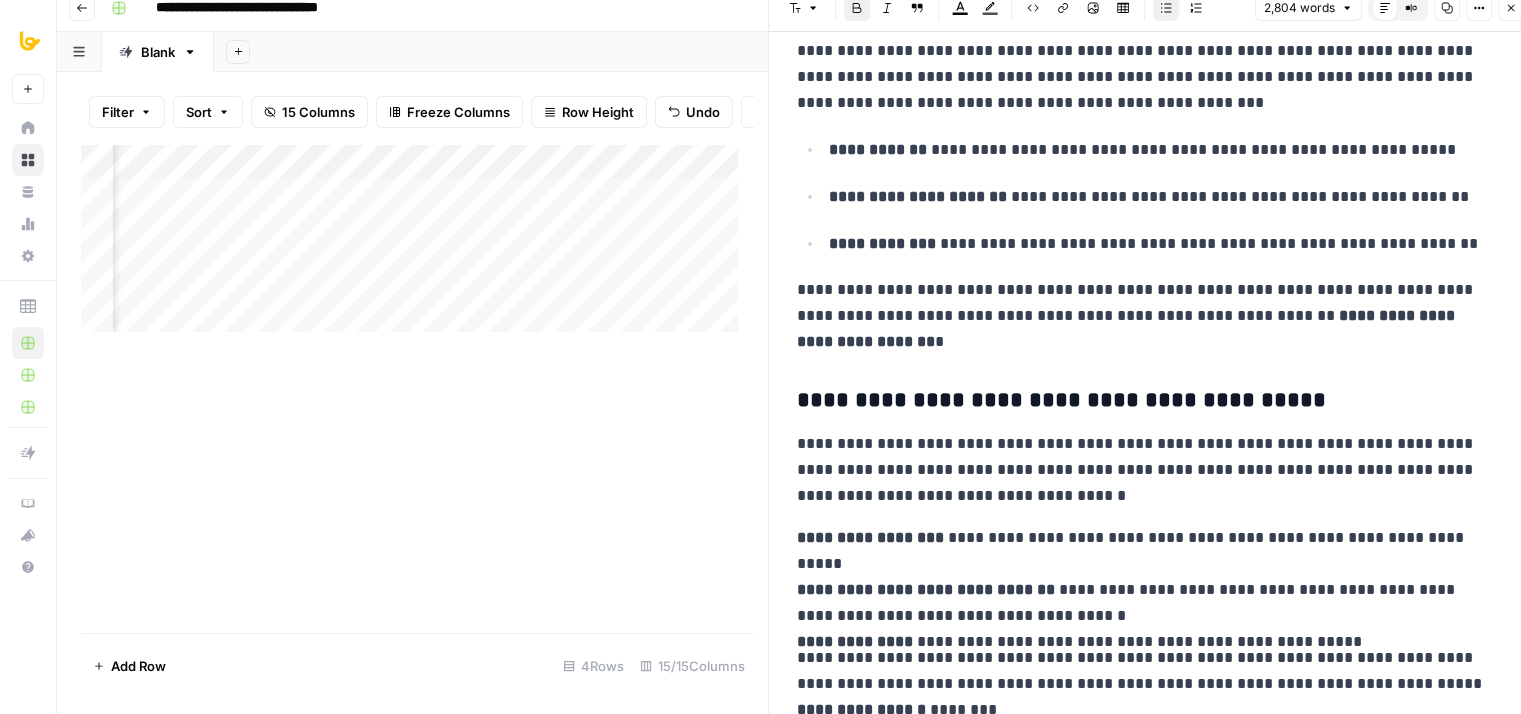 drag, startPoint x: 1161, startPoint y: 401, endPoint x: 1148, endPoint y: 561, distance: 160.52725 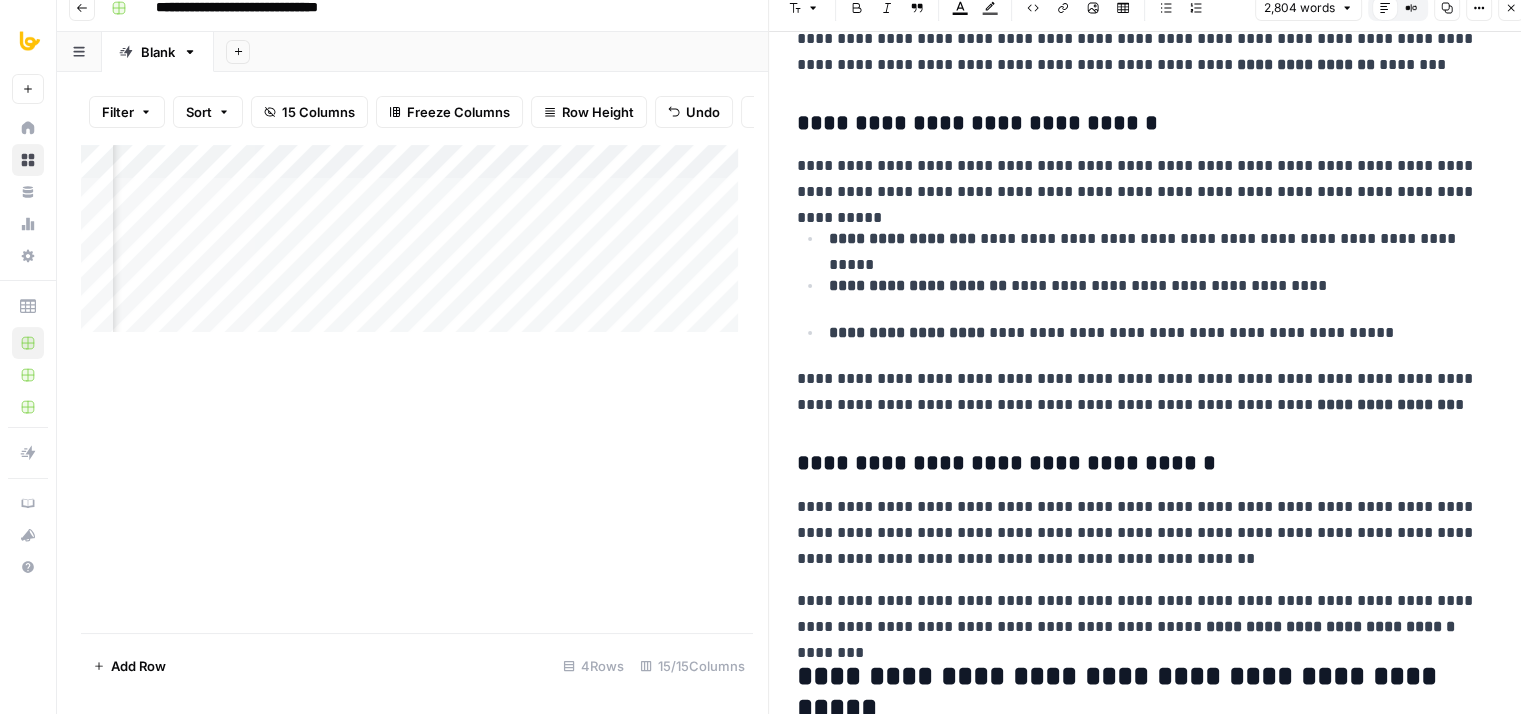 drag, startPoint x: 1003, startPoint y: 289, endPoint x: 1062, endPoint y: 626, distance: 342.1257 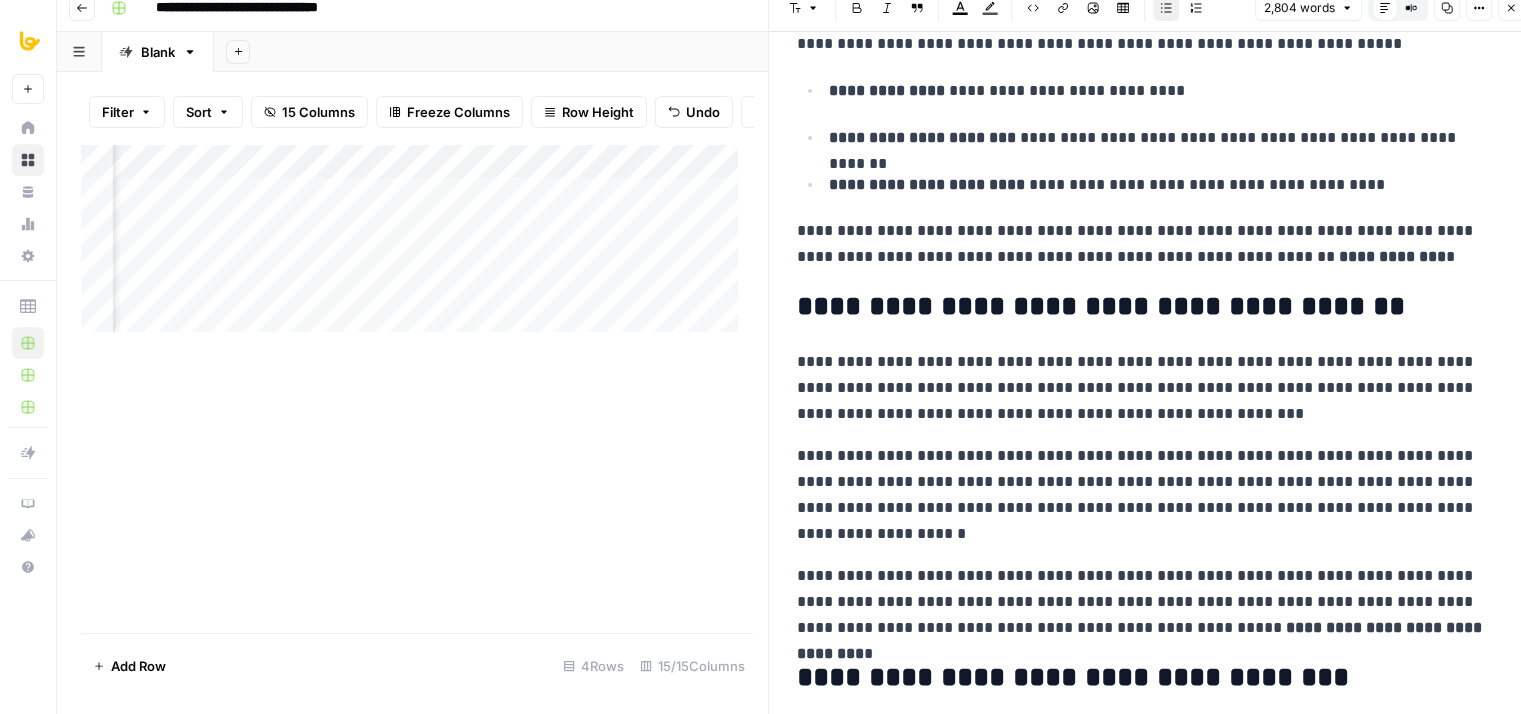 scroll, scrollTop: 11517, scrollLeft: 0, axis: vertical 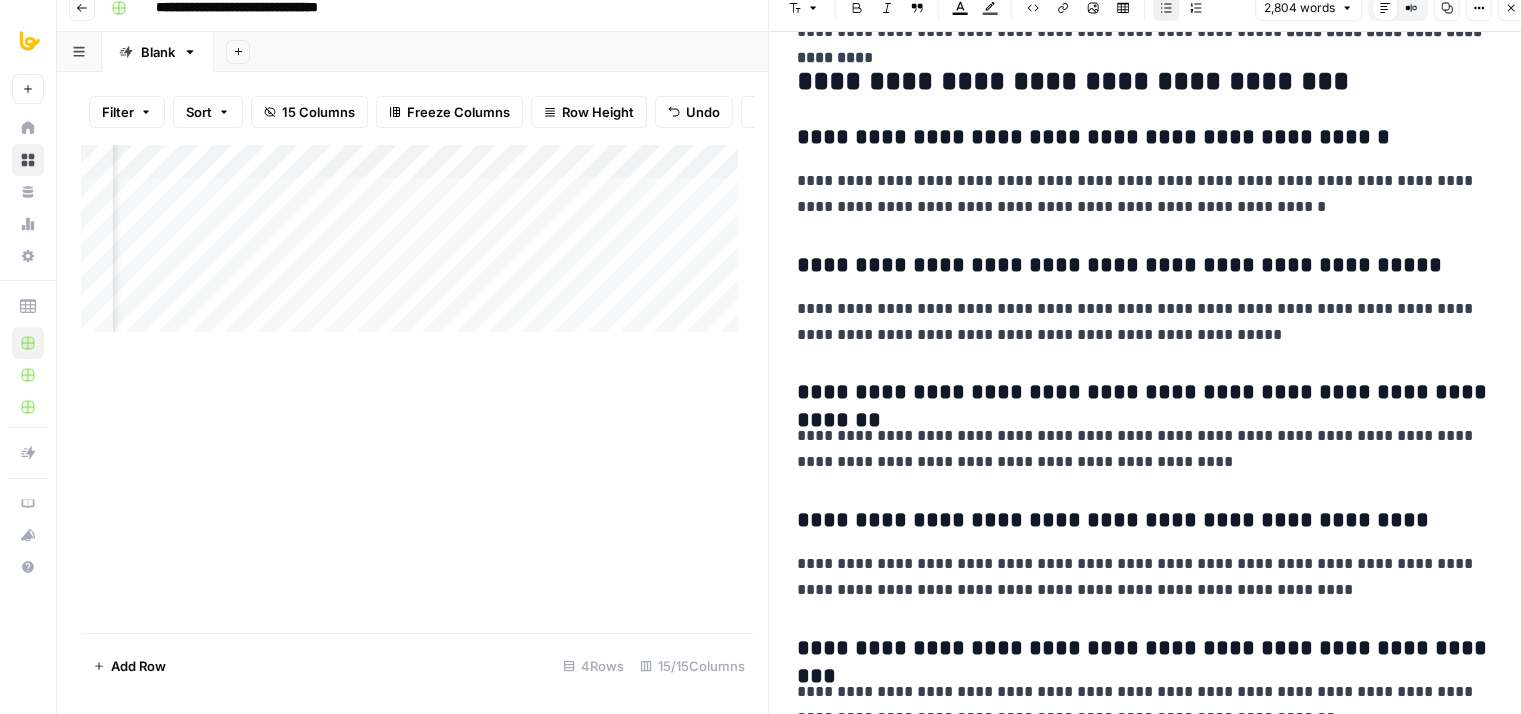 drag, startPoint x: 1070, startPoint y: 214, endPoint x: 1113, endPoint y: 476, distance: 265.5052 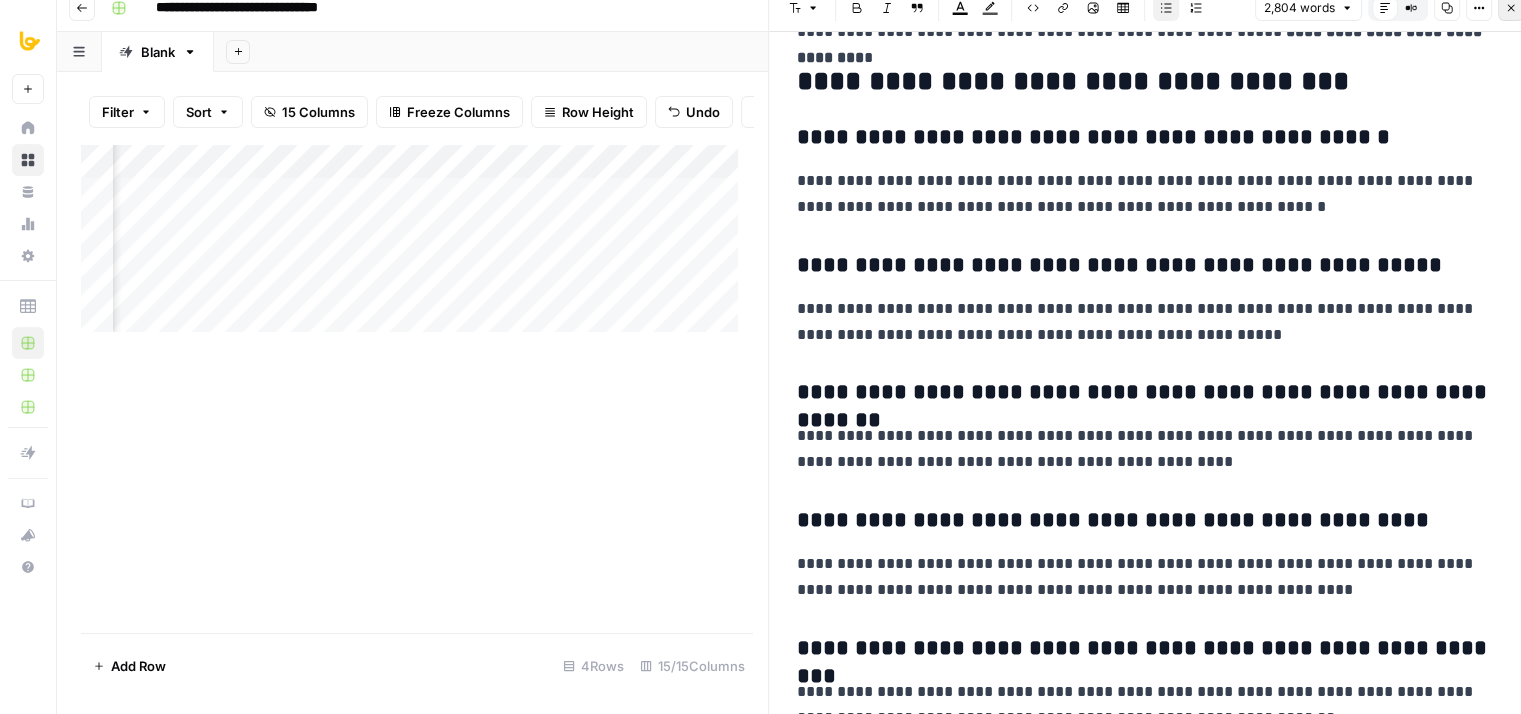 click 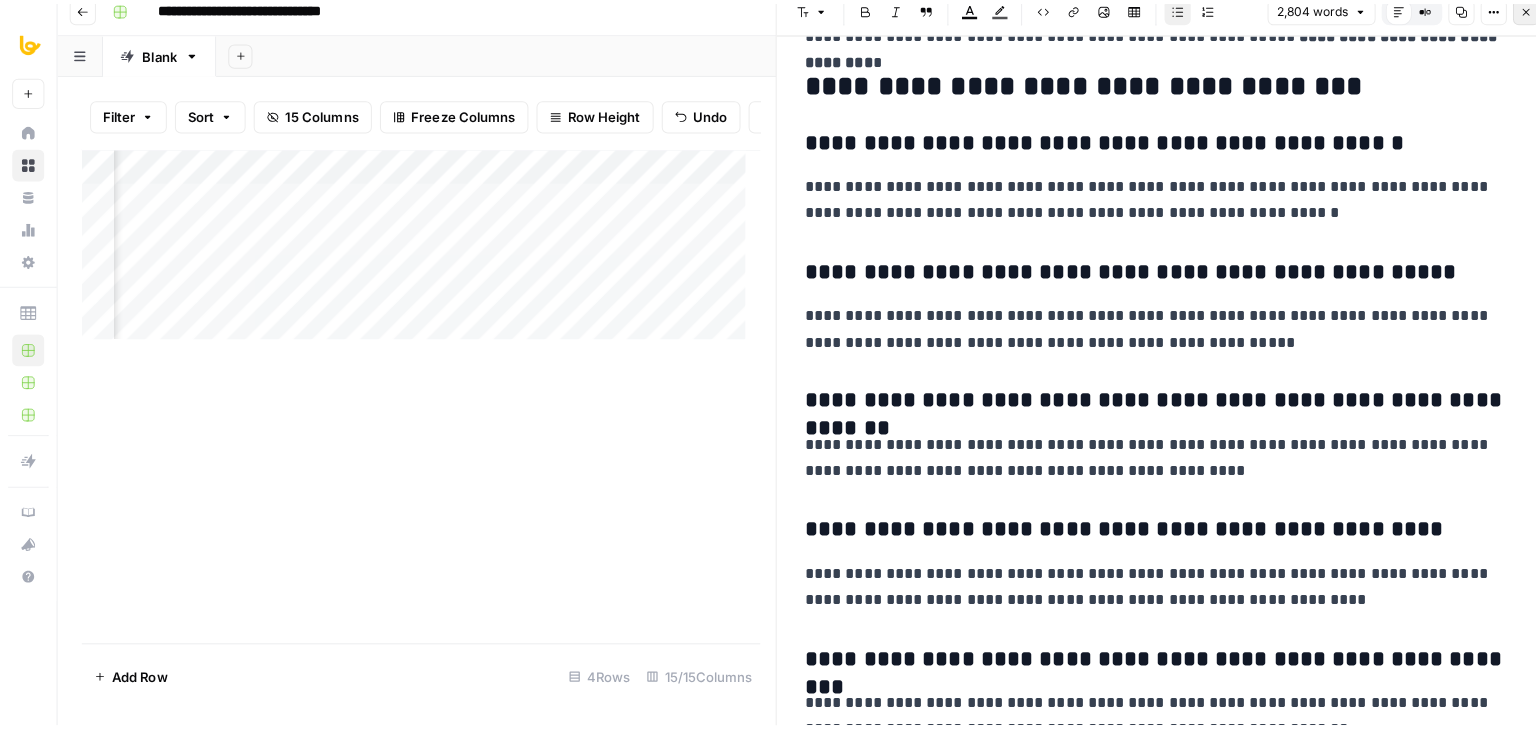 scroll, scrollTop: 0, scrollLeft: 0, axis: both 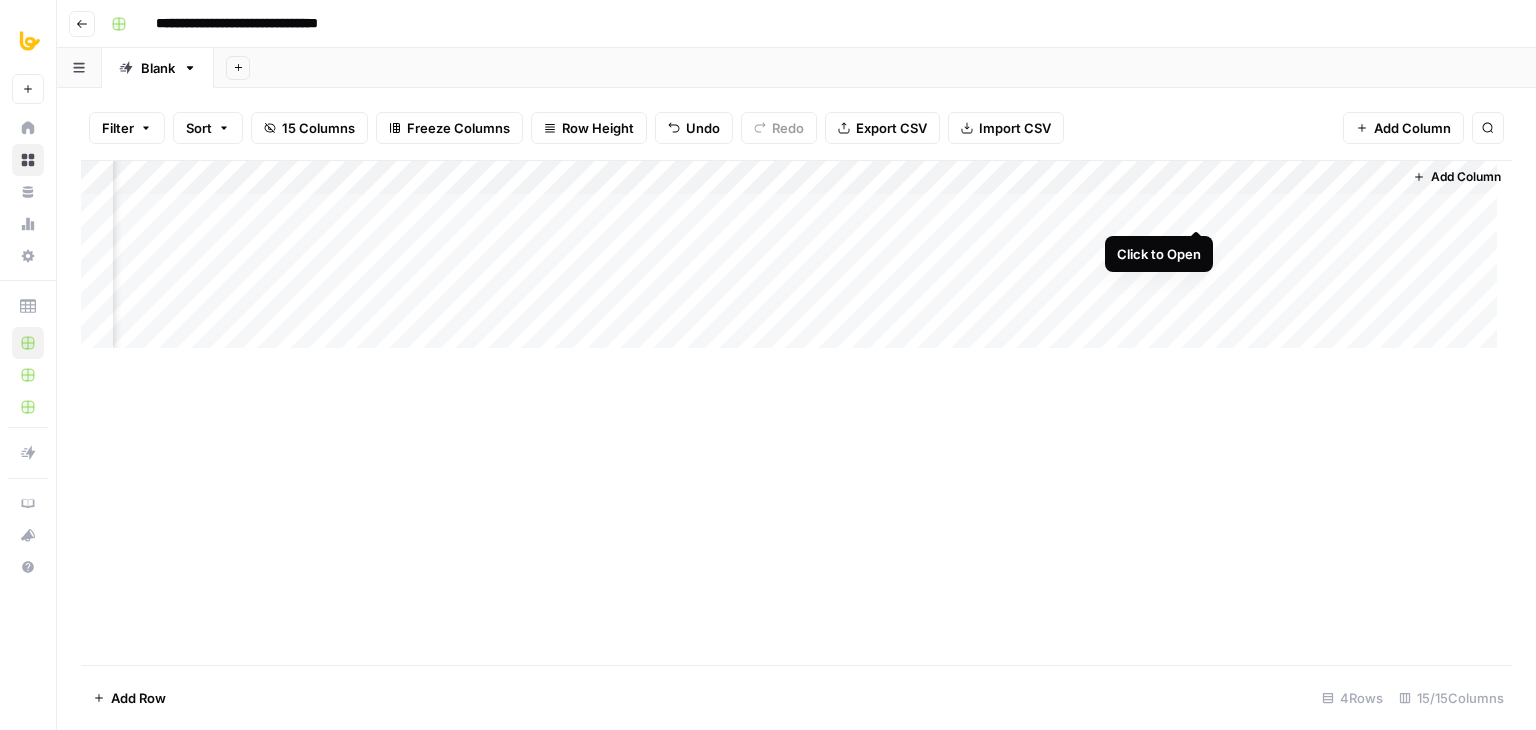 click on "Add Column" at bounding box center (796, 262) 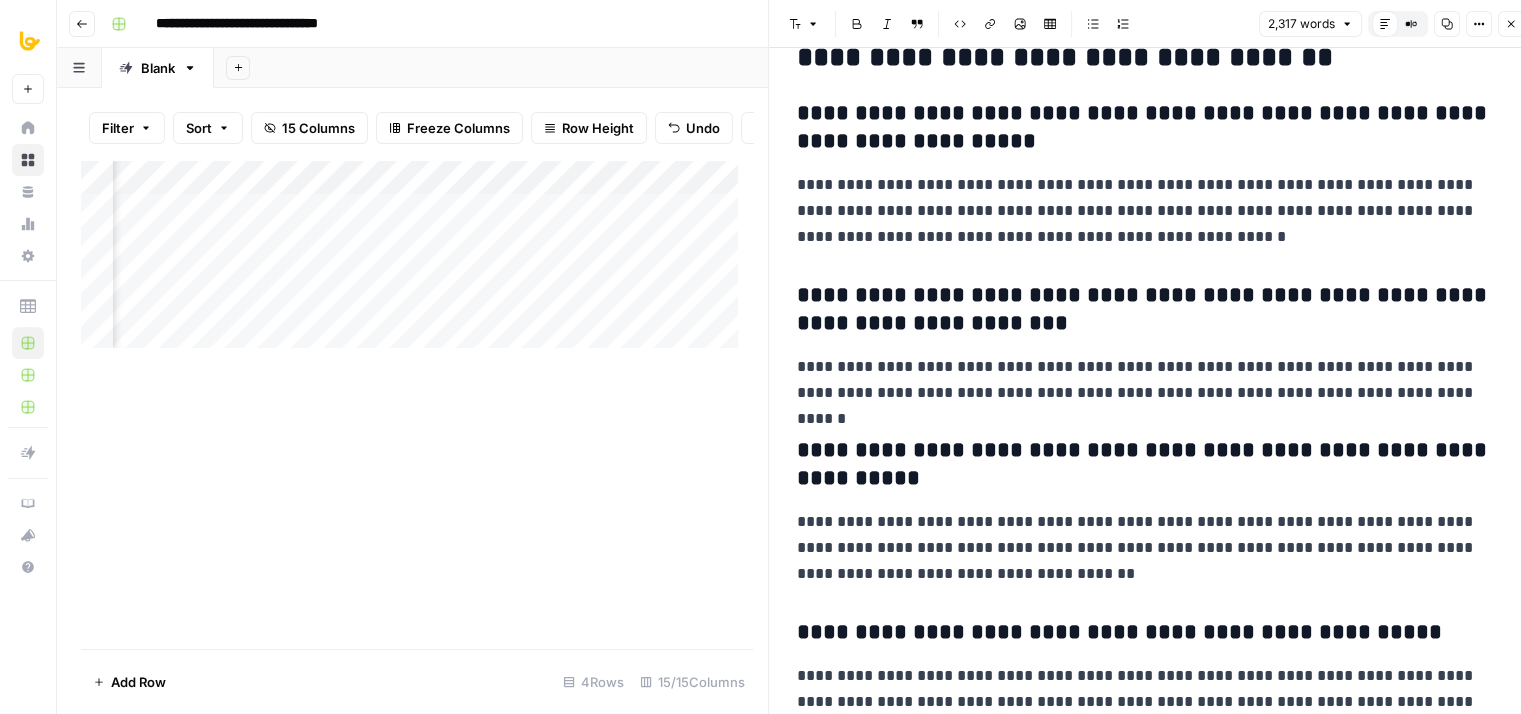 drag, startPoint x: 1332, startPoint y: 189, endPoint x: 1344, endPoint y: 509, distance: 320.2249 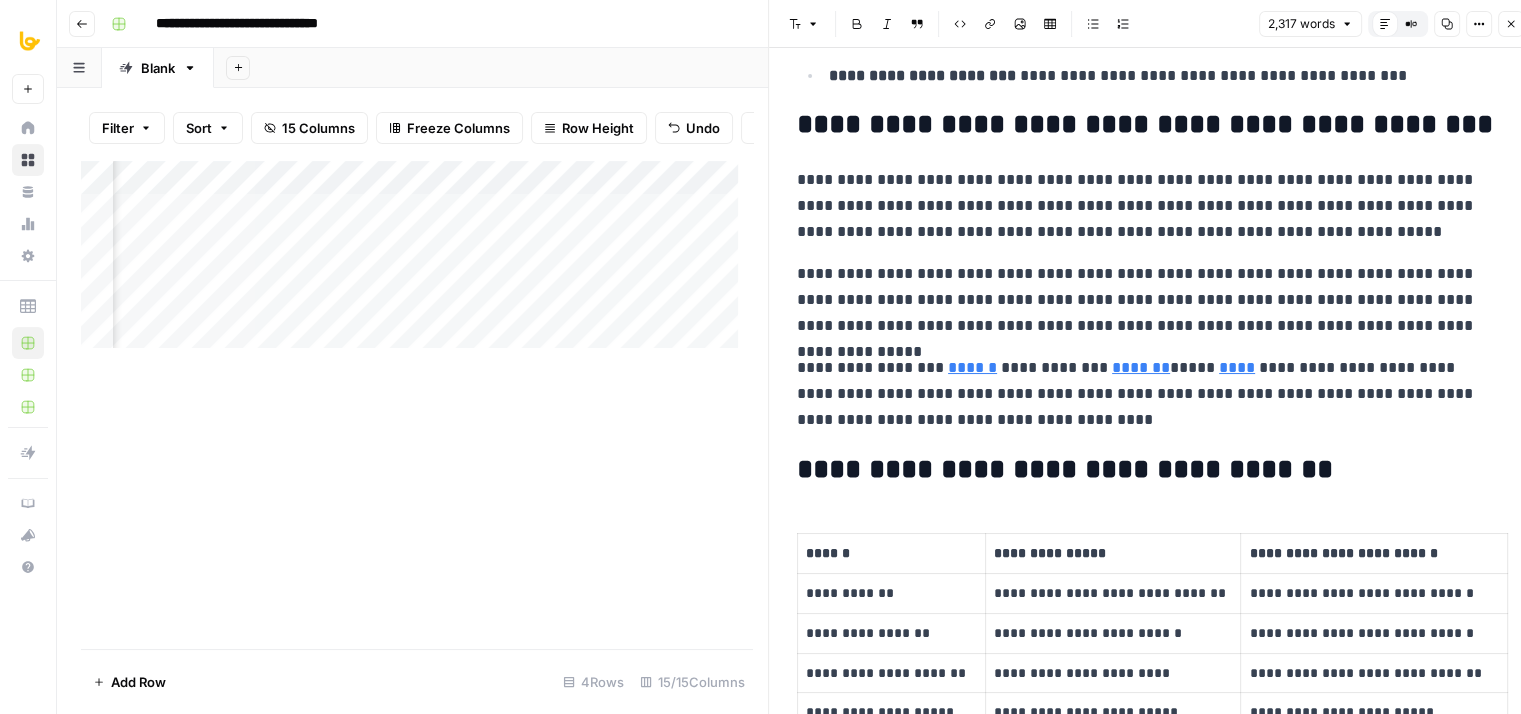 scroll, scrollTop: 0, scrollLeft: 0, axis: both 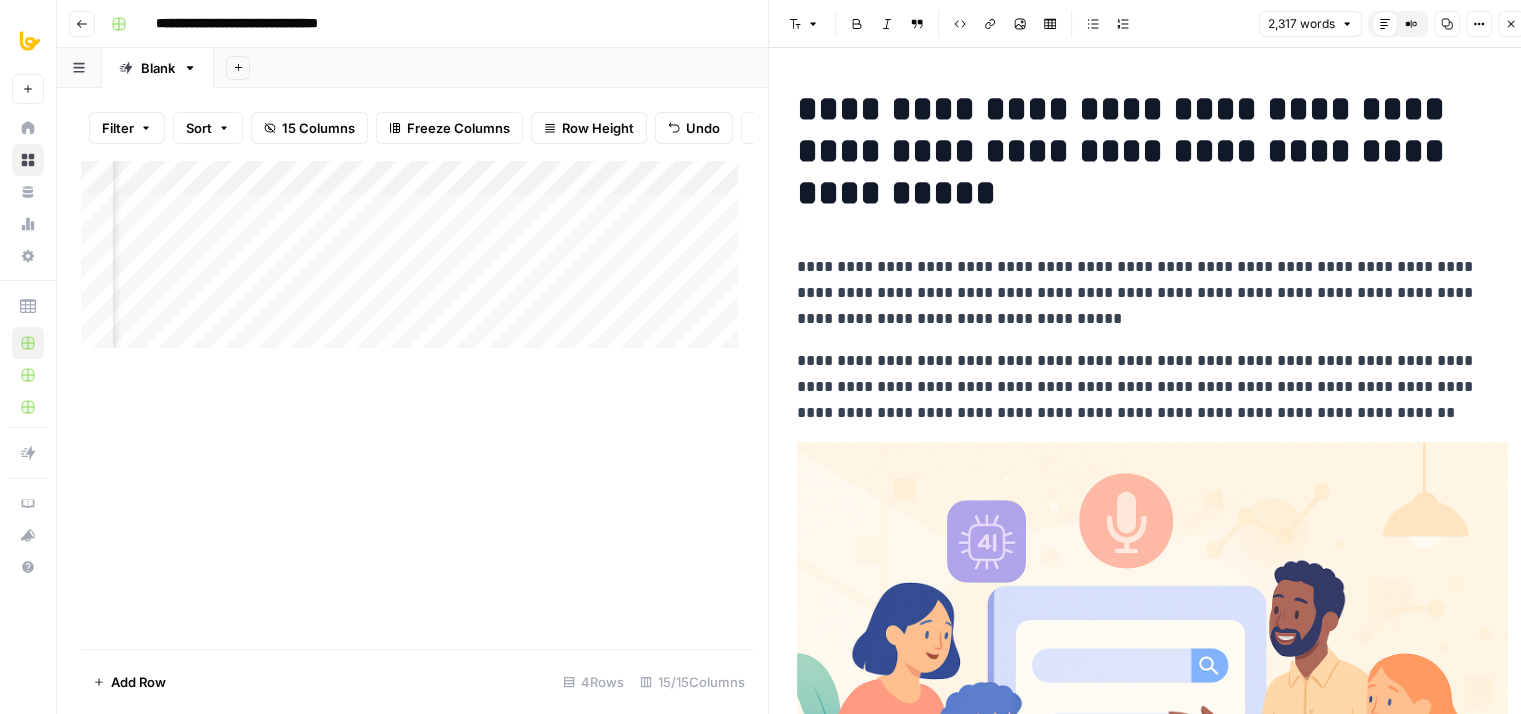 drag, startPoint x: 1332, startPoint y: 337, endPoint x: 1336, endPoint y: 37, distance: 300.02667 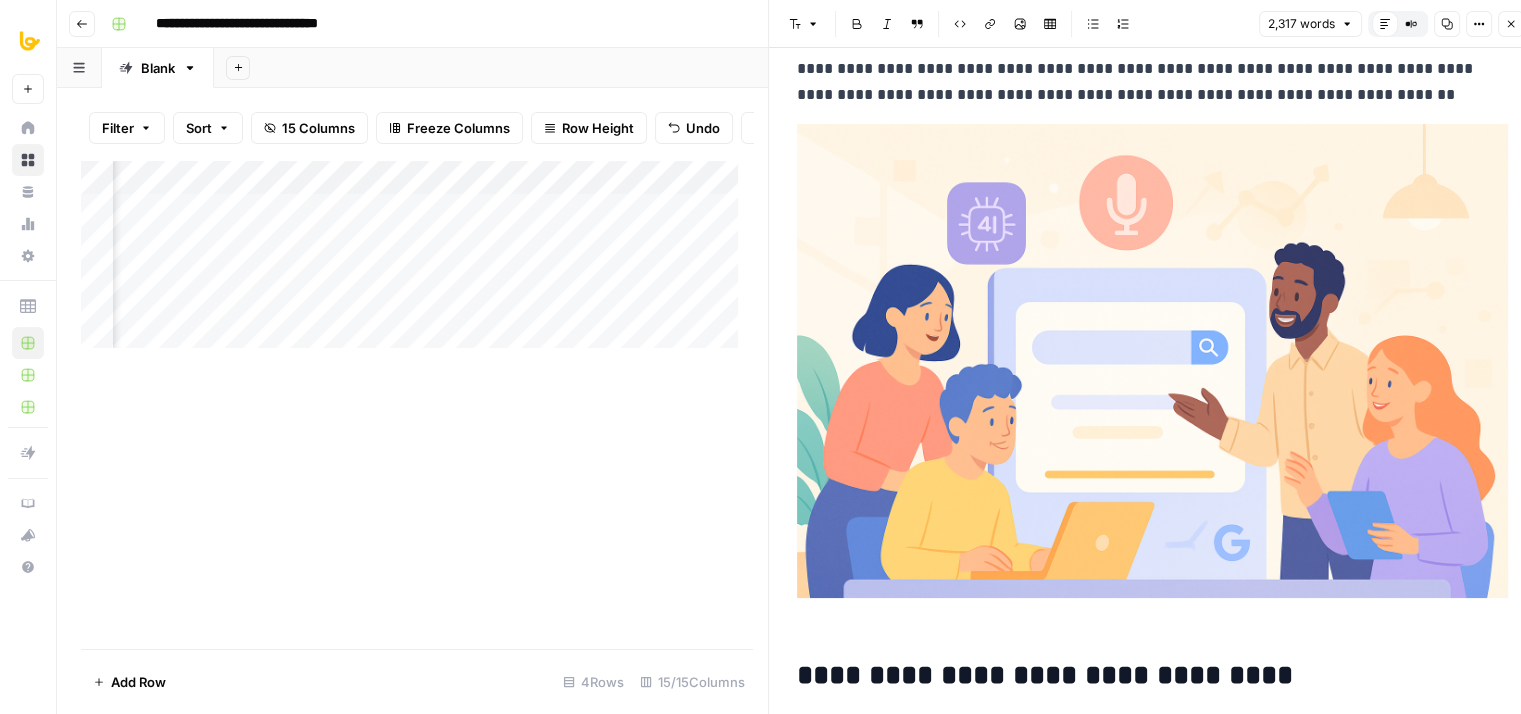 drag, startPoint x: 1036, startPoint y: 249, endPoint x: 1044, endPoint y: 345, distance: 96.332756 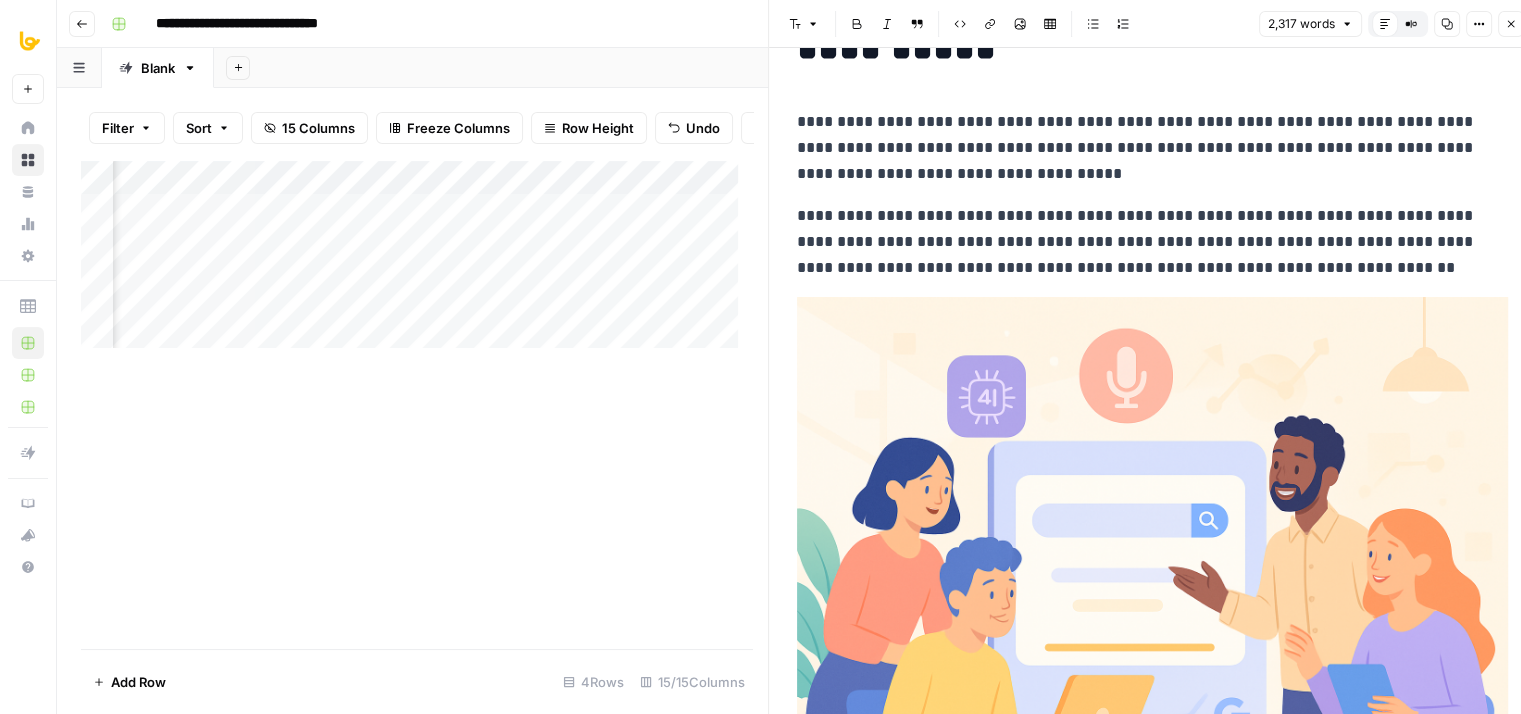 scroll, scrollTop: 0, scrollLeft: 0, axis: both 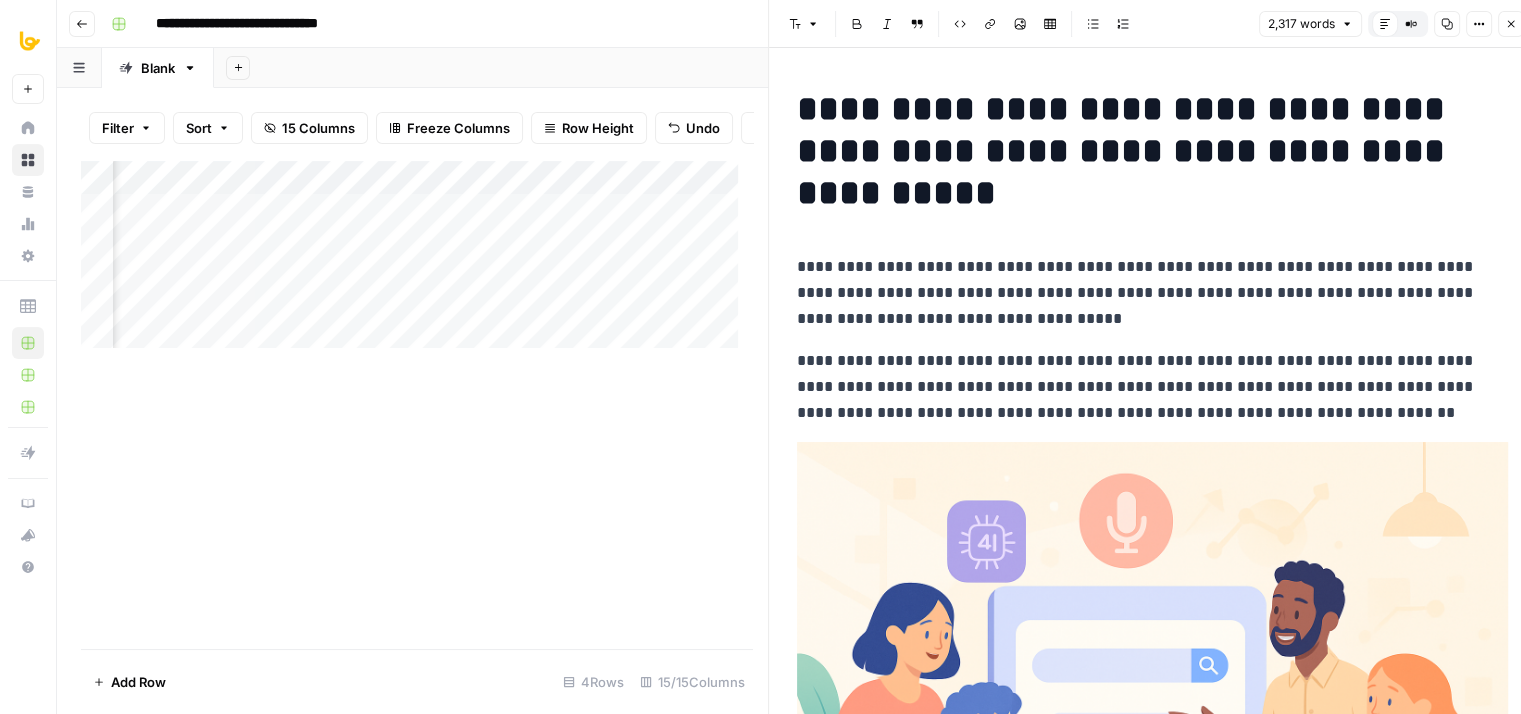 drag, startPoint x: 1114, startPoint y: 620, endPoint x: 1119, endPoint y: 468, distance: 152.08221 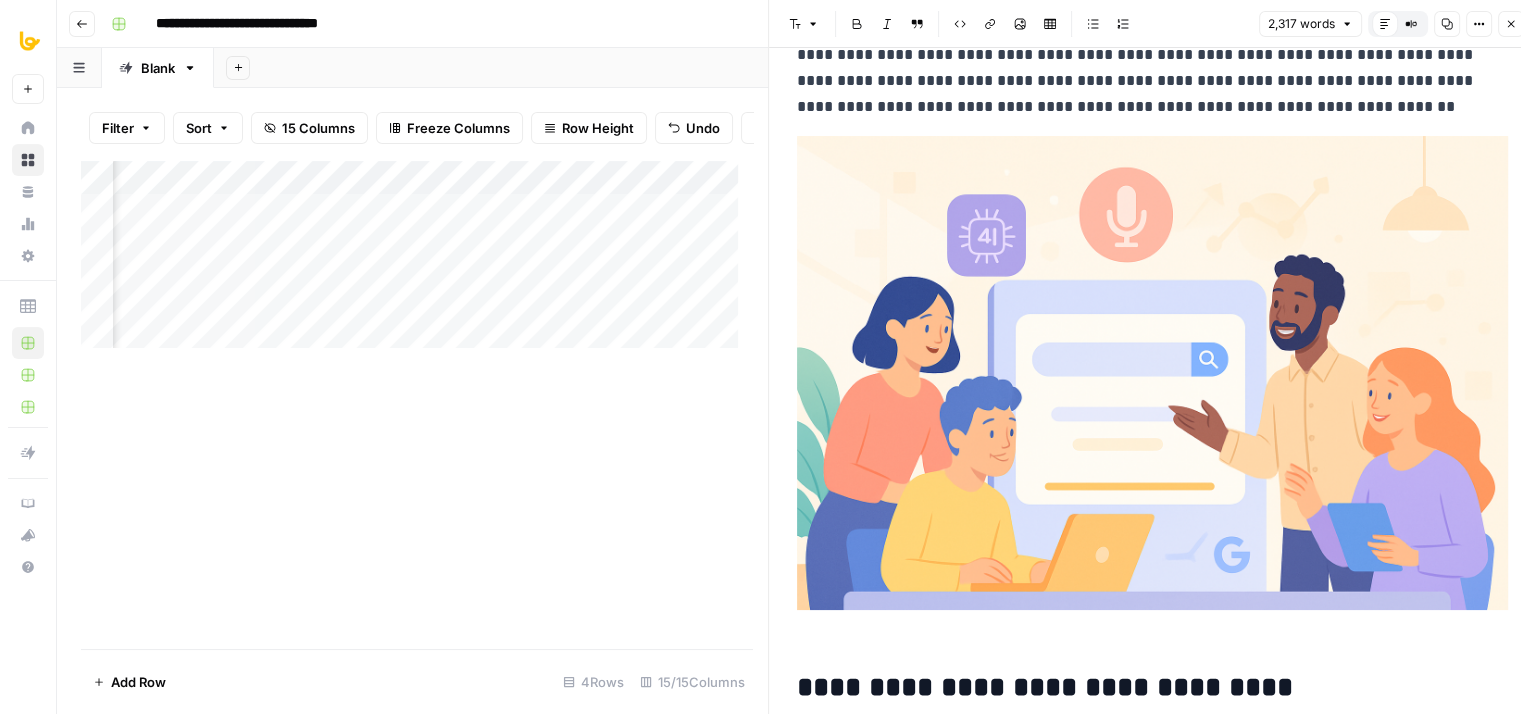 drag, startPoint x: 1139, startPoint y: 277, endPoint x: 1140, endPoint y: 408, distance: 131.00381 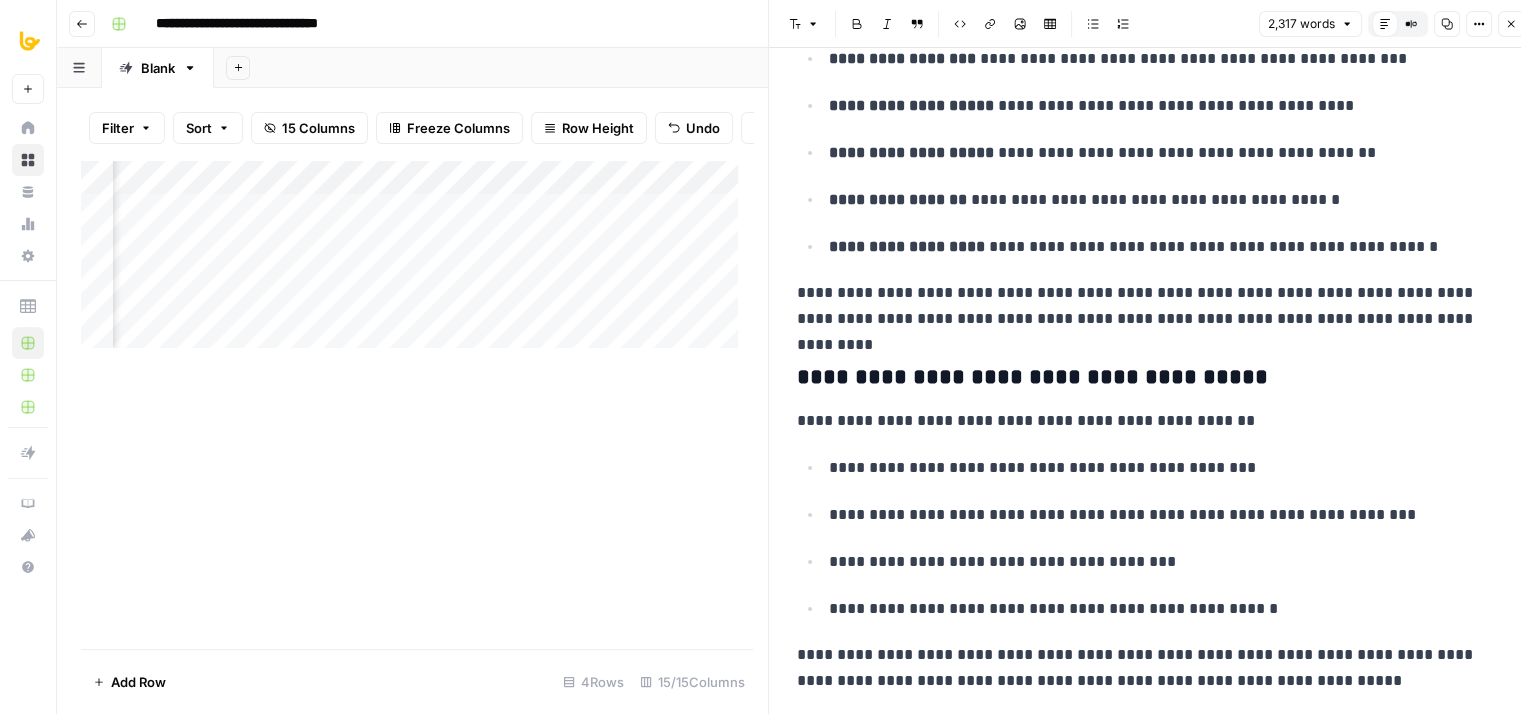 drag, startPoint x: 1132, startPoint y: 282, endPoint x: 1140, endPoint y: 509, distance: 227.14093 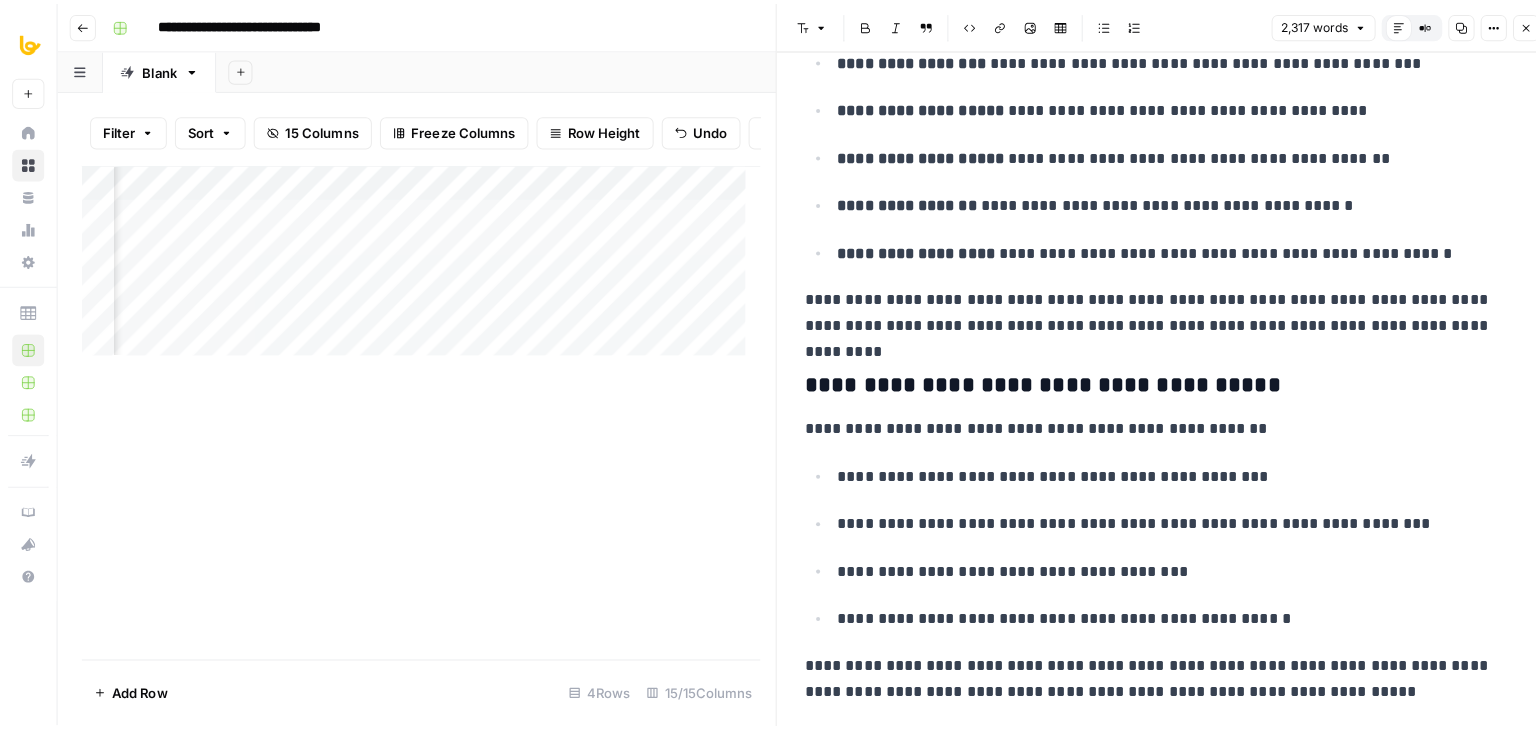 scroll, scrollTop: 5794, scrollLeft: 0, axis: vertical 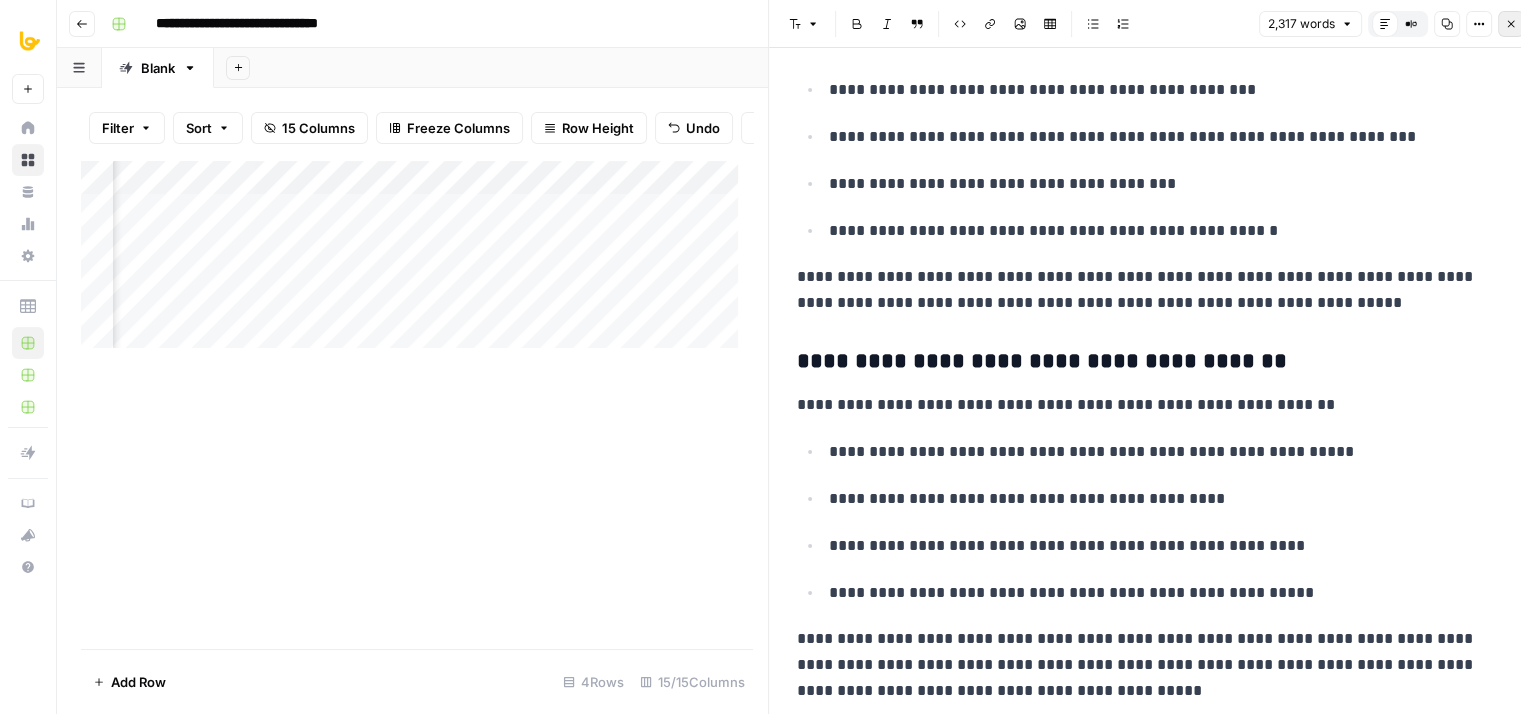click 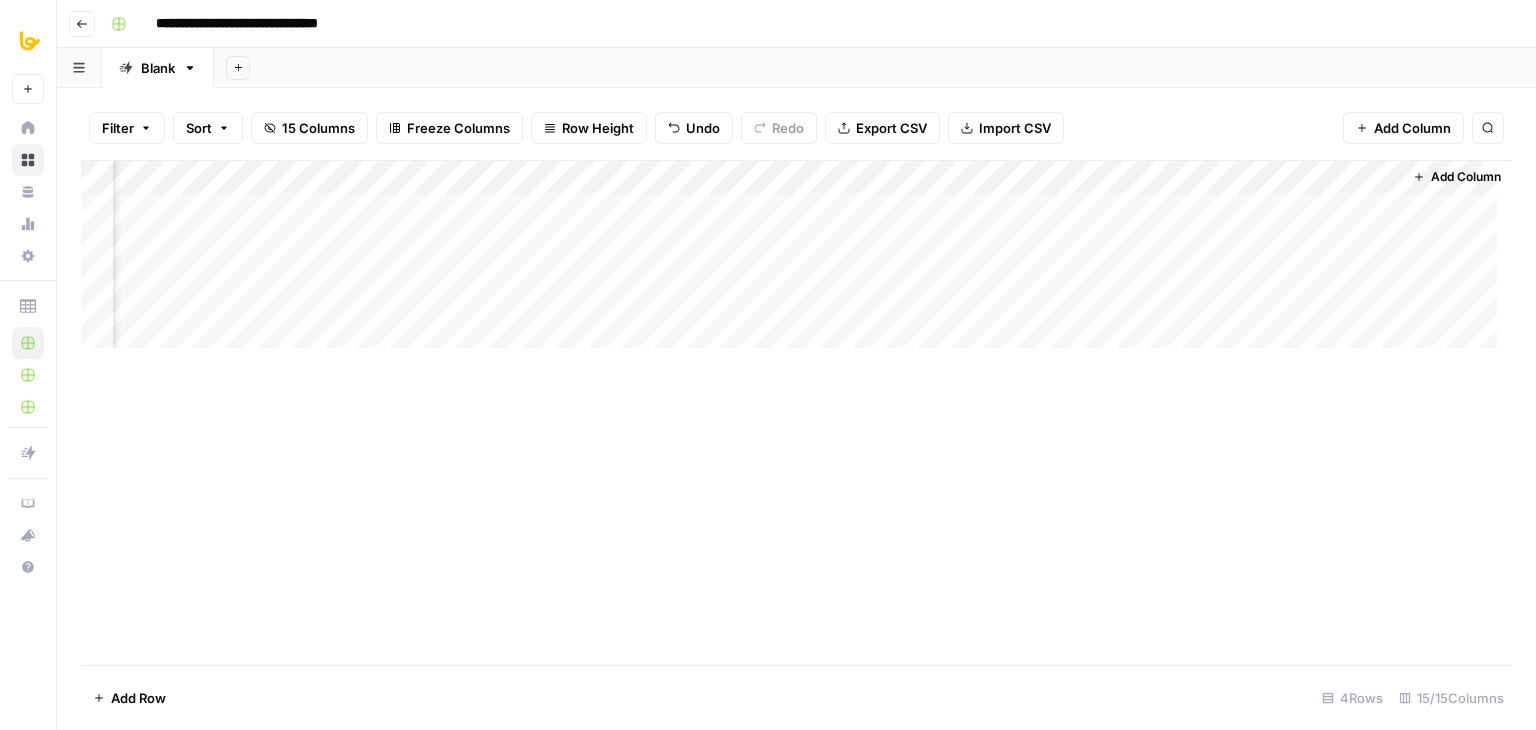 scroll, scrollTop: 0, scrollLeft: 1558, axis: horizontal 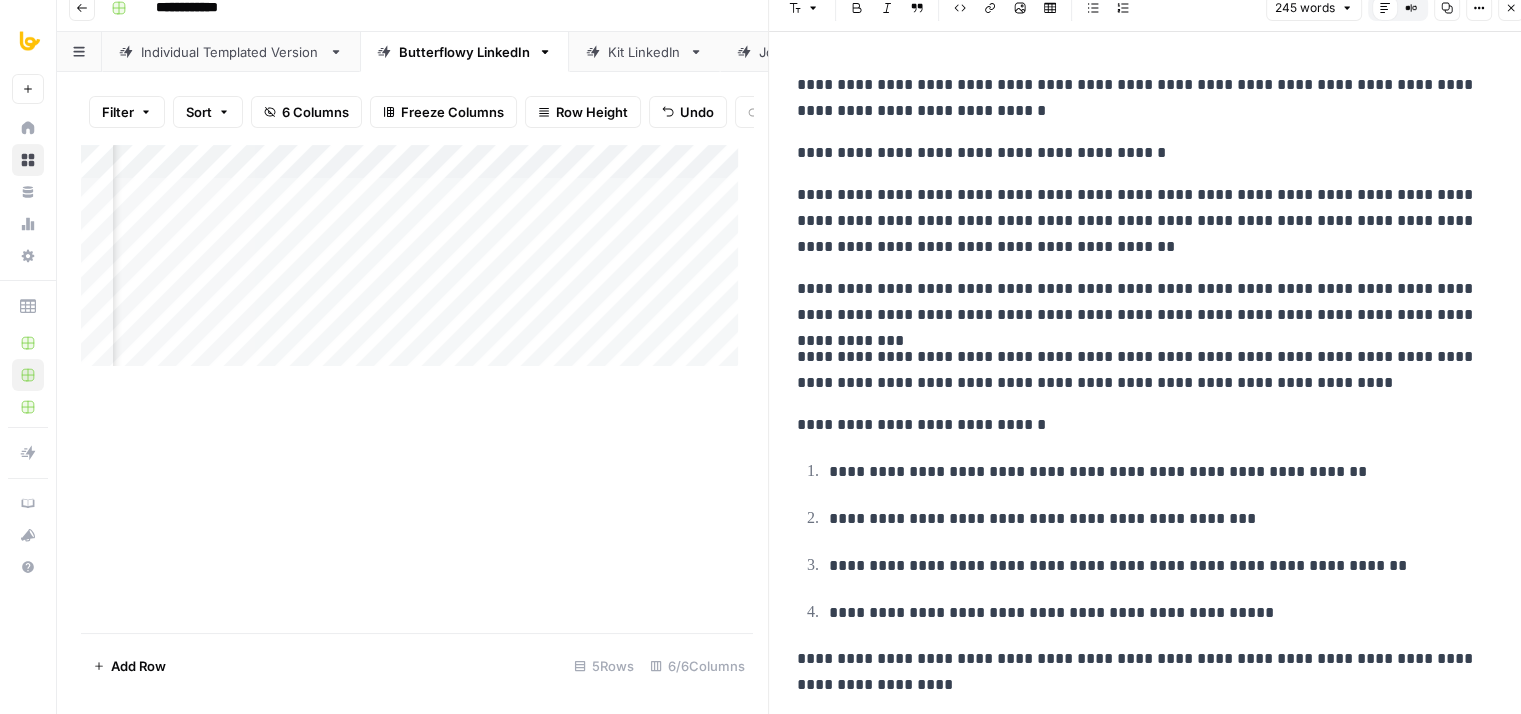 click on "**********" at bounding box center [1145, 370] 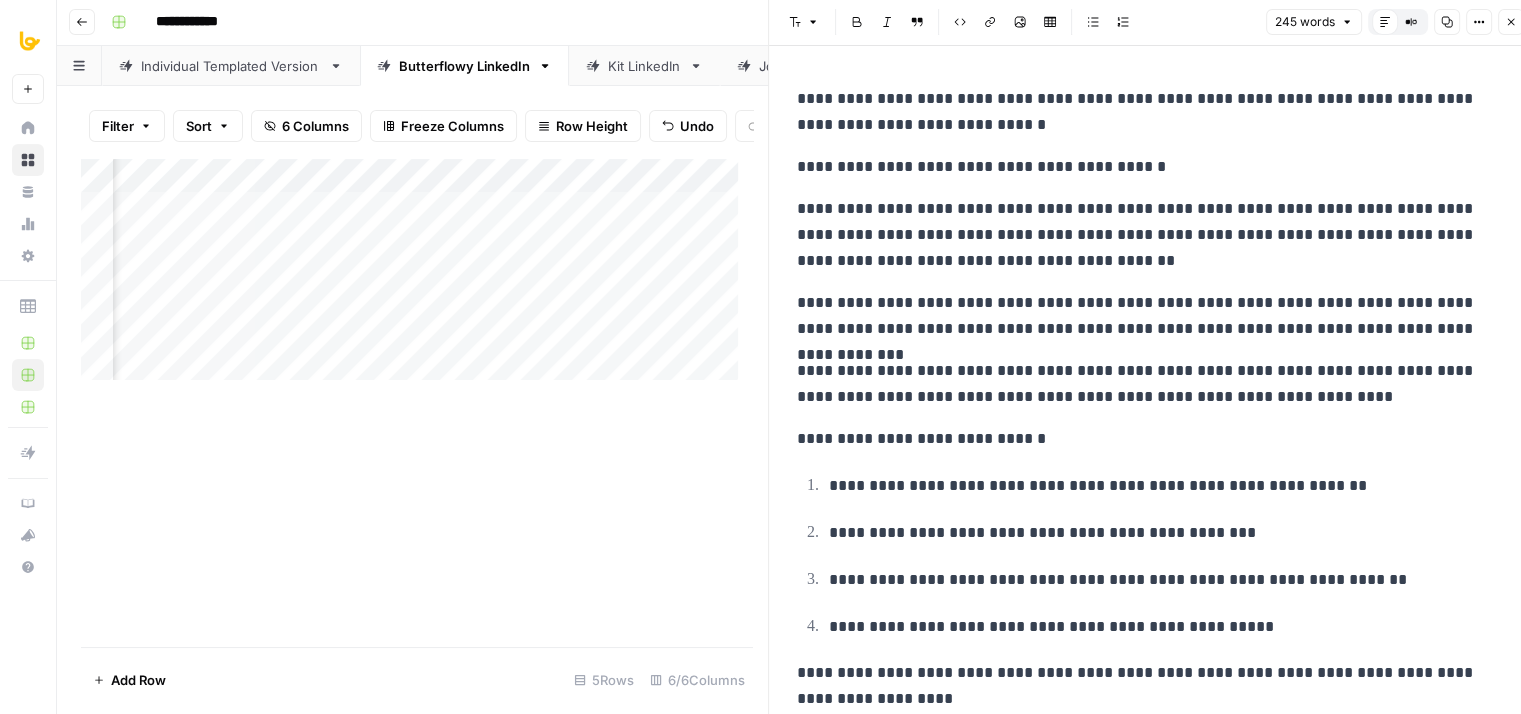 scroll, scrollTop: 0, scrollLeft: 0, axis: both 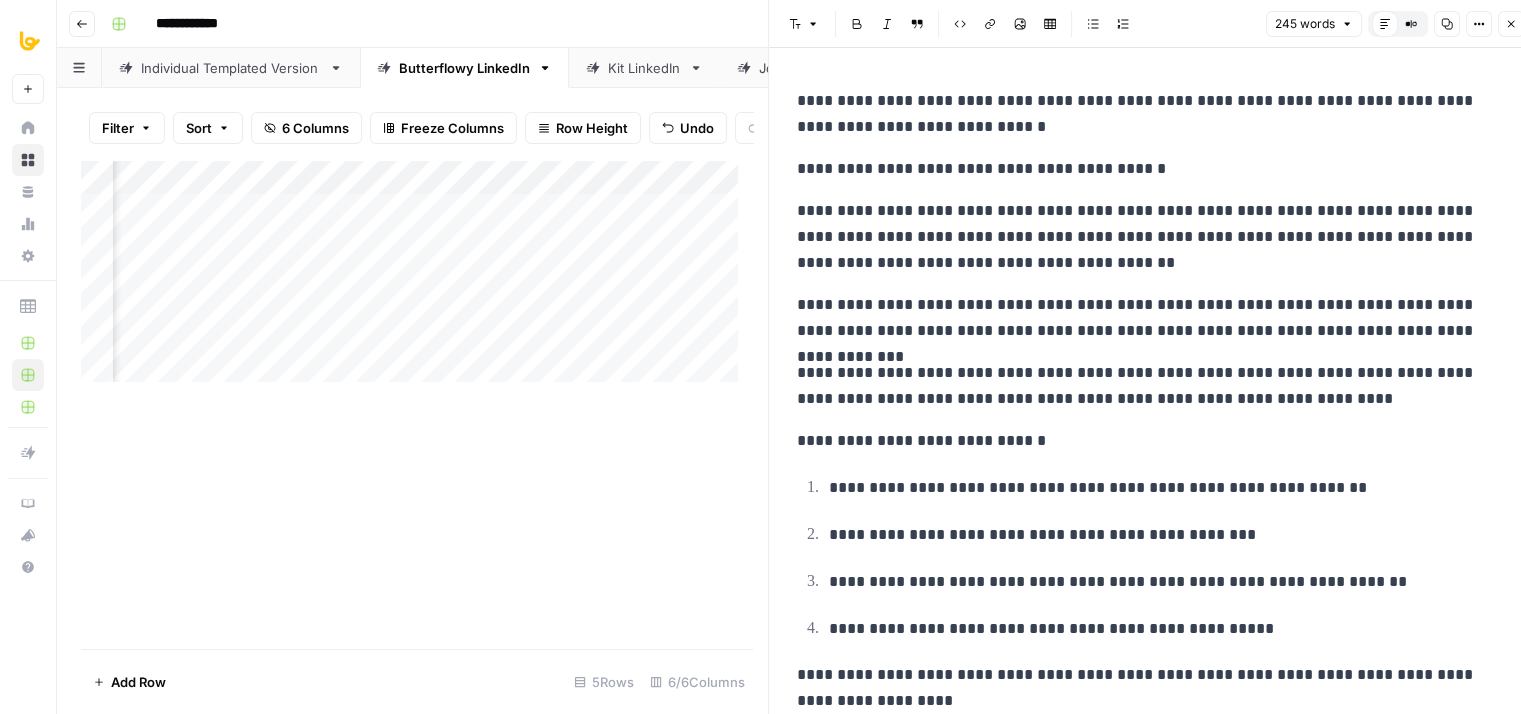 click on "**********" at bounding box center [1145, 386] 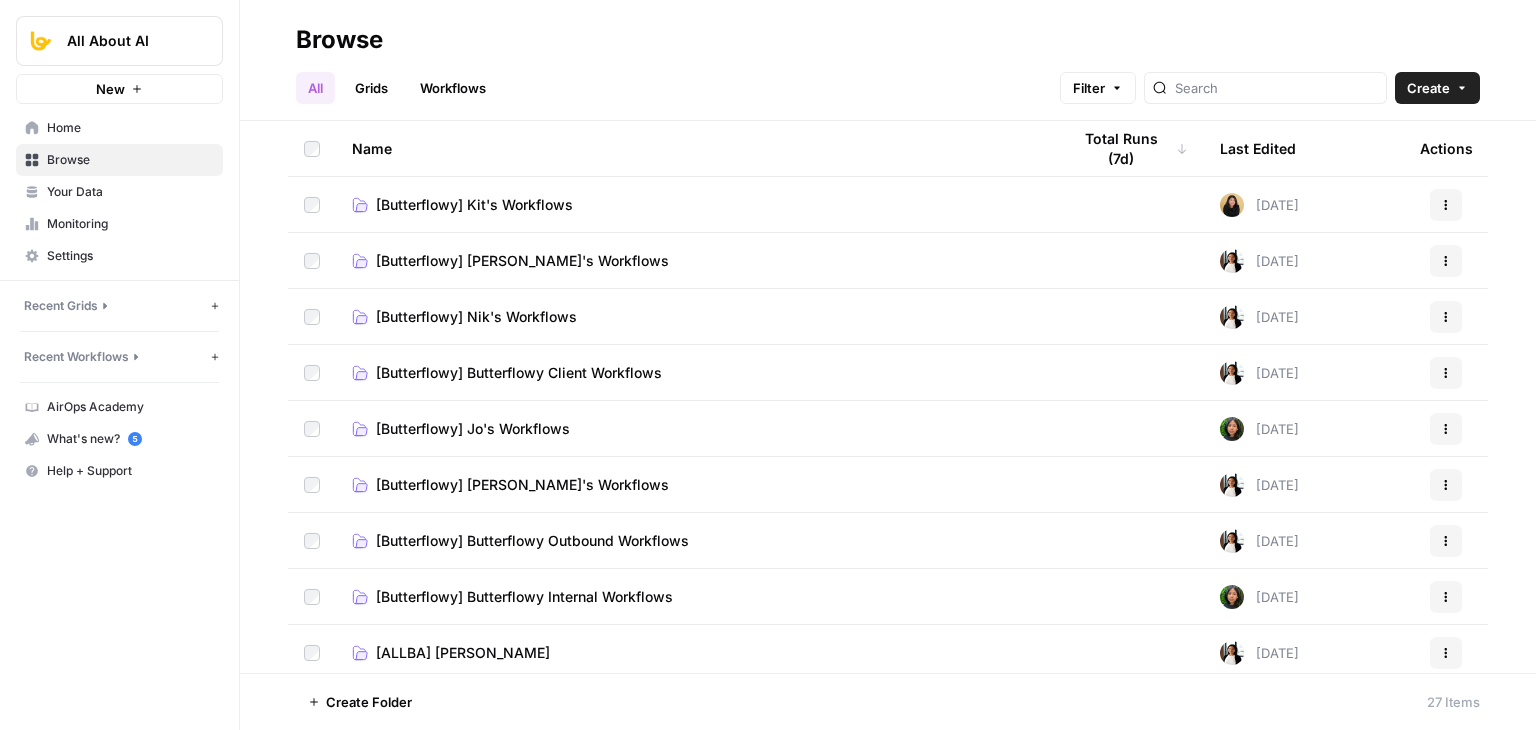 scroll, scrollTop: 0, scrollLeft: 0, axis: both 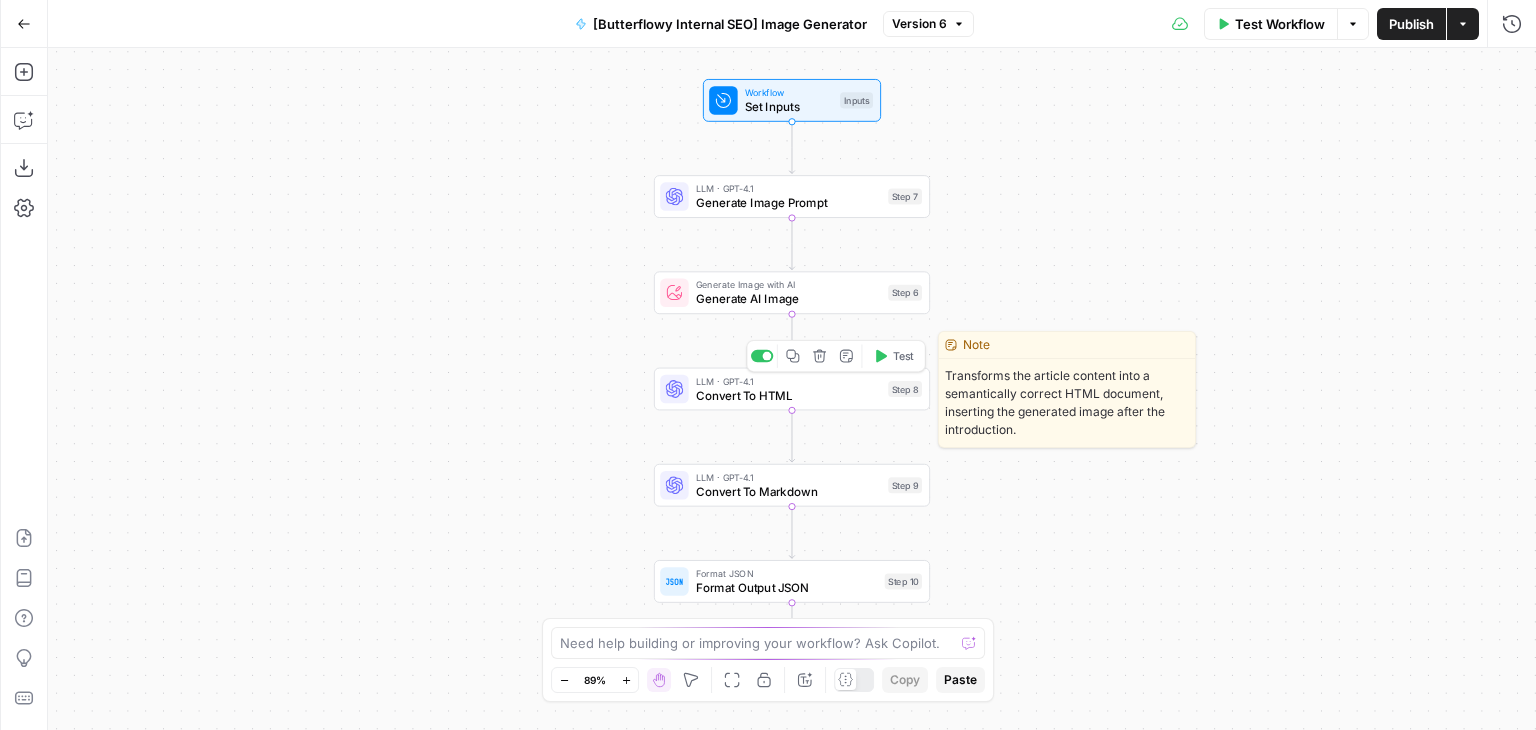 click on "Convert To HTML" at bounding box center [788, 395] 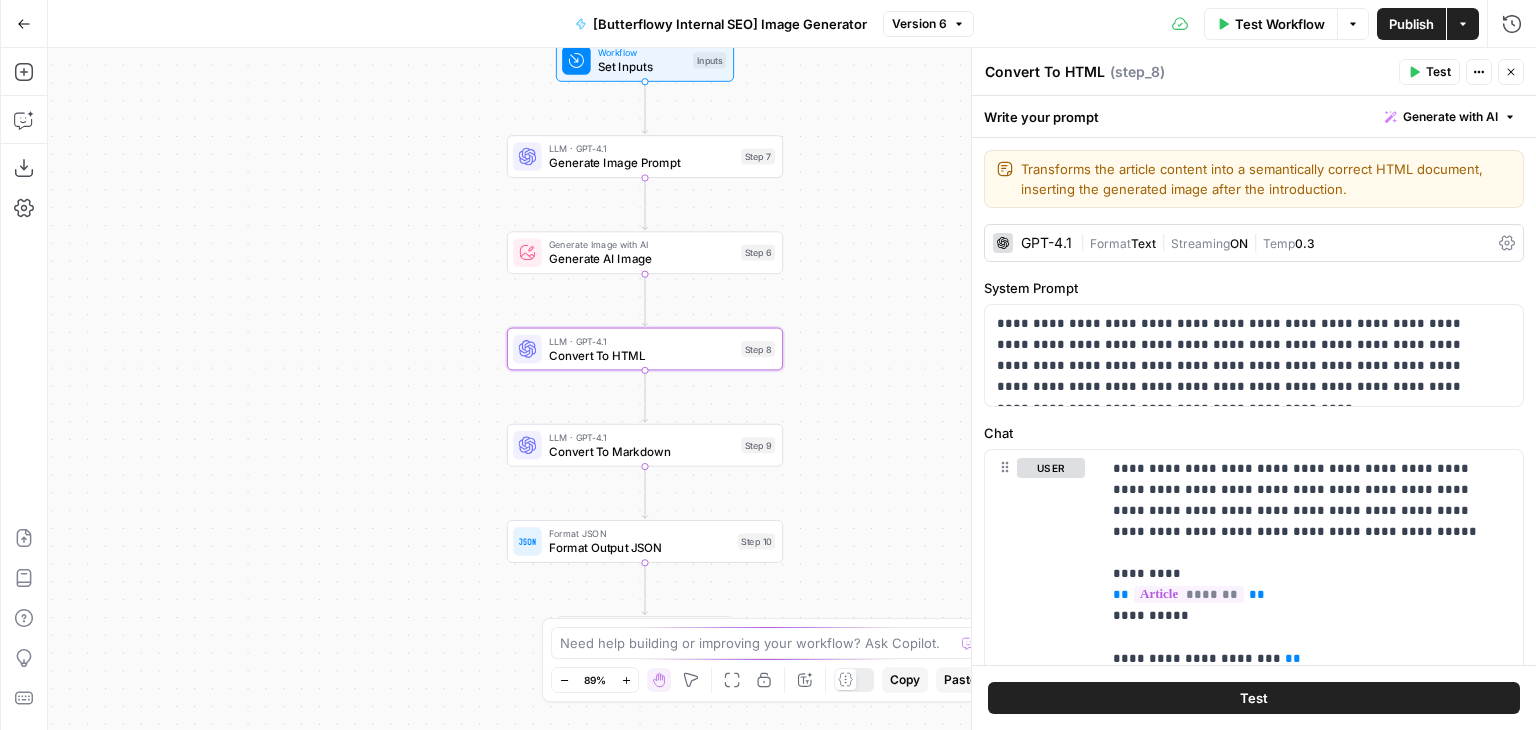 drag, startPoint x: 415, startPoint y: 338, endPoint x: 880, endPoint y: 430, distance: 474.0137 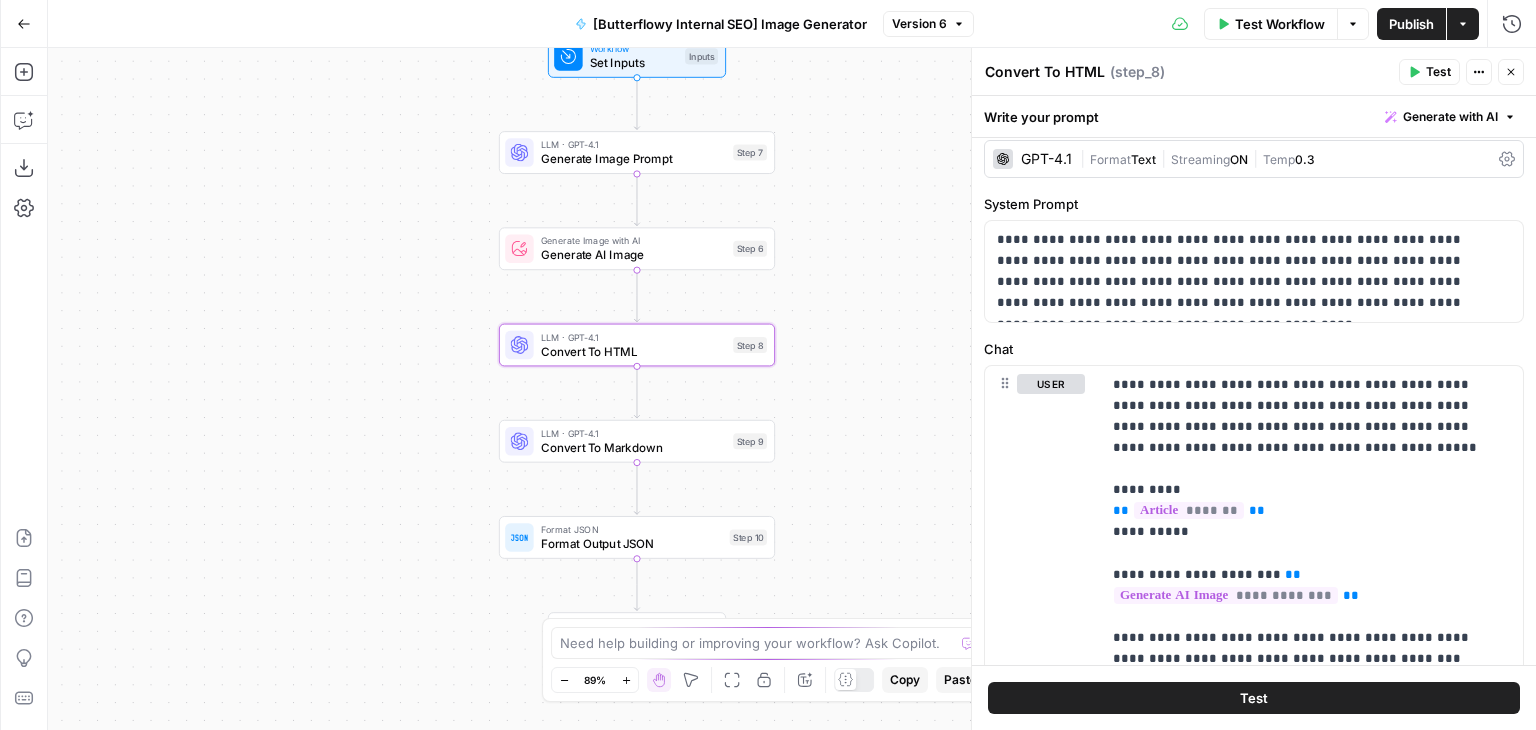 scroll, scrollTop: 118, scrollLeft: 0, axis: vertical 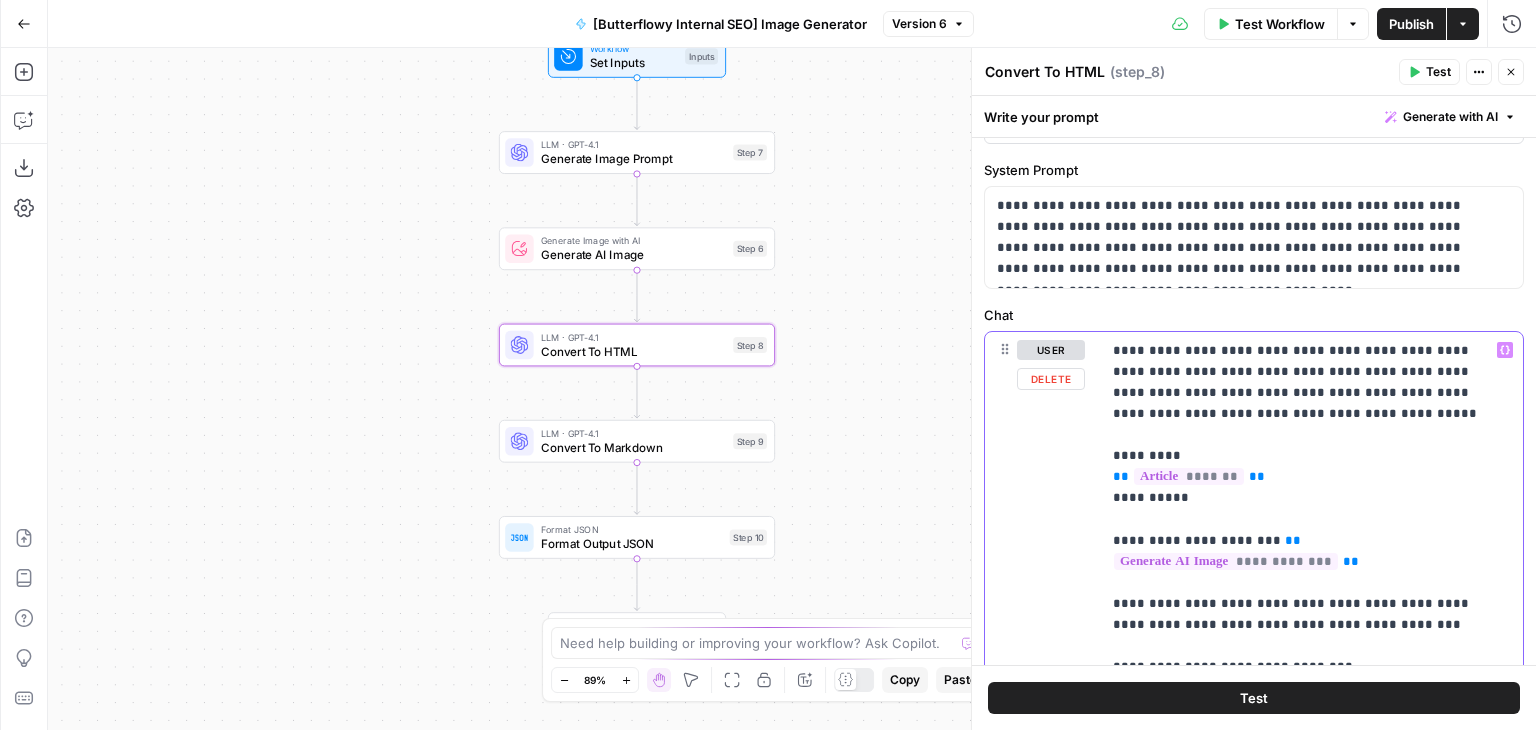 click on "**********" at bounding box center [1297, 1037] 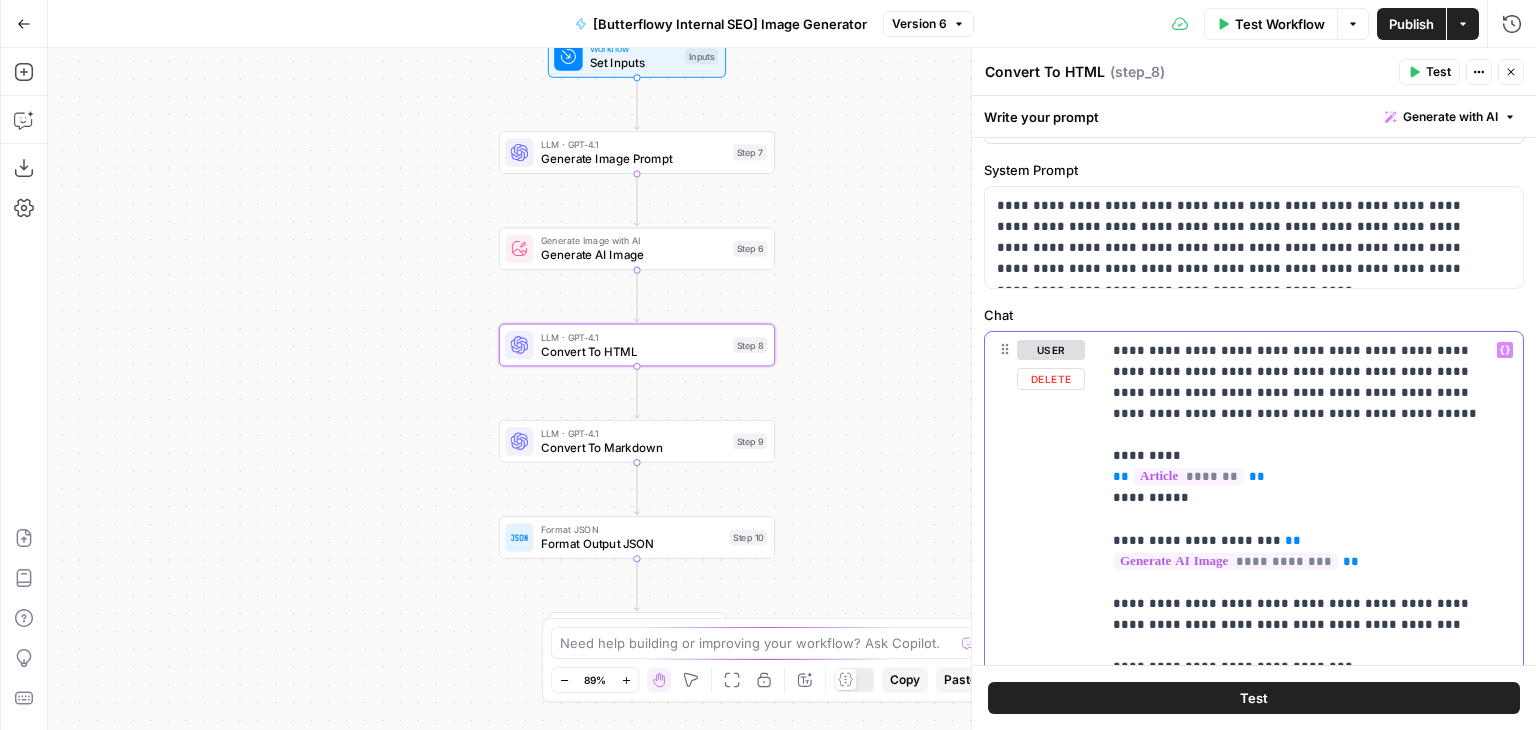 type 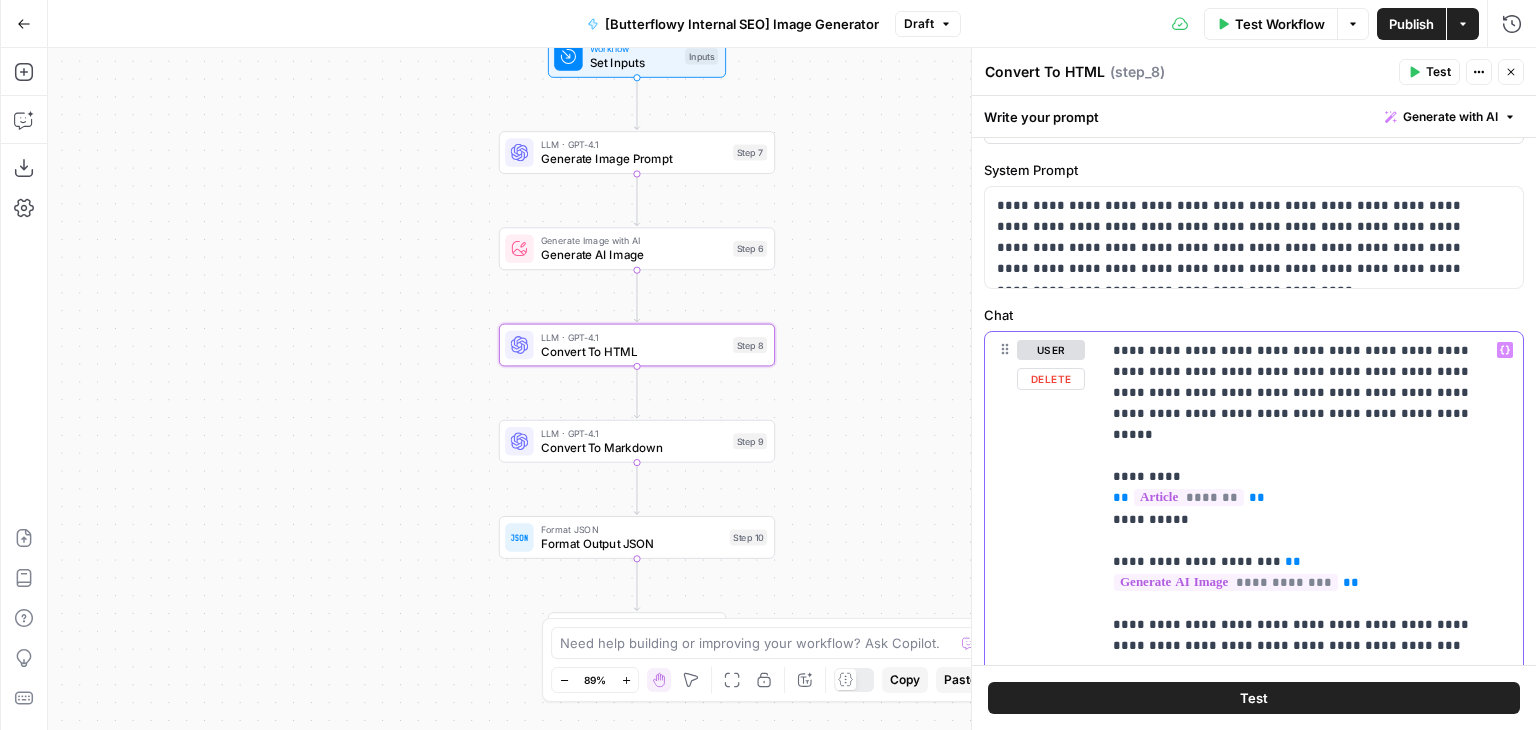 click on "**********" at bounding box center [1297, 1037] 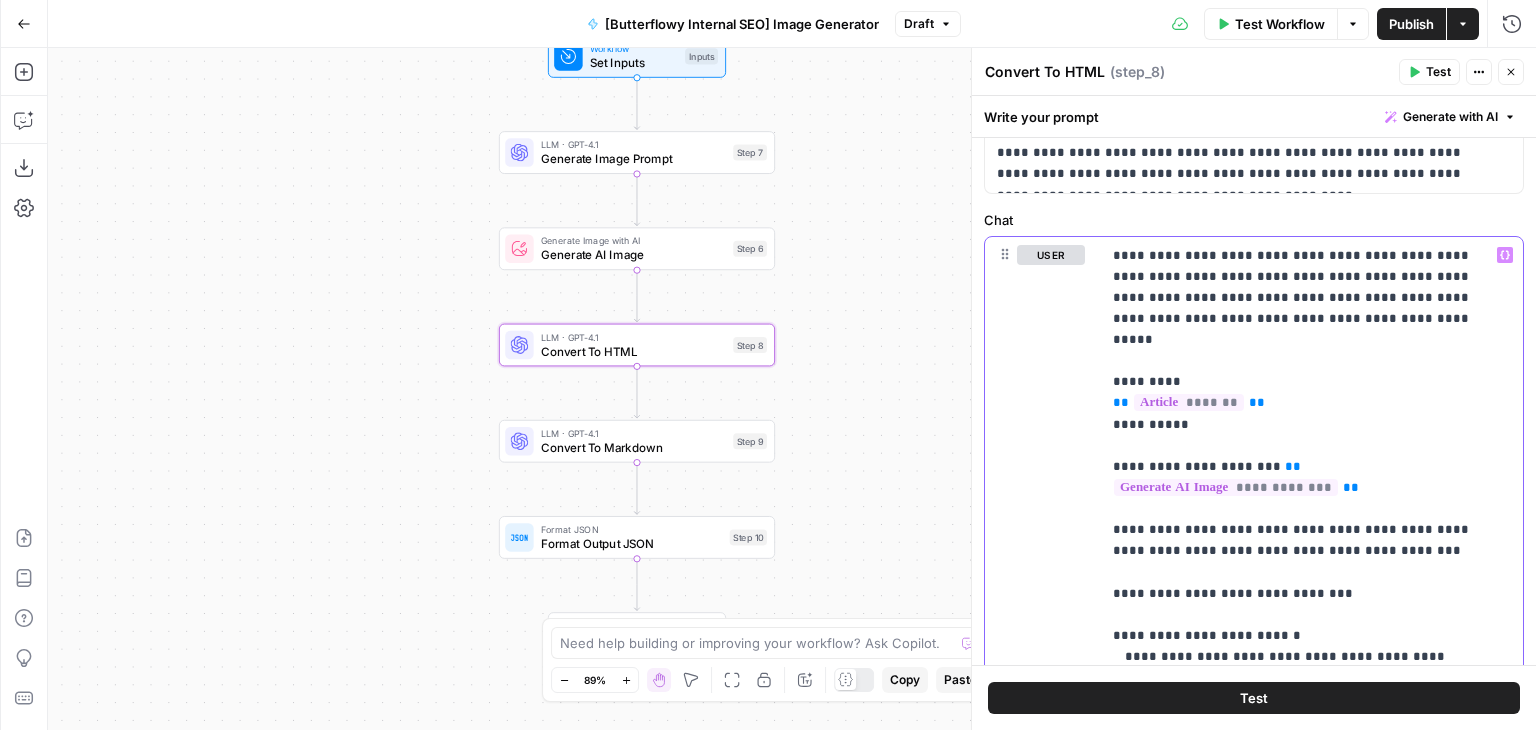 scroll, scrollTop: 236, scrollLeft: 0, axis: vertical 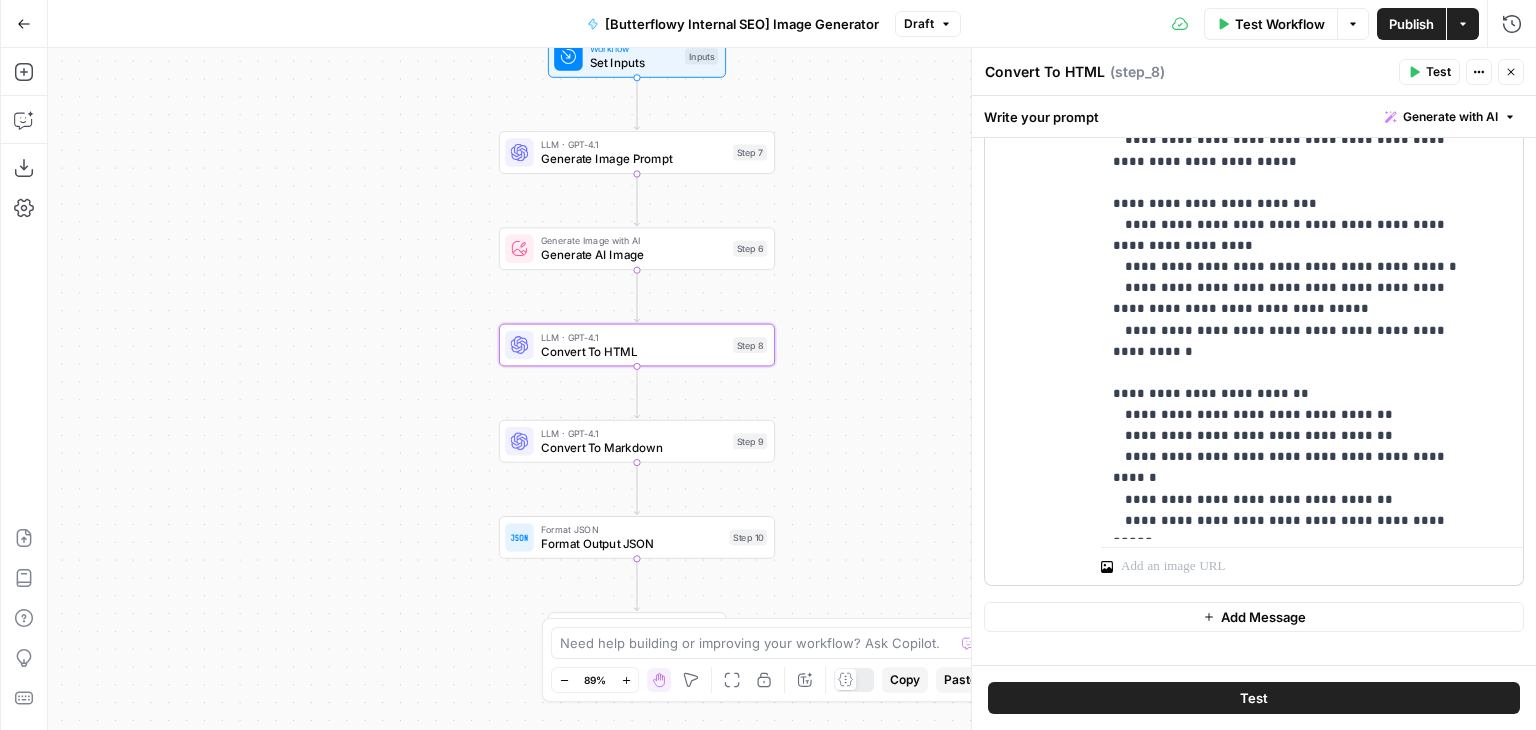 click at bounding box center (1312, 562) 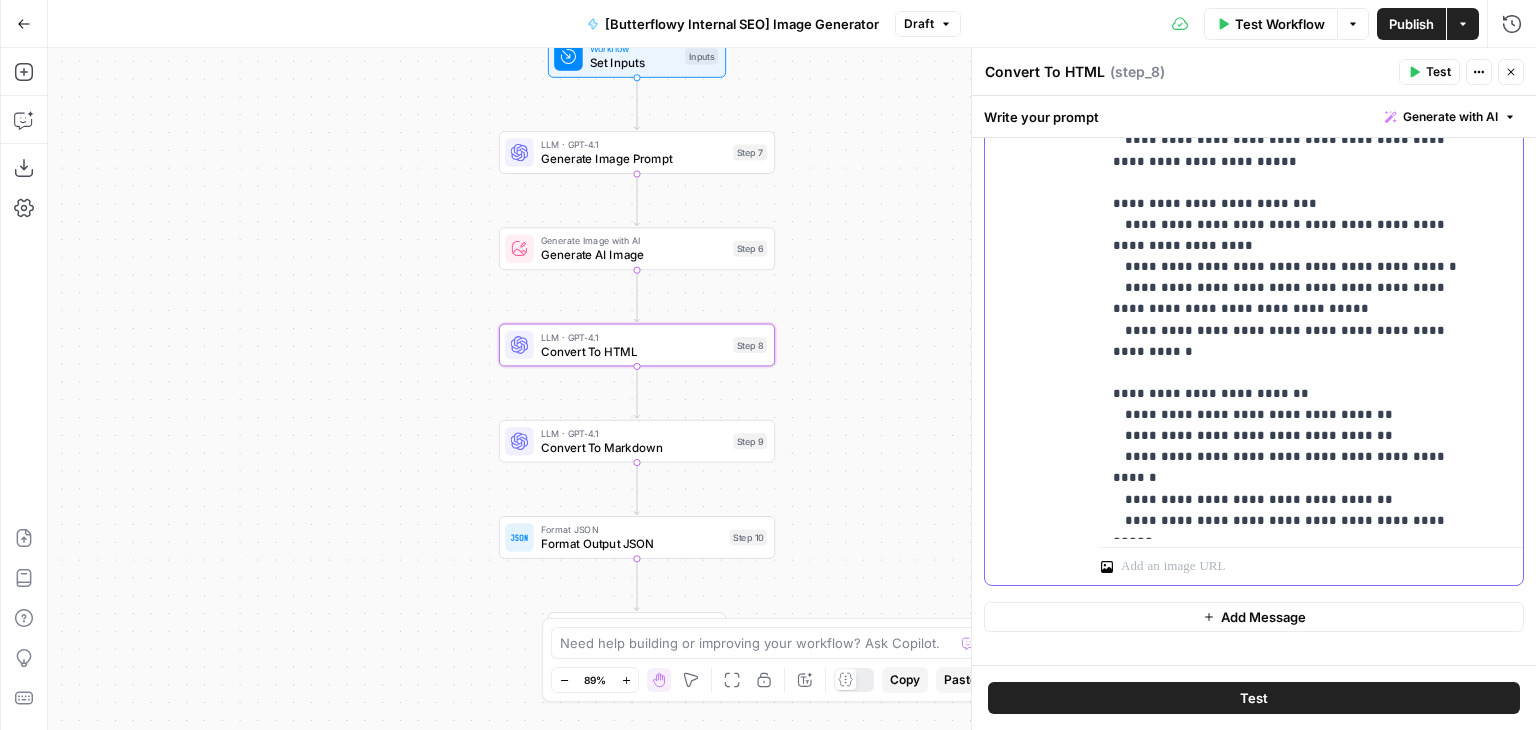 click on "**********" at bounding box center [1297, -166] 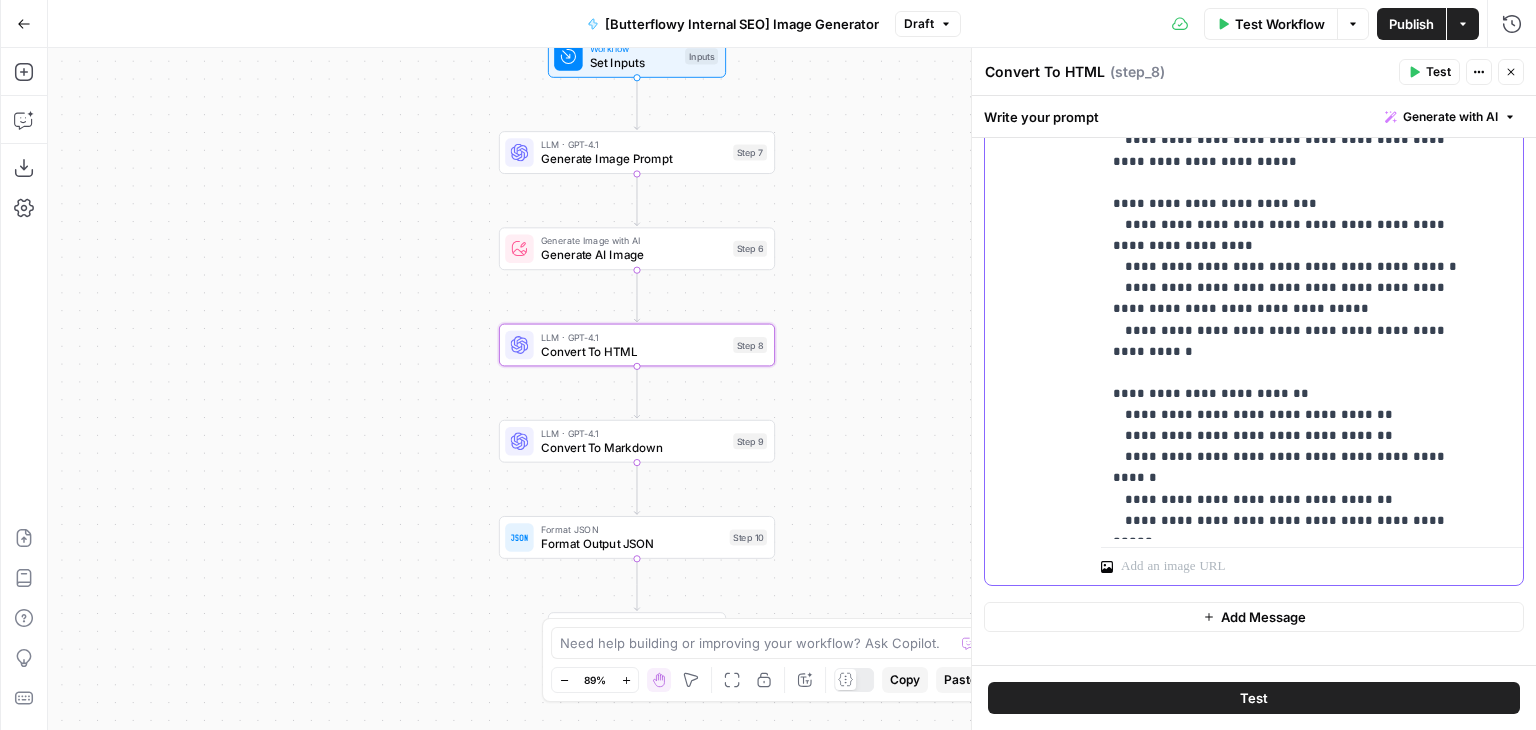 scroll, scrollTop: 611, scrollLeft: 0, axis: vertical 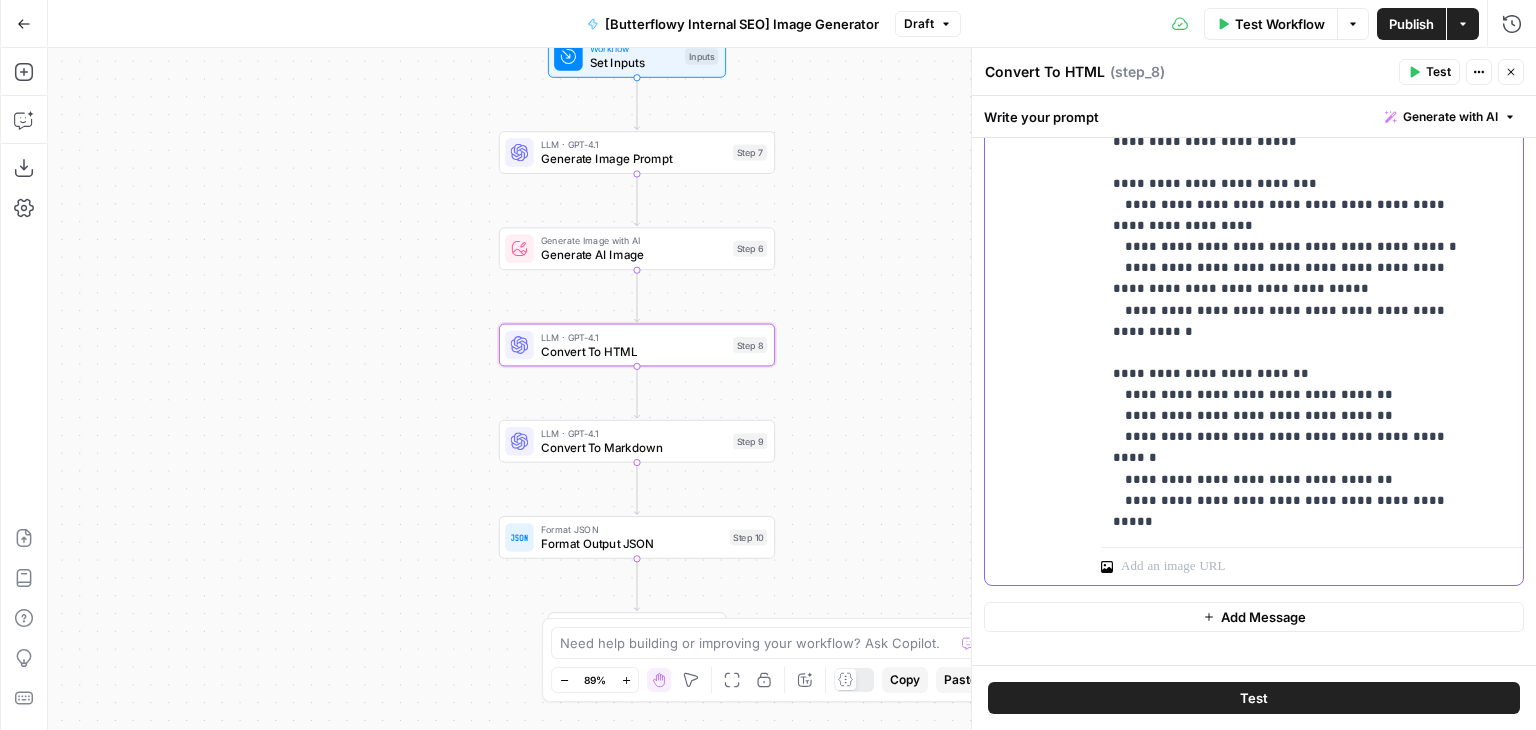 drag, startPoint x: 1482, startPoint y: 523, endPoint x: 1094, endPoint y: 533, distance: 388.12885 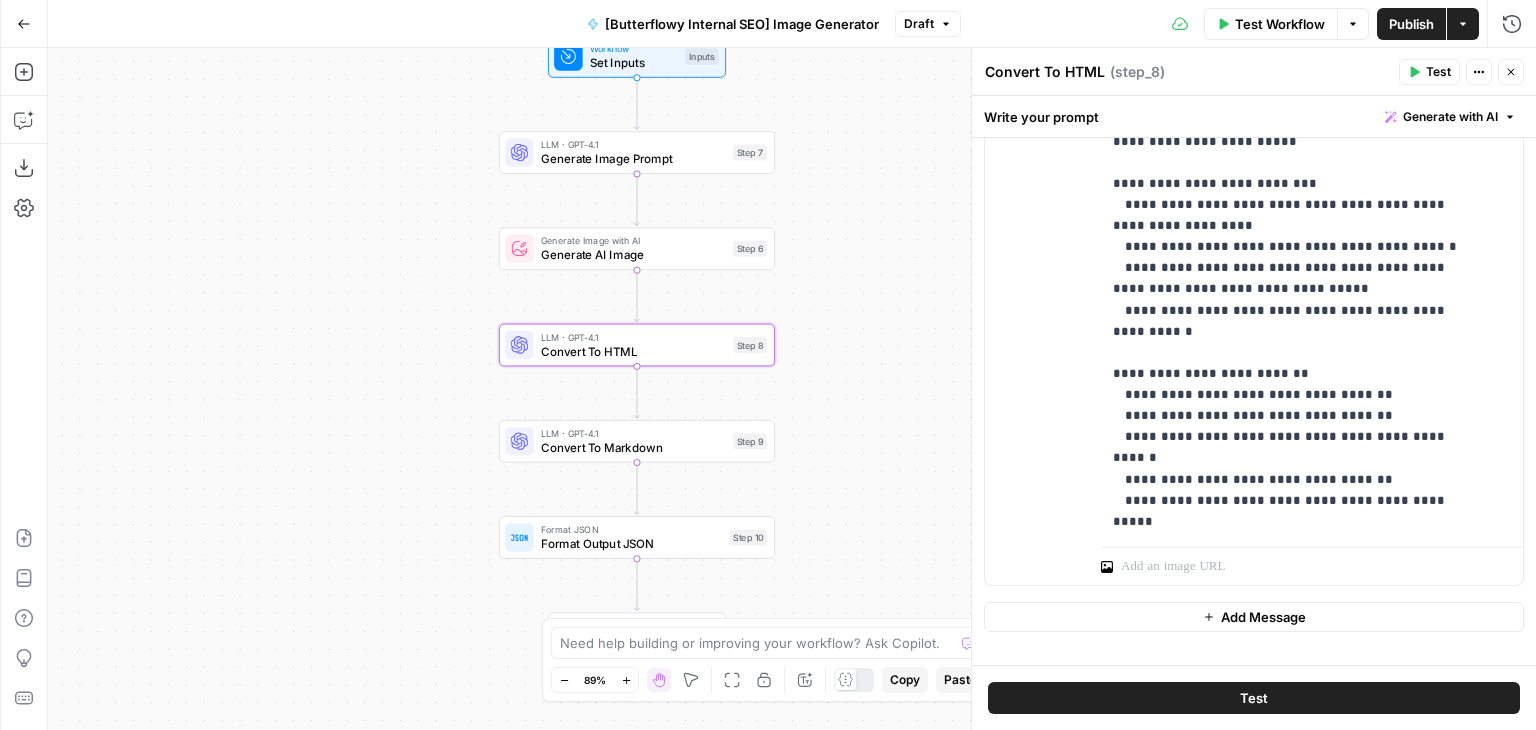 click on "Convert To Markdown" at bounding box center (633, 448) 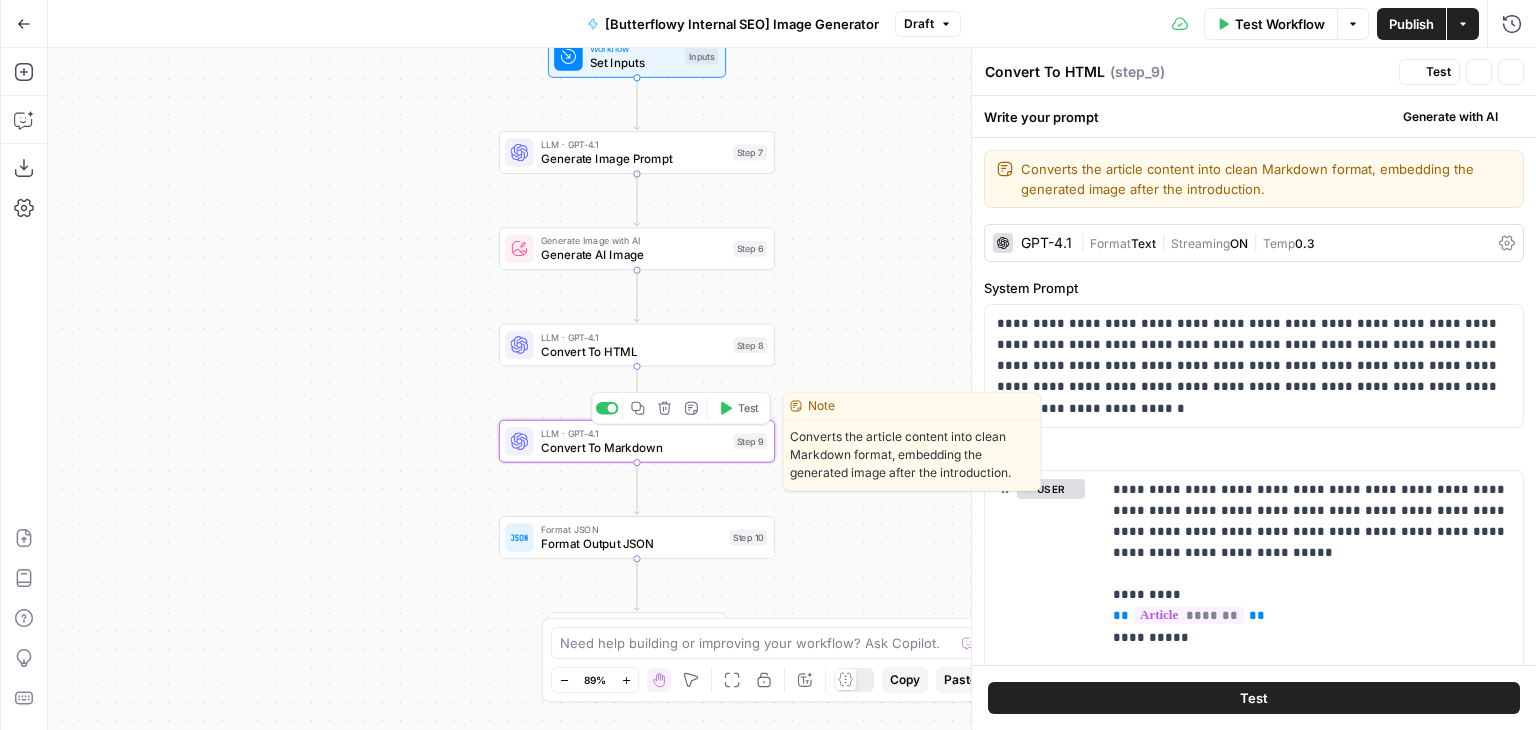 type on "Convert To Markdown" 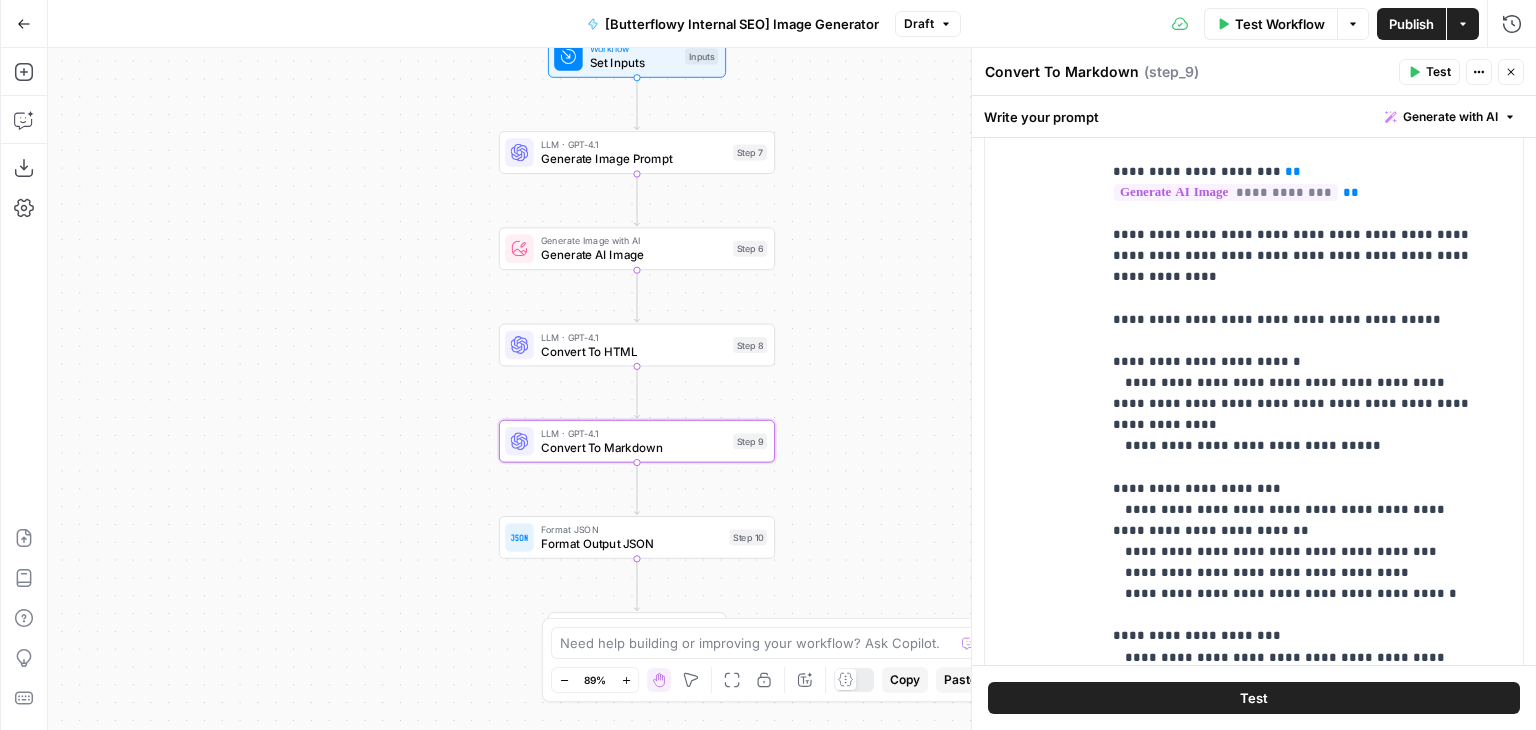 scroll, scrollTop: 468, scrollLeft: 0, axis: vertical 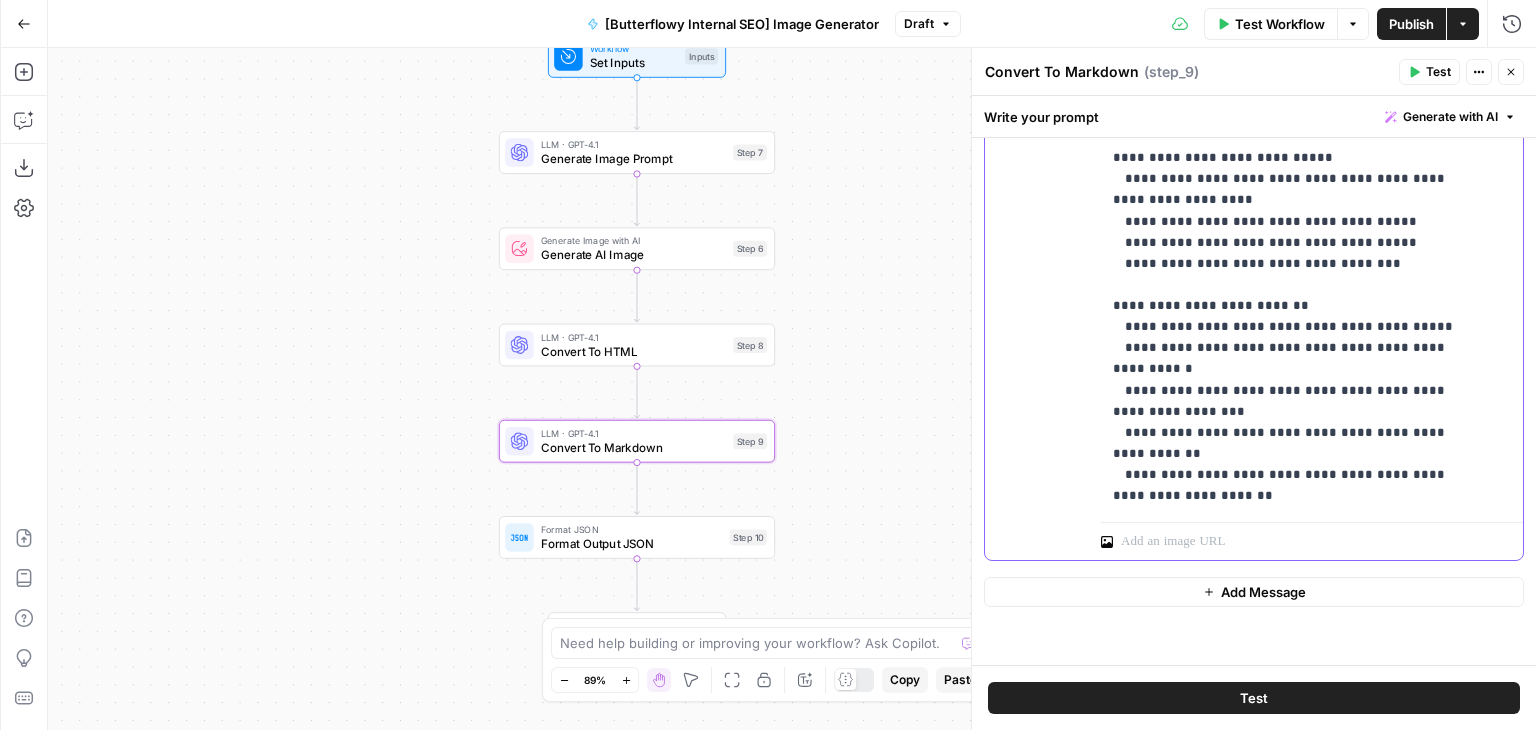 click on "**********" at bounding box center (1297, -148) 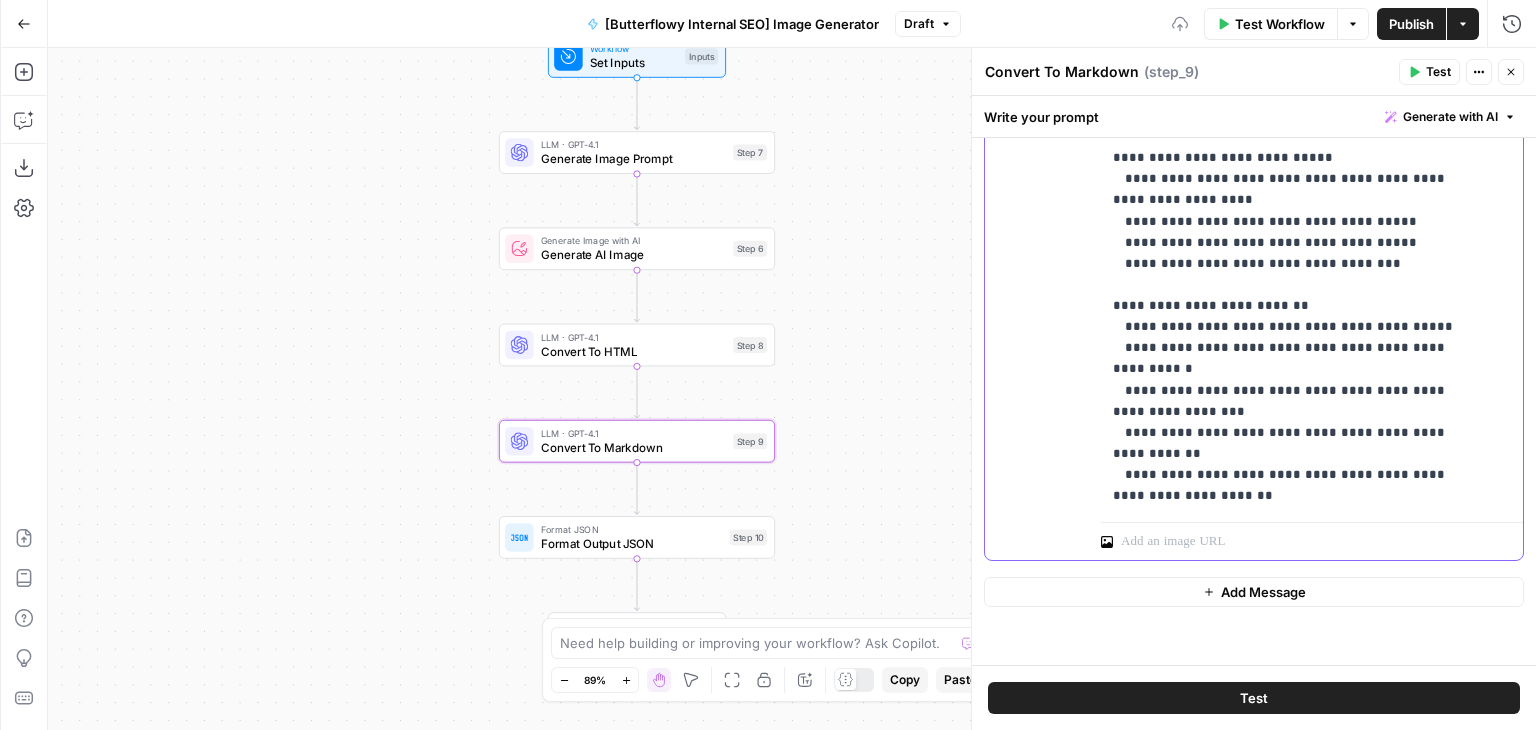 drag, startPoint x: 1488, startPoint y: 429, endPoint x: 1500, endPoint y: 441, distance: 16.970562 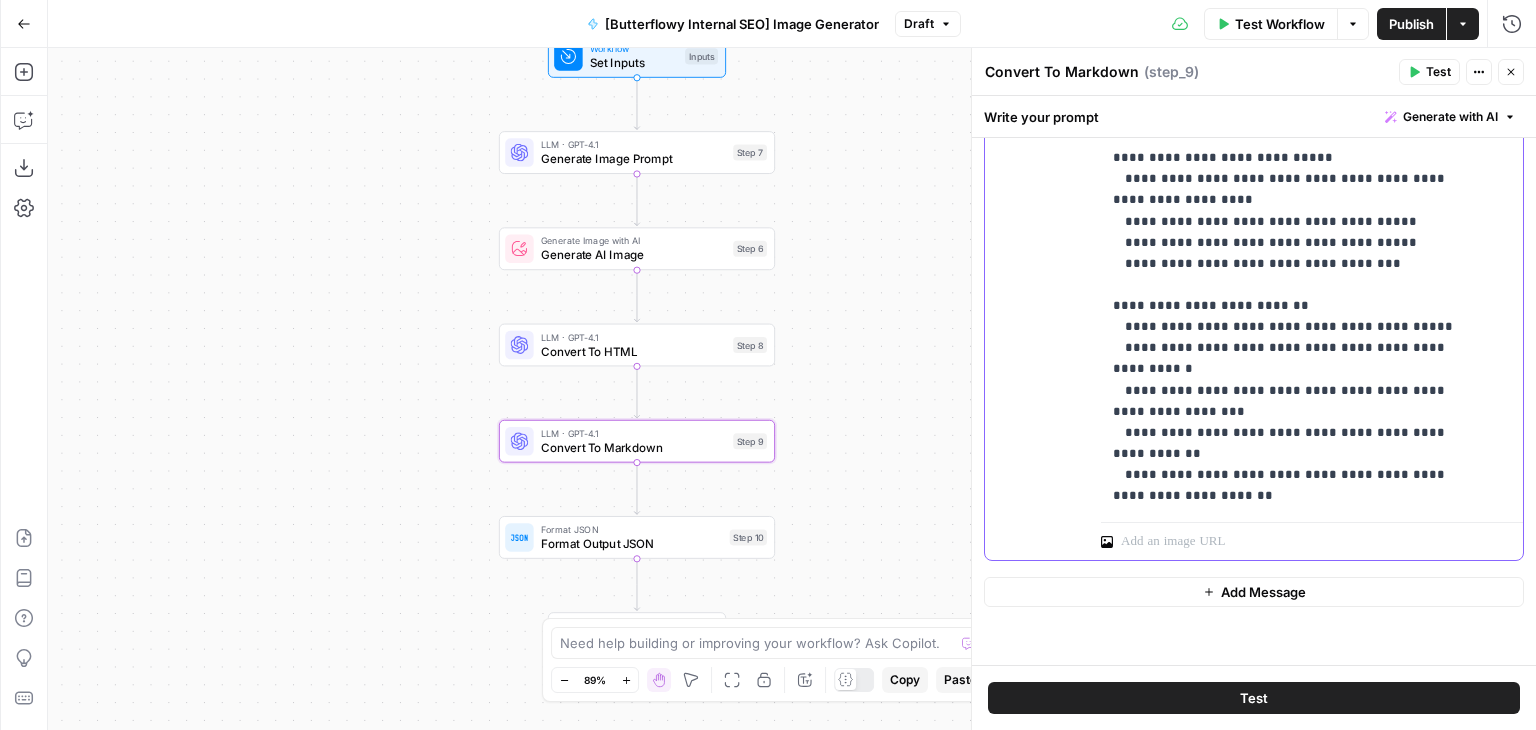 scroll, scrollTop: 532, scrollLeft: 0, axis: vertical 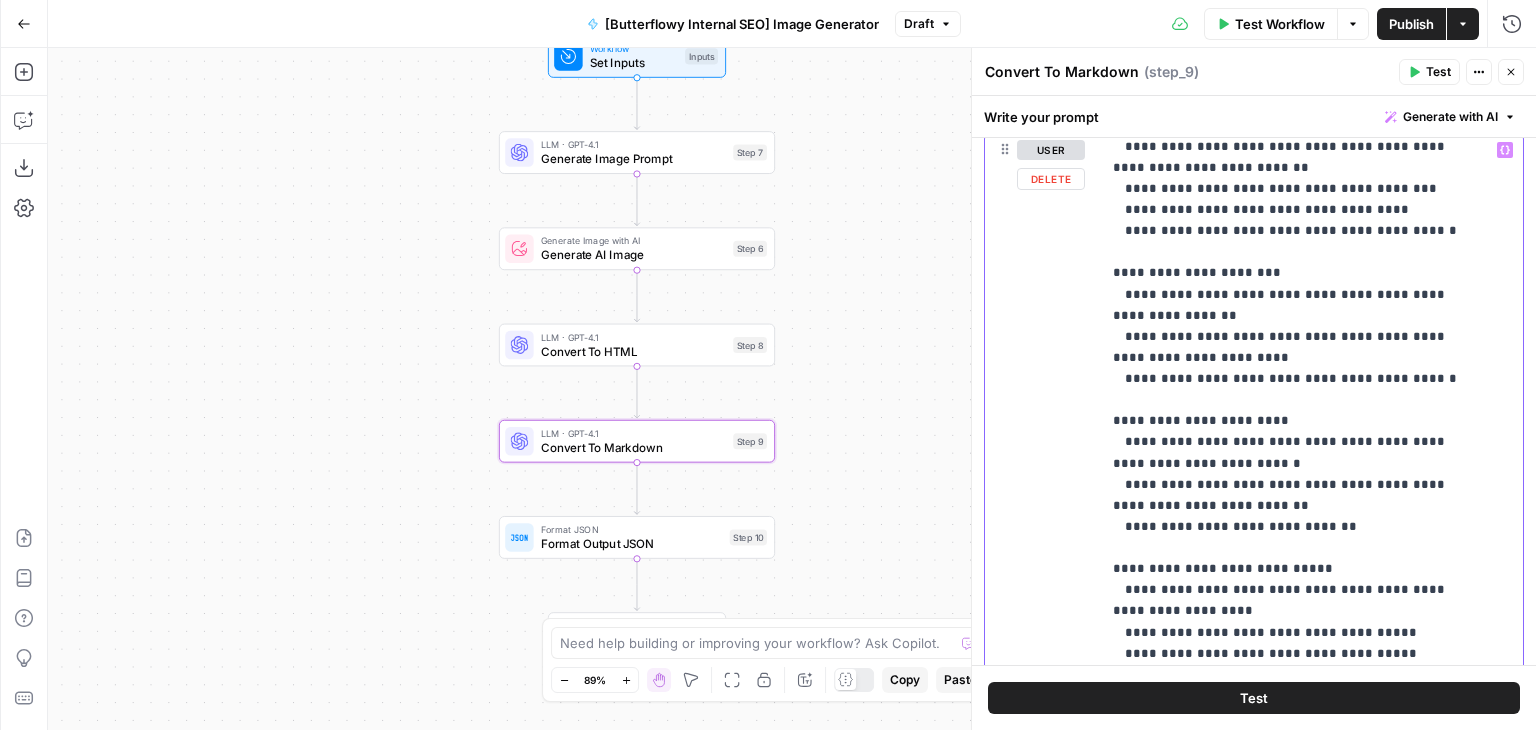 click on "**********" at bounding box center [1297, 273] 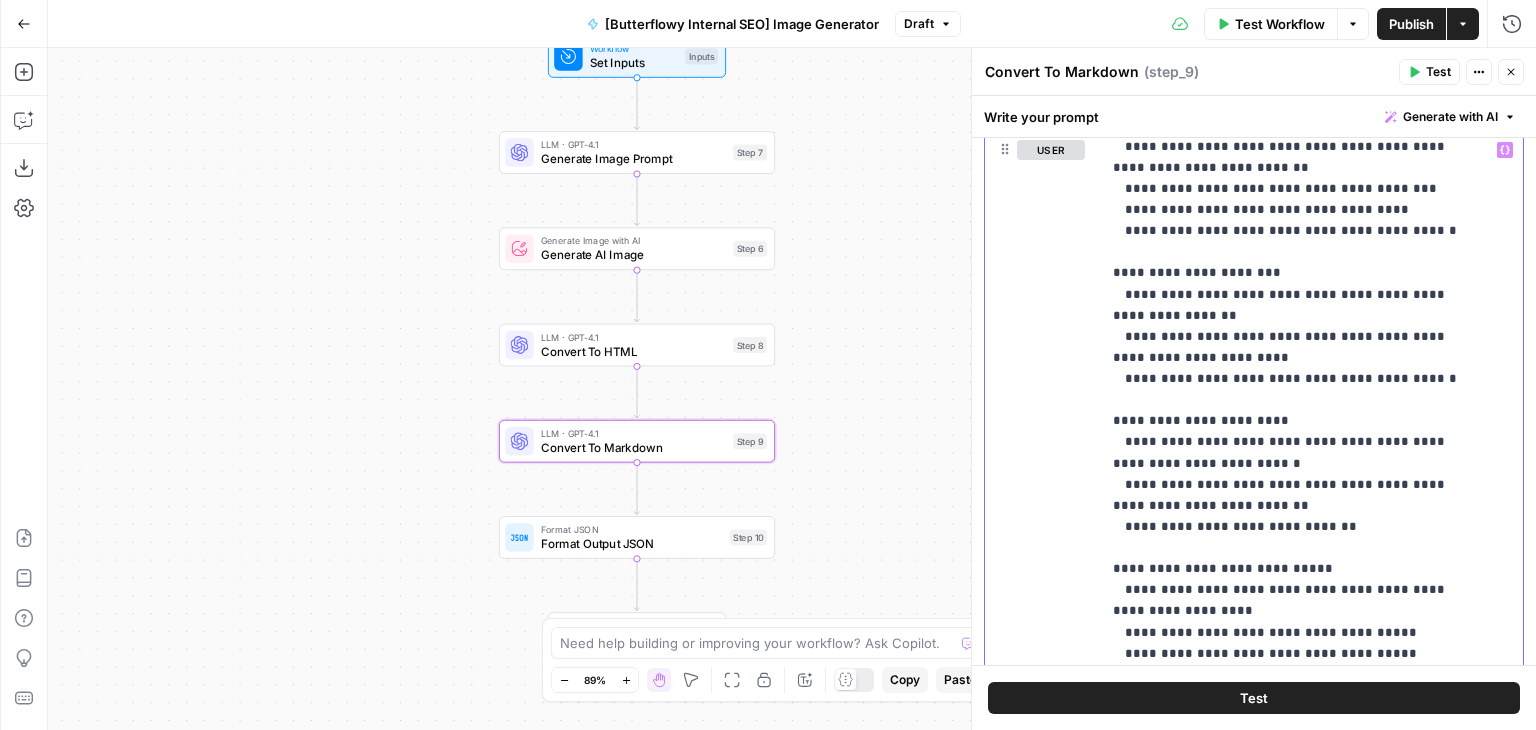 scroll, scrollTop: 259, scrollLeft: 0, axis: vertical 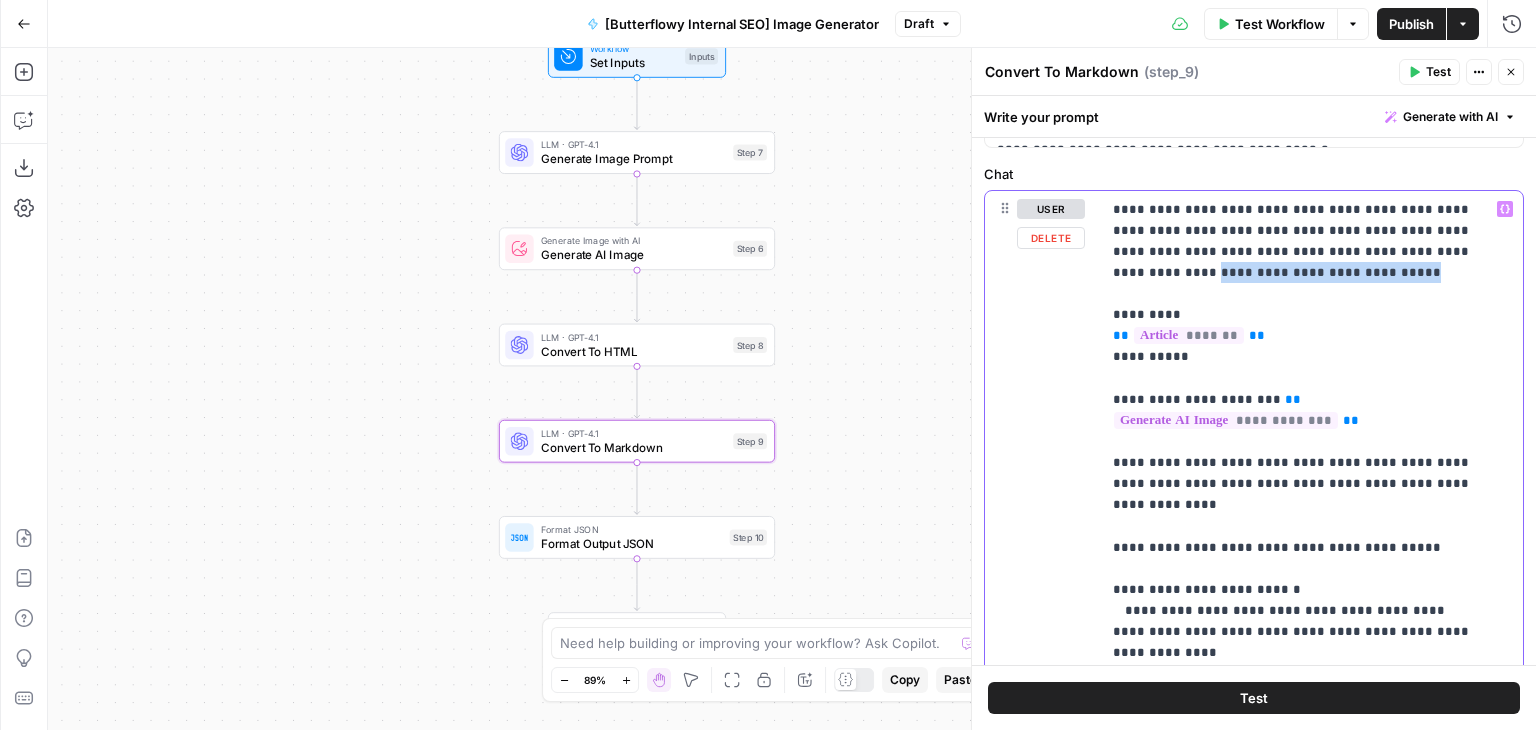 drag, startPoint x: 1288, startPoint y: 273, endPoint x: 1410, endPoint y: 246, distance: 124.95199 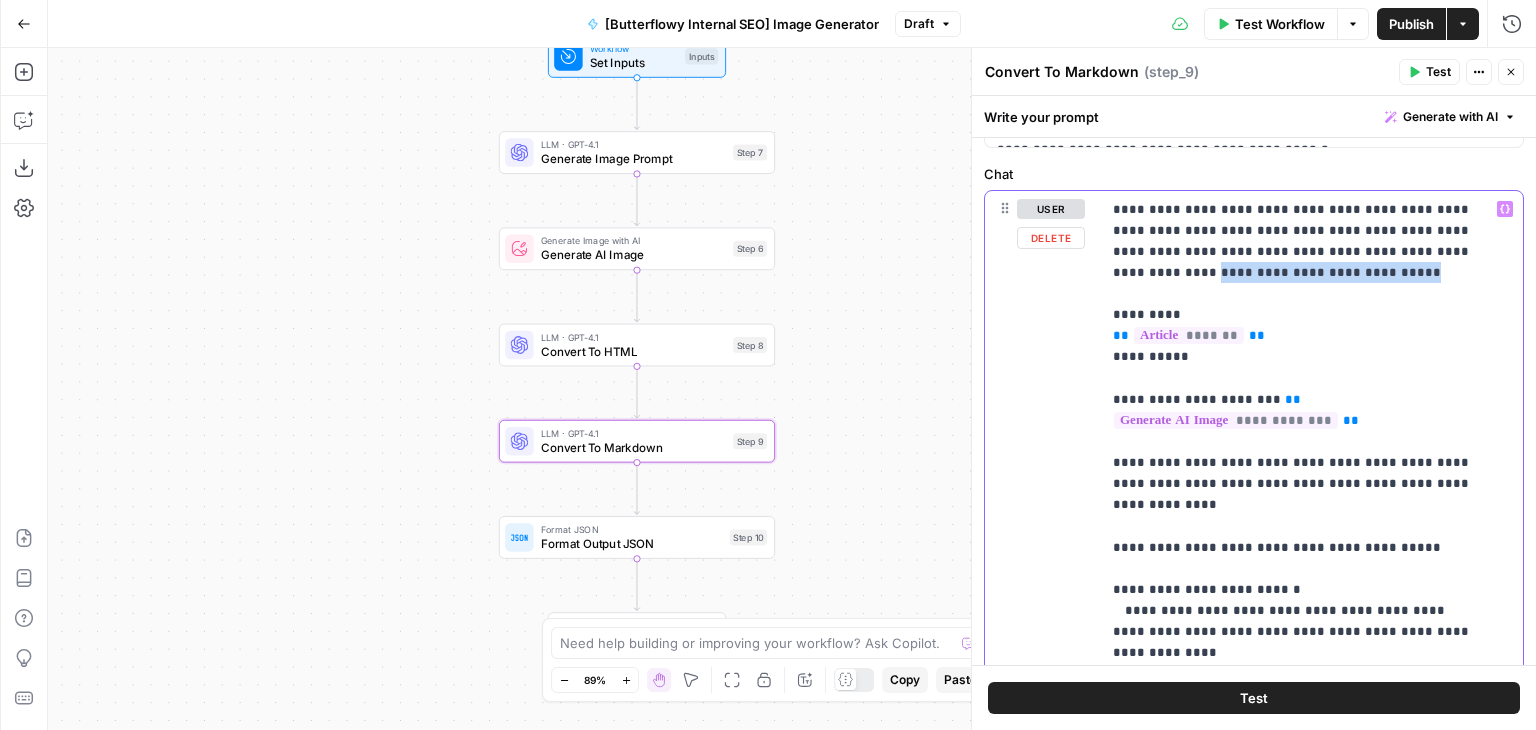 click on "**********" at bounding box center (1297, 864) 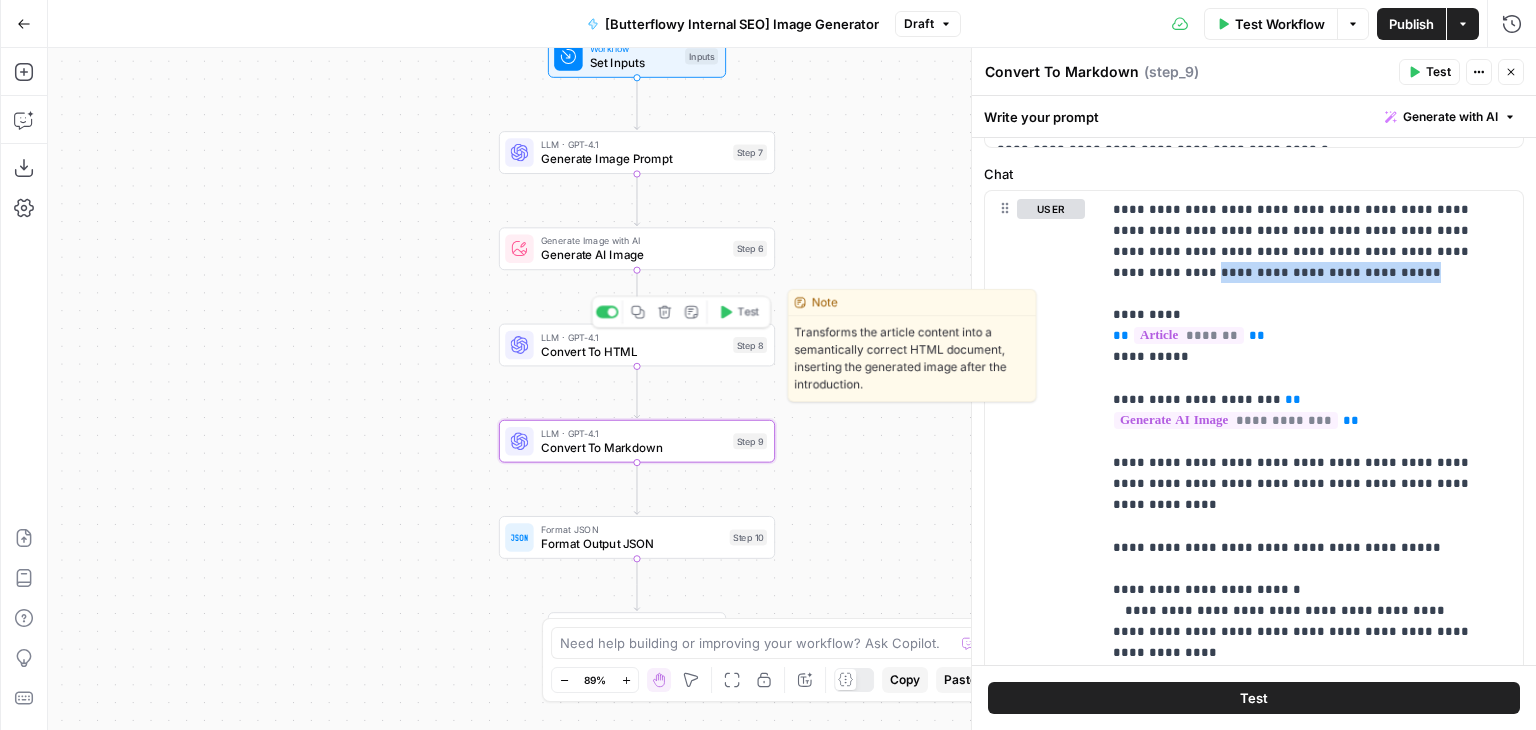 click on "Convert To HTML" at bounding box center [633, 351] 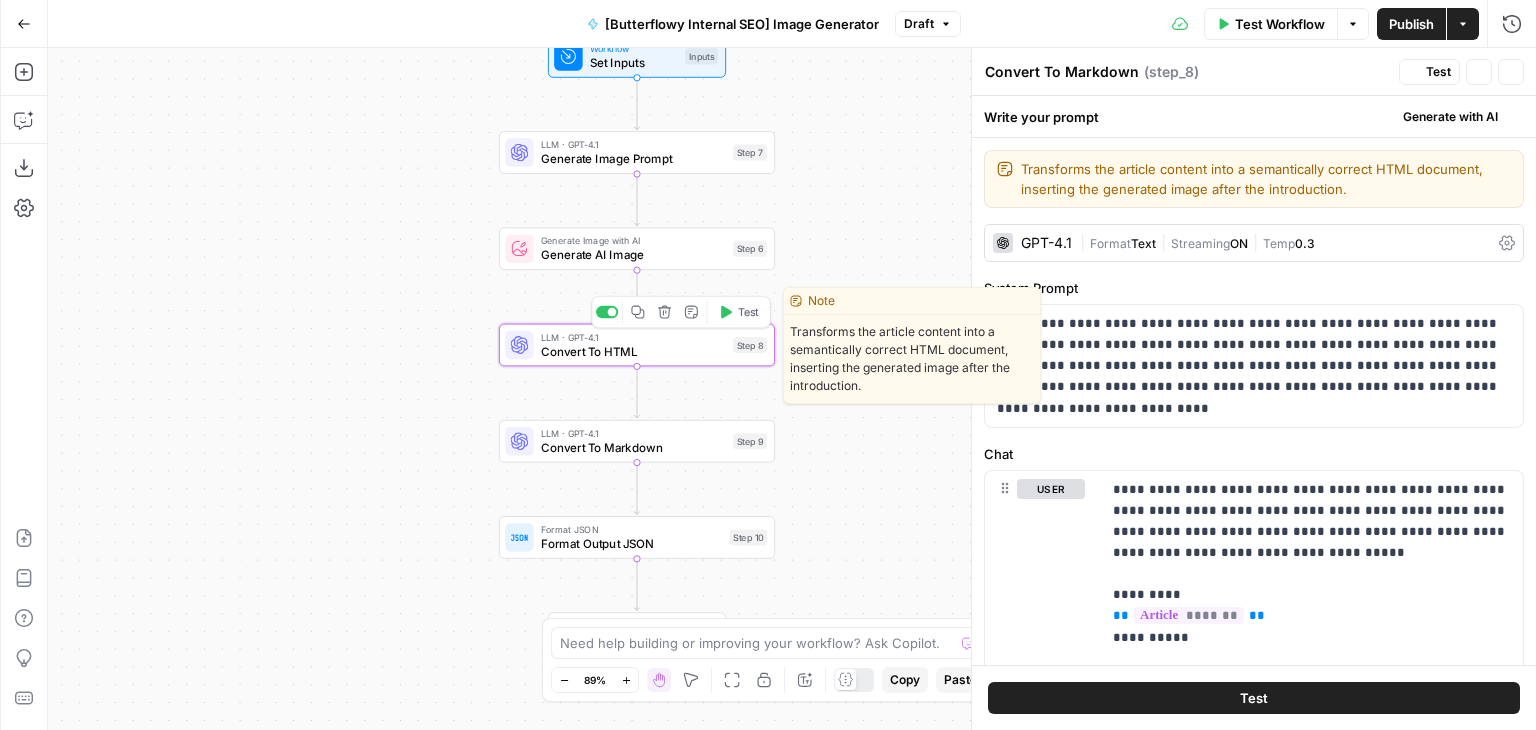 type on "Convert To HTML" 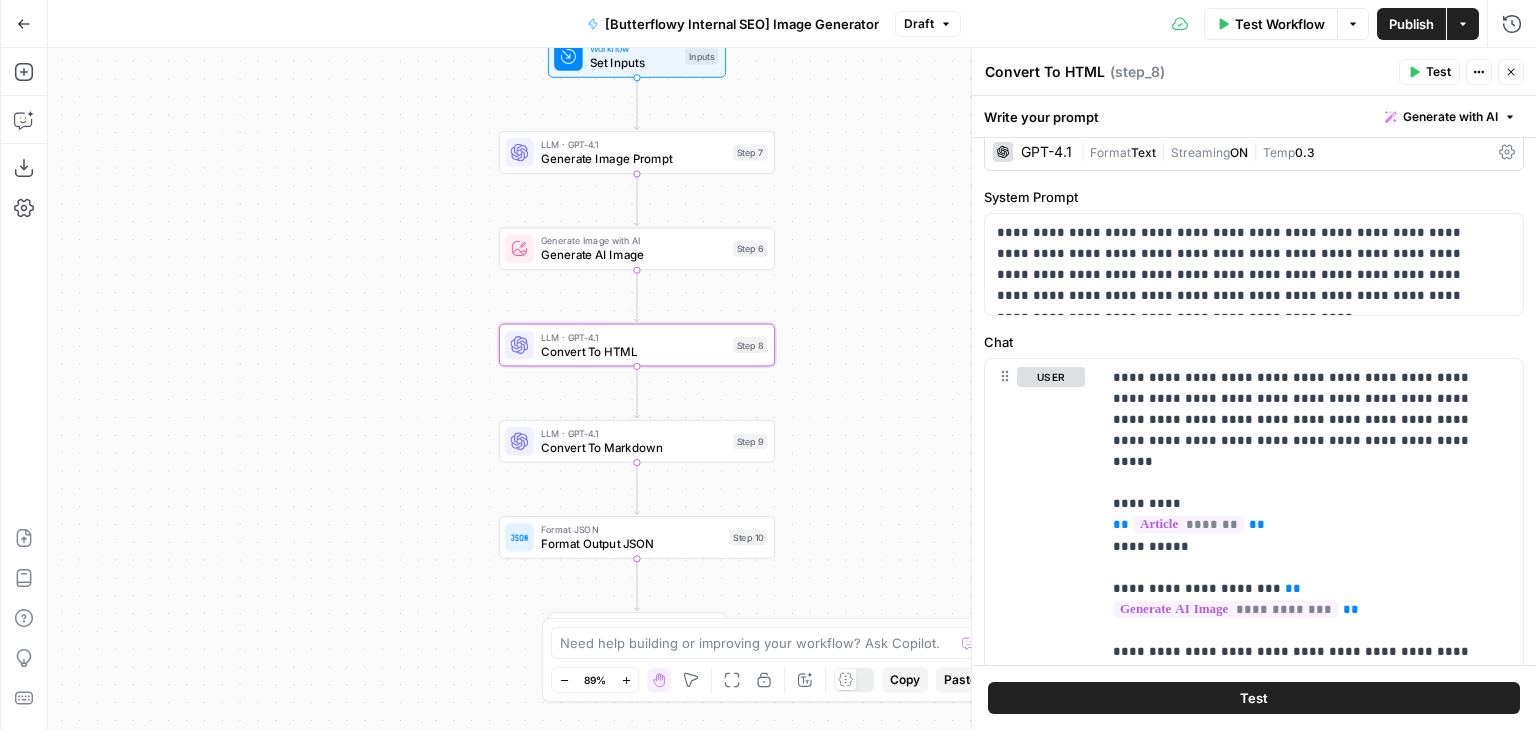 scroll, scrollTop: 95, scrollLeft: 0, axis: vertical 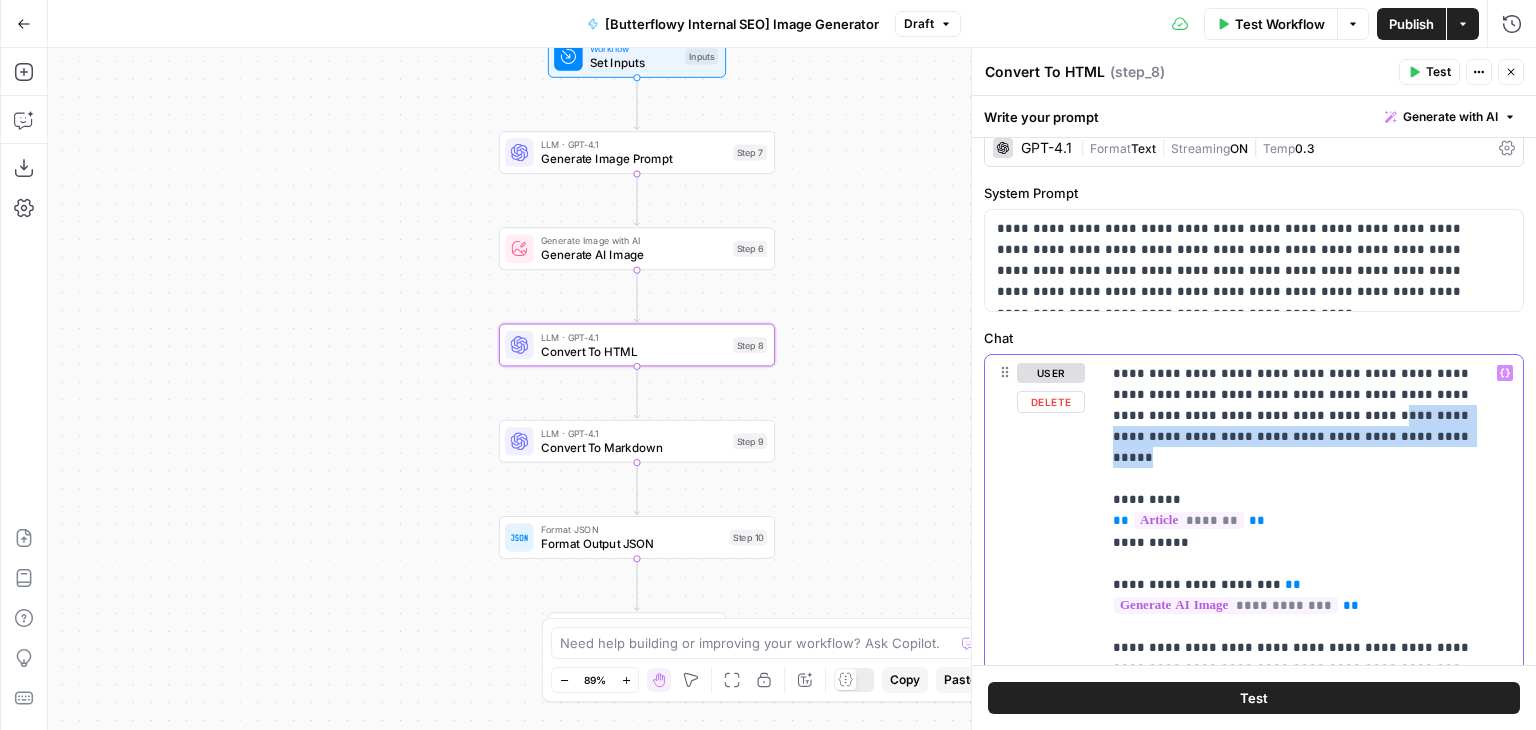 drag, startPoint x: 1344, startPoint y: 433, endPoint x: 1240, endPoint y: 413, distance: 105.90562 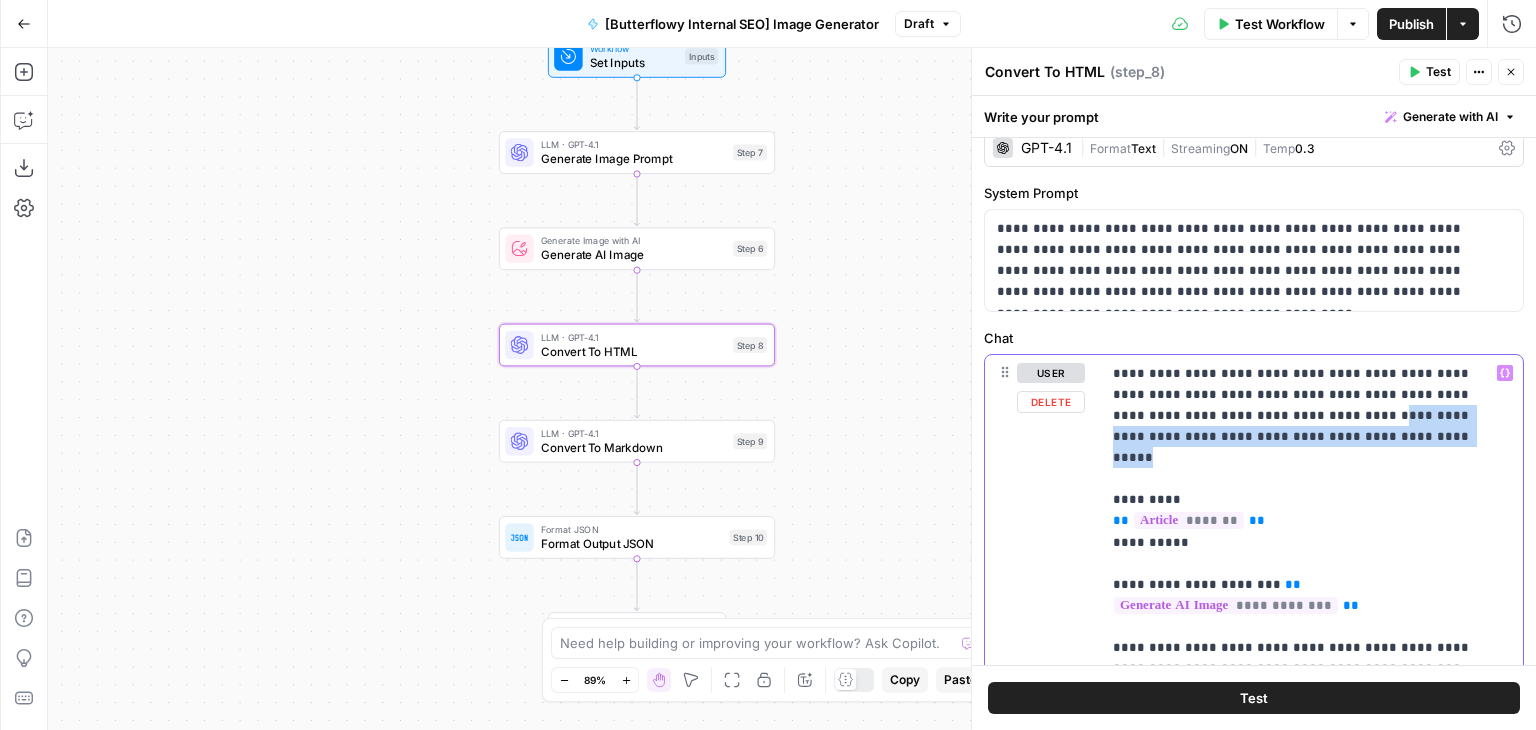 click on "**********" at bounding box center [1297, 1070] 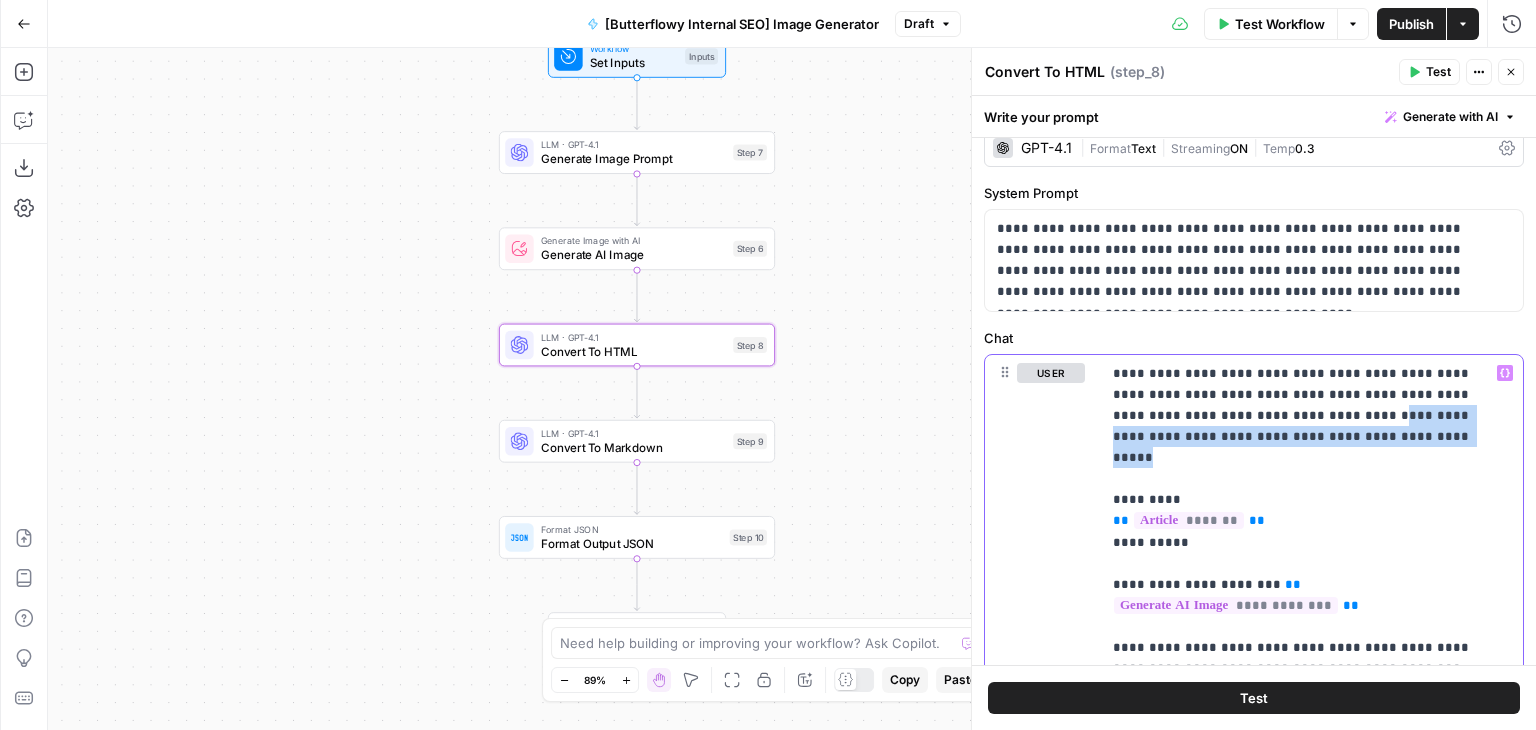 copy on "**********" 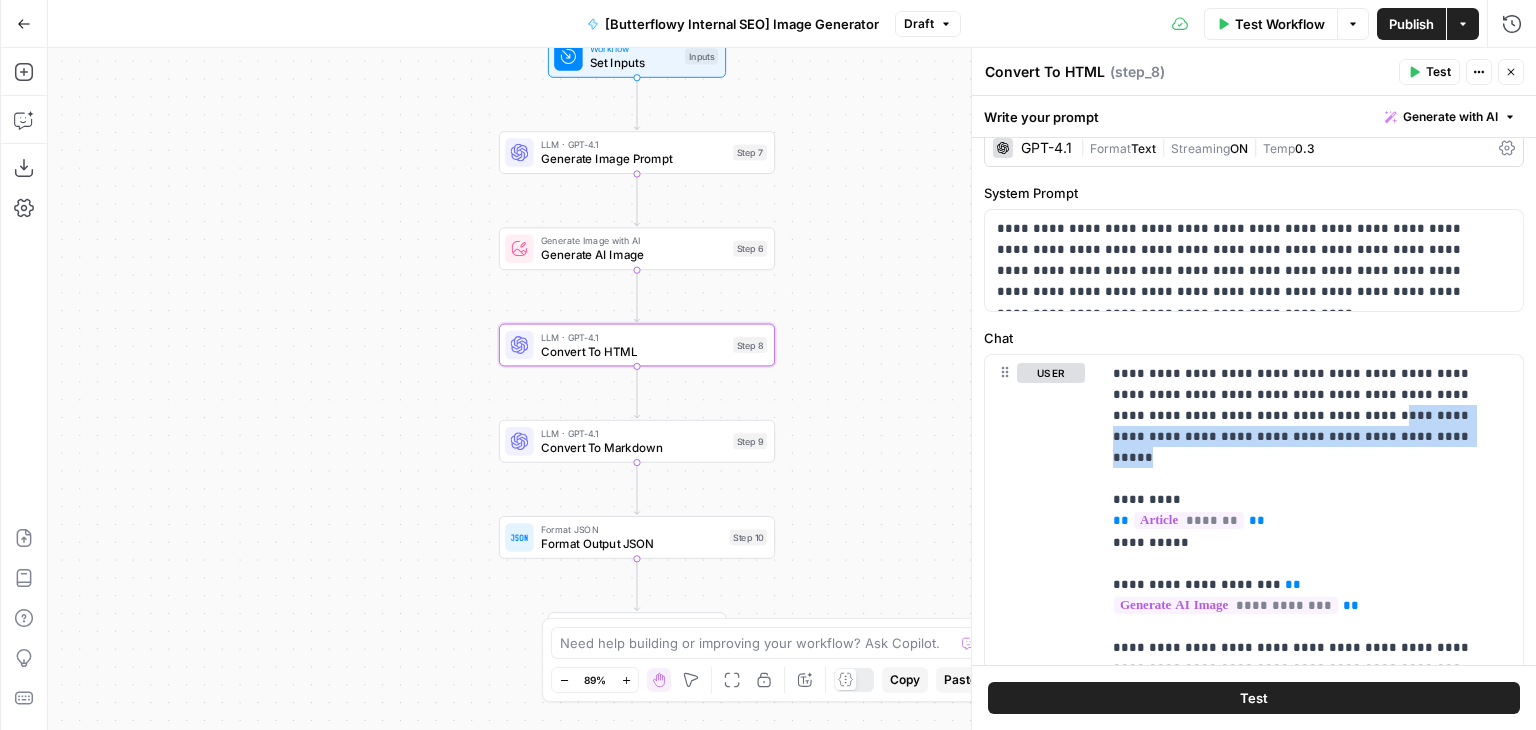 click on "Convert To Markdown" at bounding box center (633, 448) 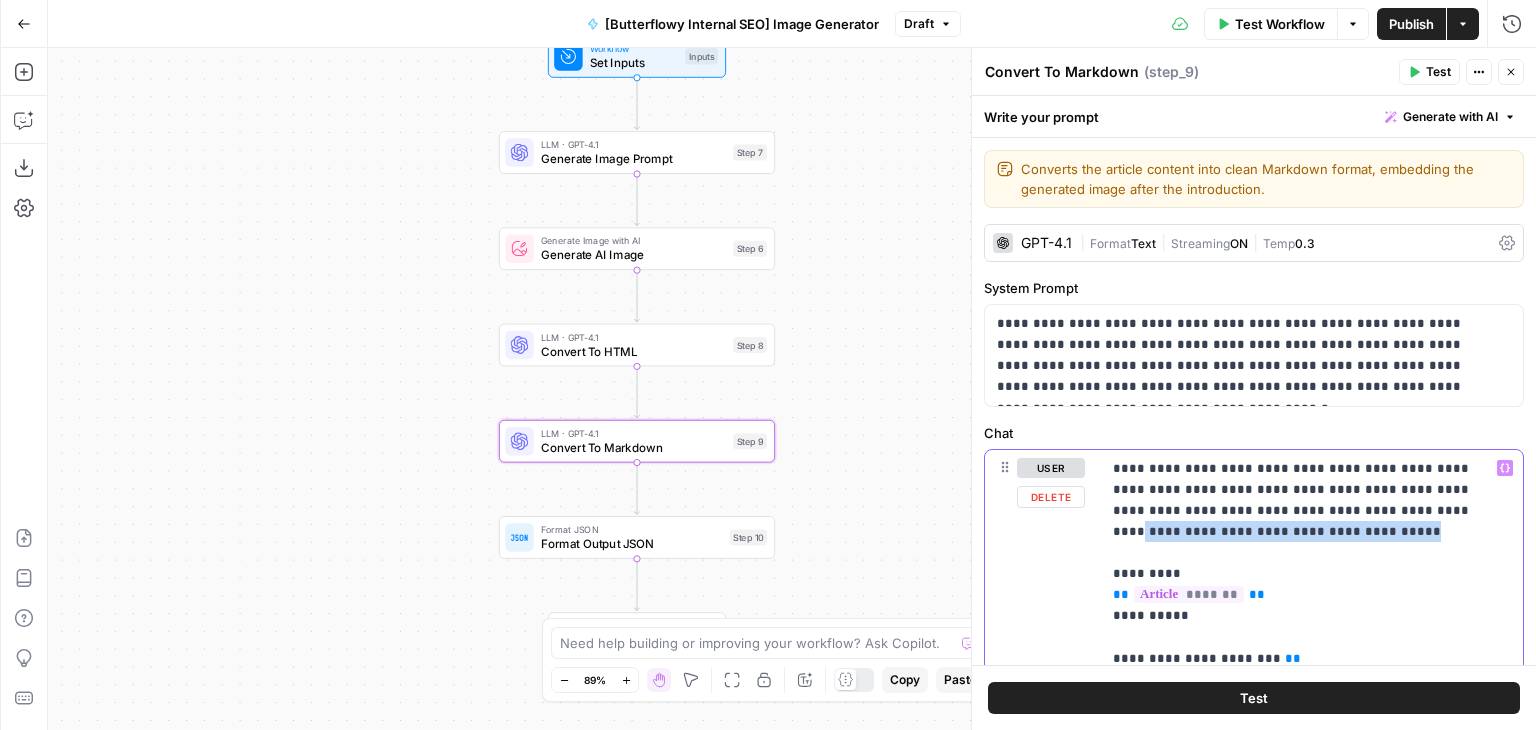 drag, startPoint x: 1266, startPoint y: 529, endPoint x: 1340, endPoint y: 509, distance: 76.655075 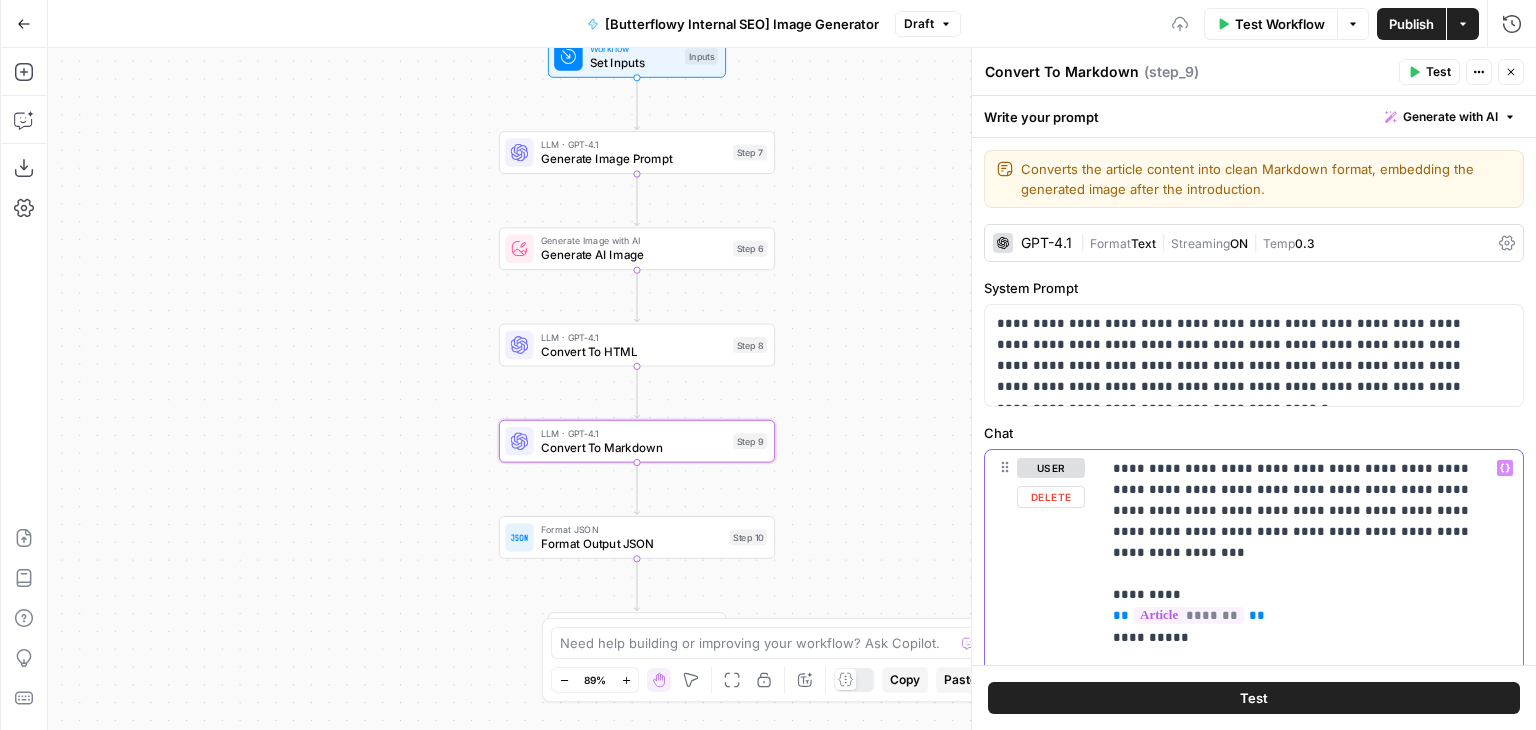 click on "**********" at bounding box center [1297, 1123] 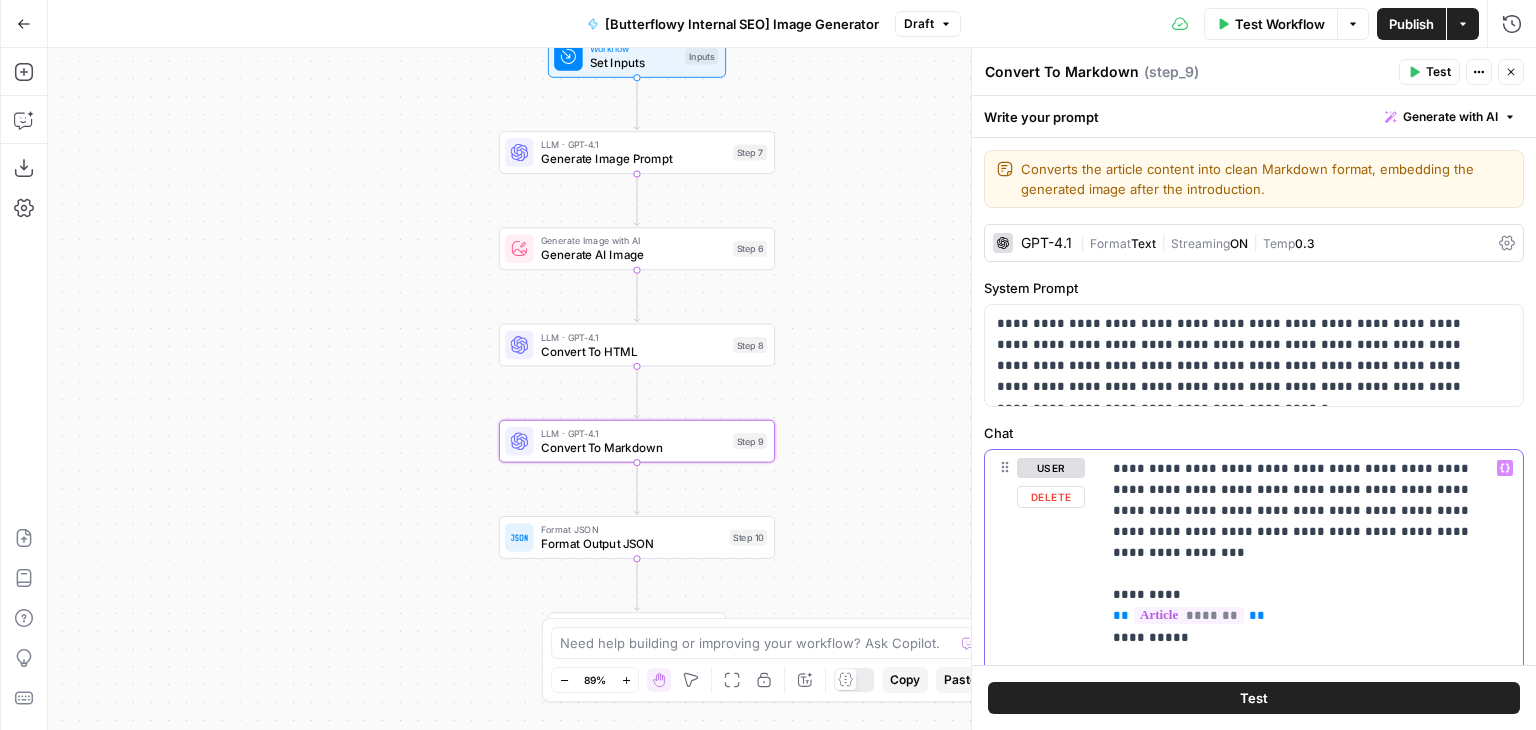 type 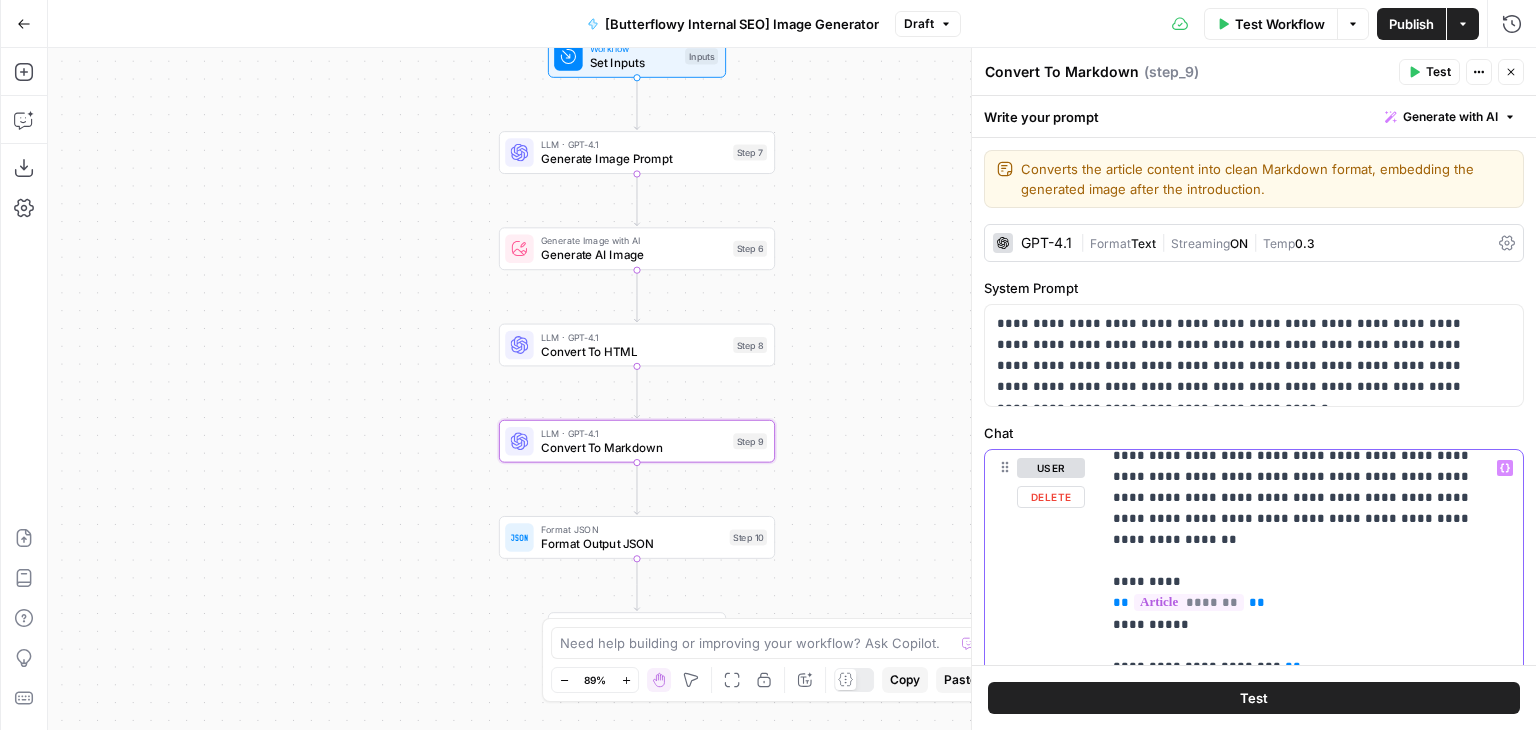 drag, startPoint x: 1413, startPoint y: 519, endPoint x: 1406, endPoint y: 560, distance: 41.59327 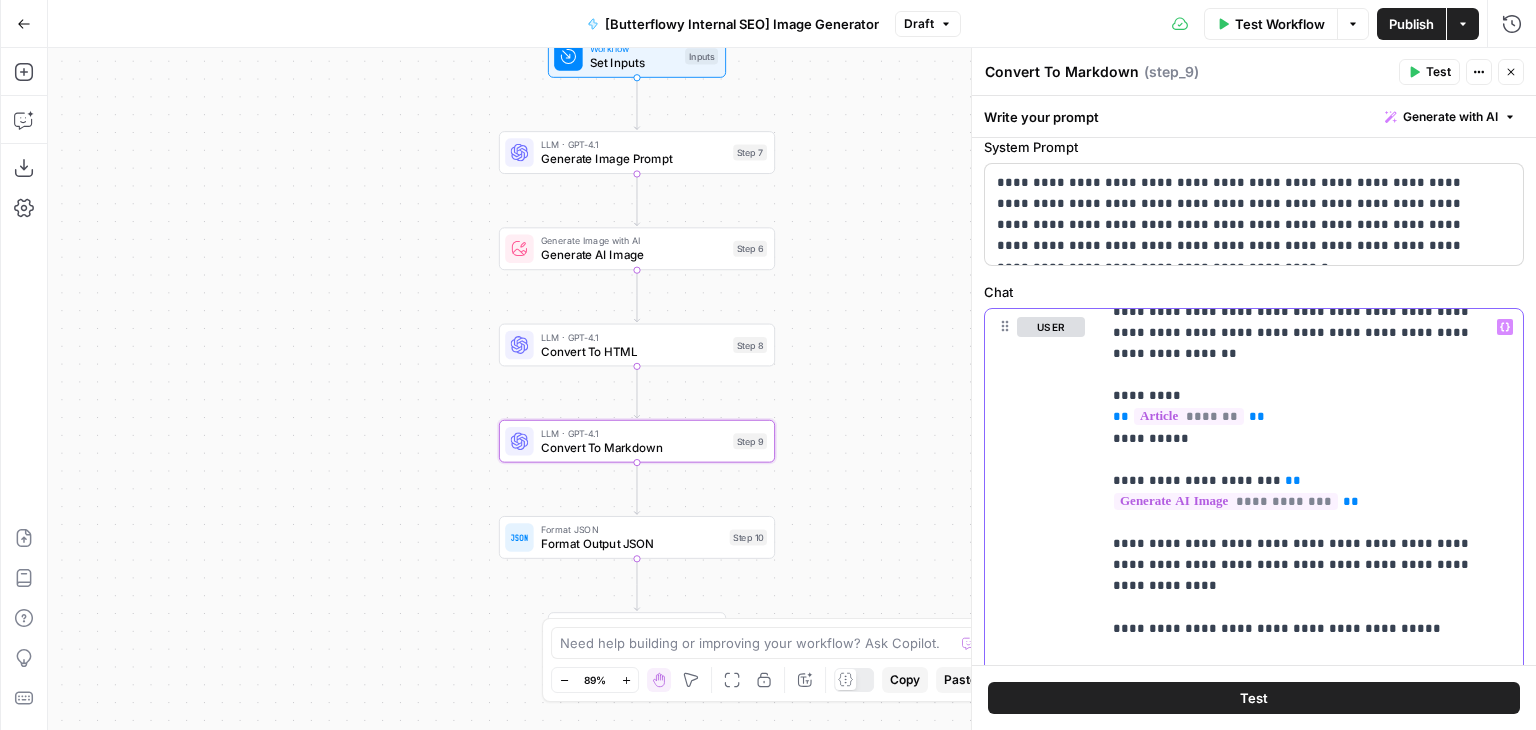 scroll, scrollTop: 156, scrollLeft: 0, axis: vertical 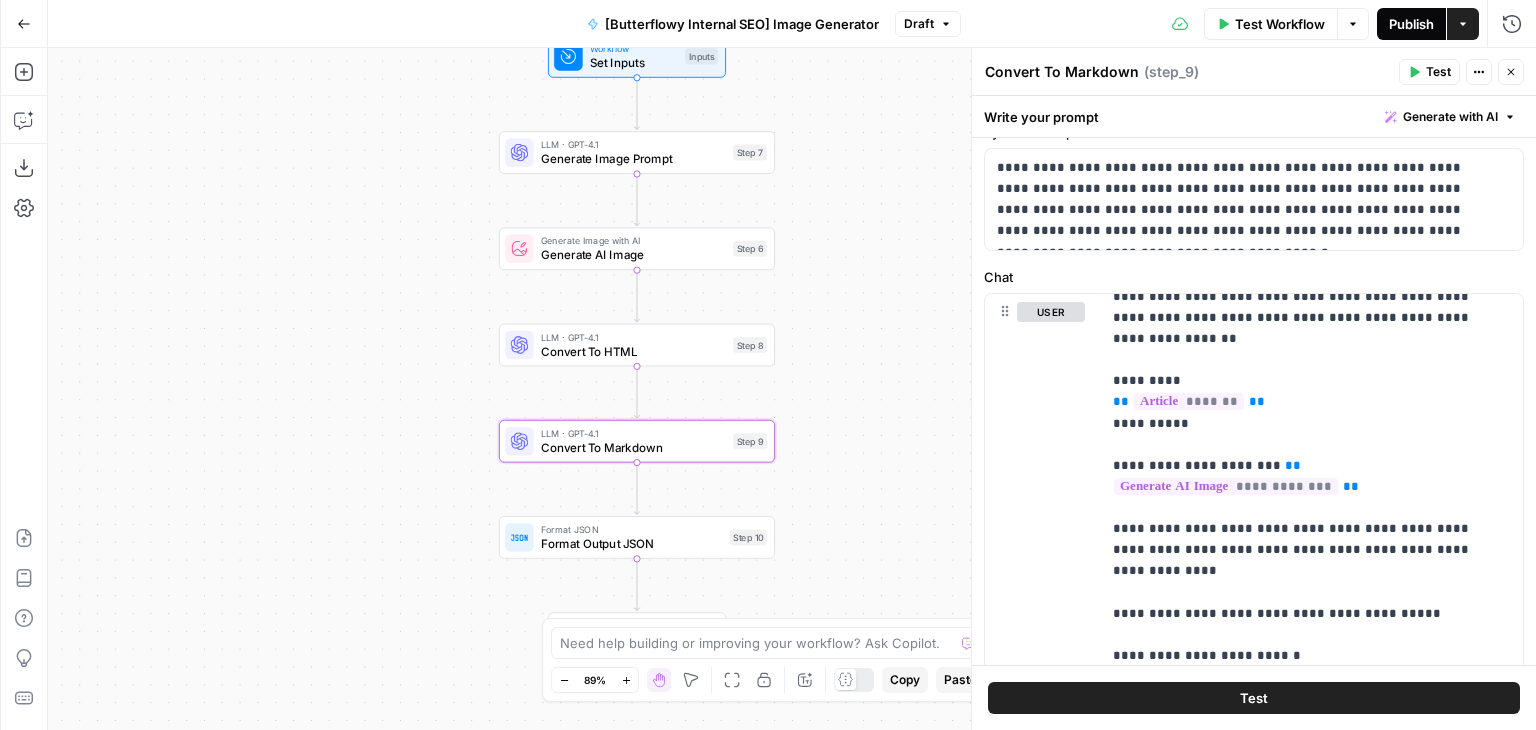 click on "Publish" at bounding box center (1411, 24) 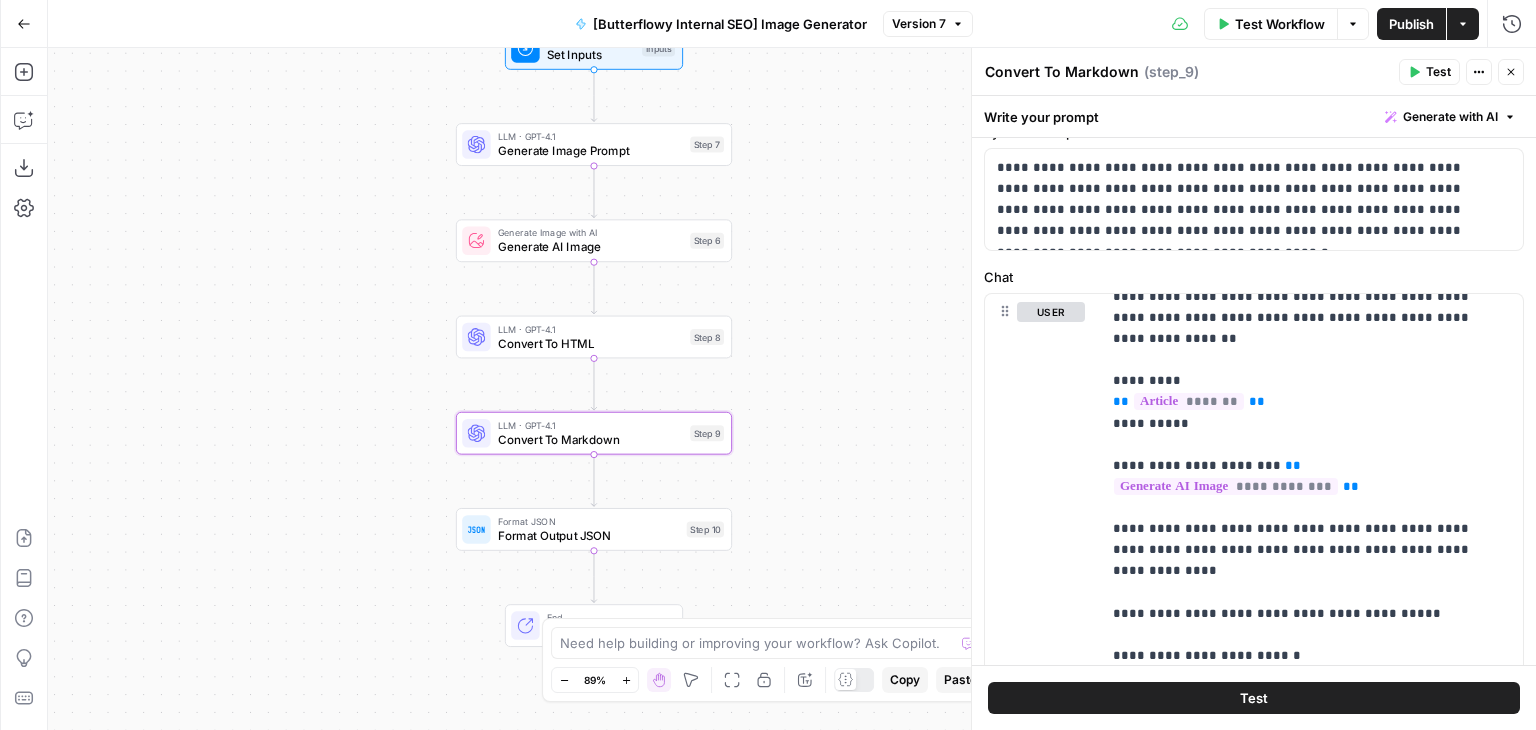 drag, startPoint x: 888, startPoint y: 321, endPoint x: 845, endPoint y: 313, distance: 43.737854 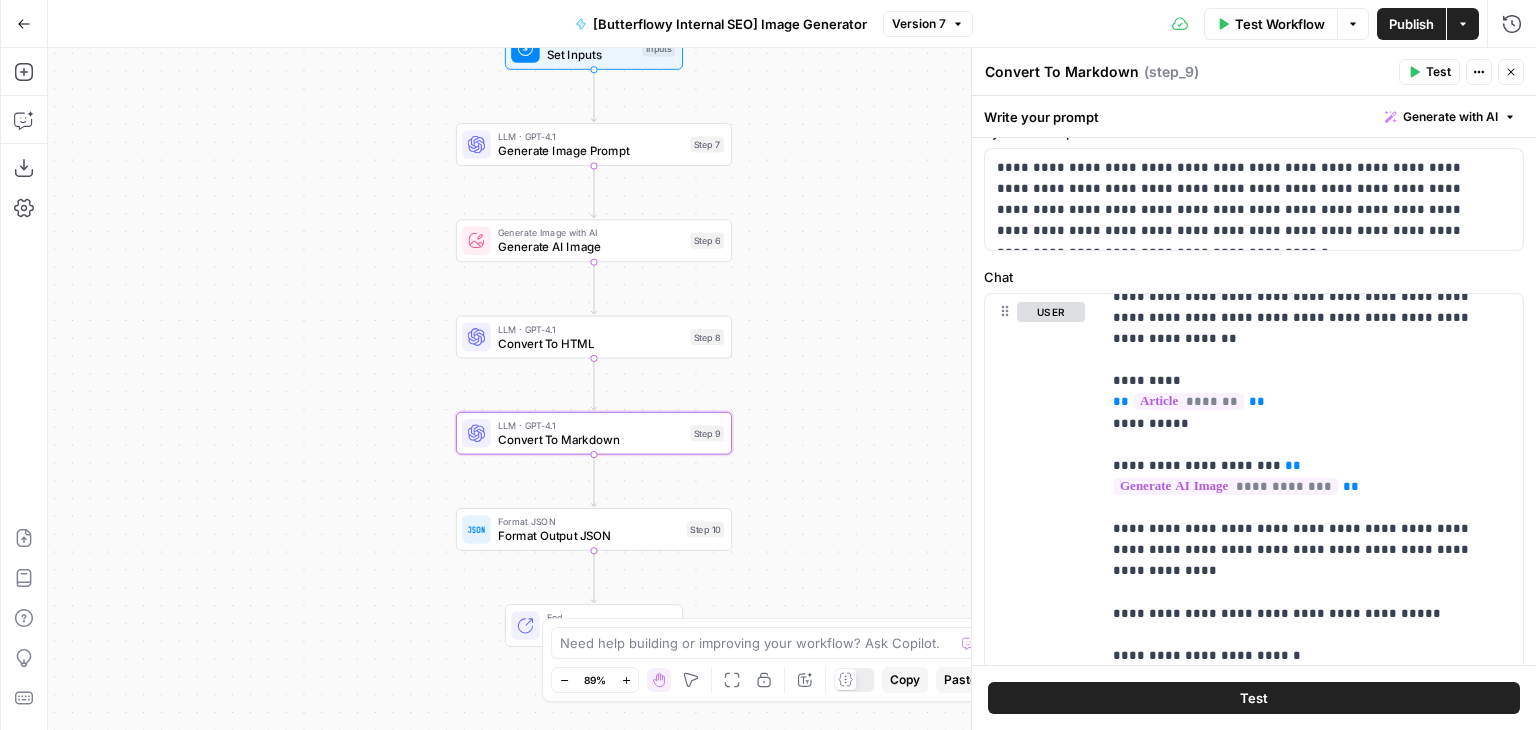 click on "Workflow Set Inputs Inputs LLM · GPT-4.1 Generate Image Prompt Step 7 Generate Image with AI Generate AI Image Step 6 LLM · GPT-4.1 Convert To HTML Step 8 LLM · GPT-4.1 Convert To Markdown Step 9 Format JSON Format Output JSON Step 10 End Output" at bounding box center [792, 389] 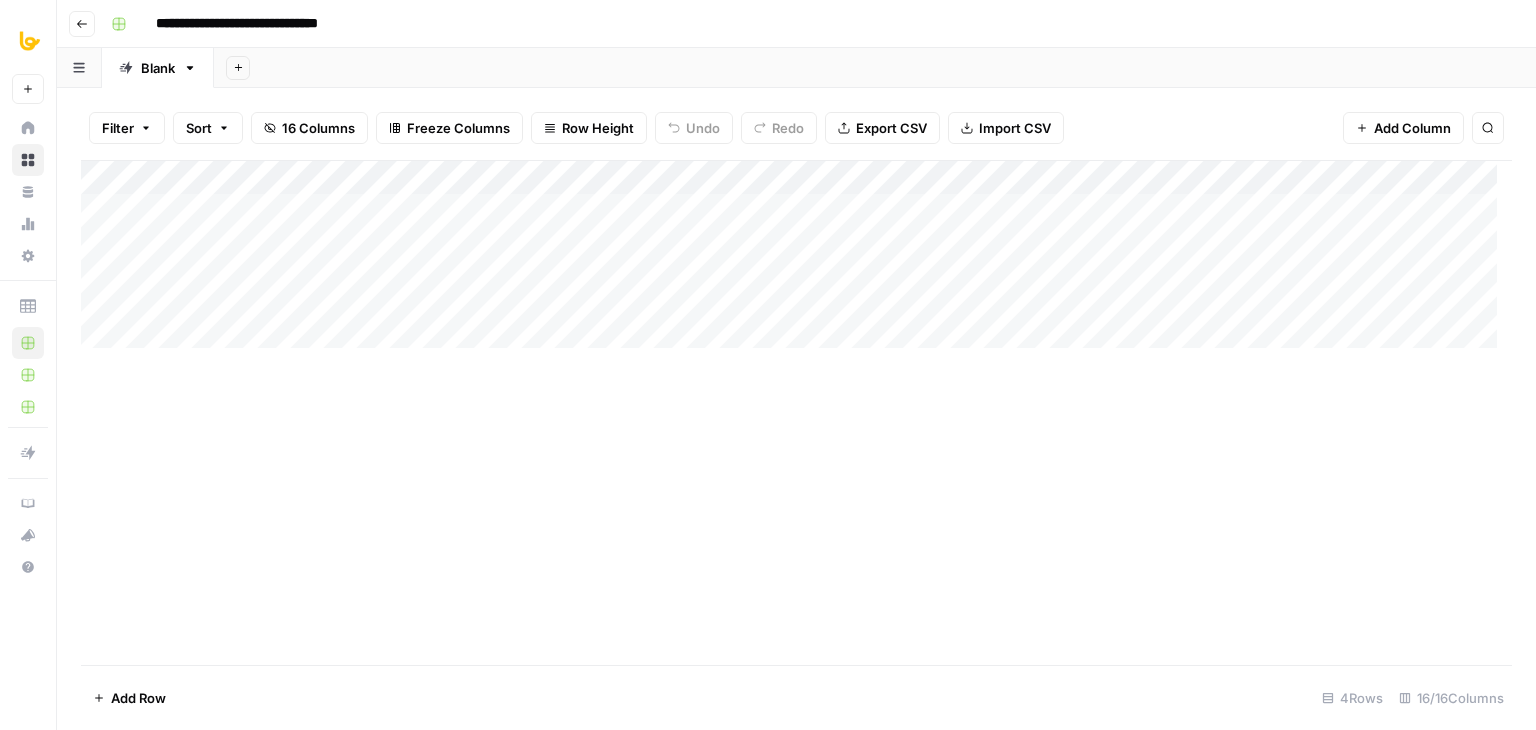 scroll, scrollTop: 0, scrollLeft: 0, axis: both 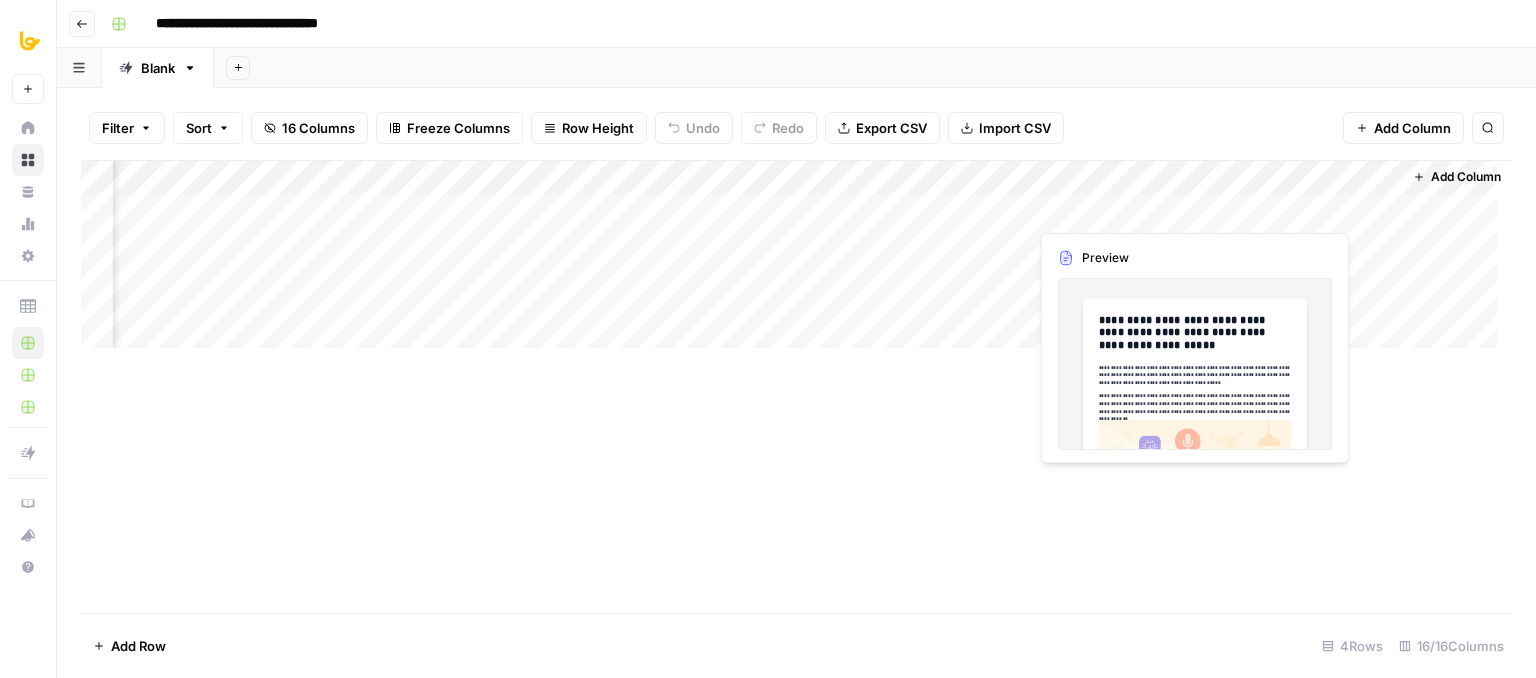 click on "Add Column" at bounding box center [796, 262] 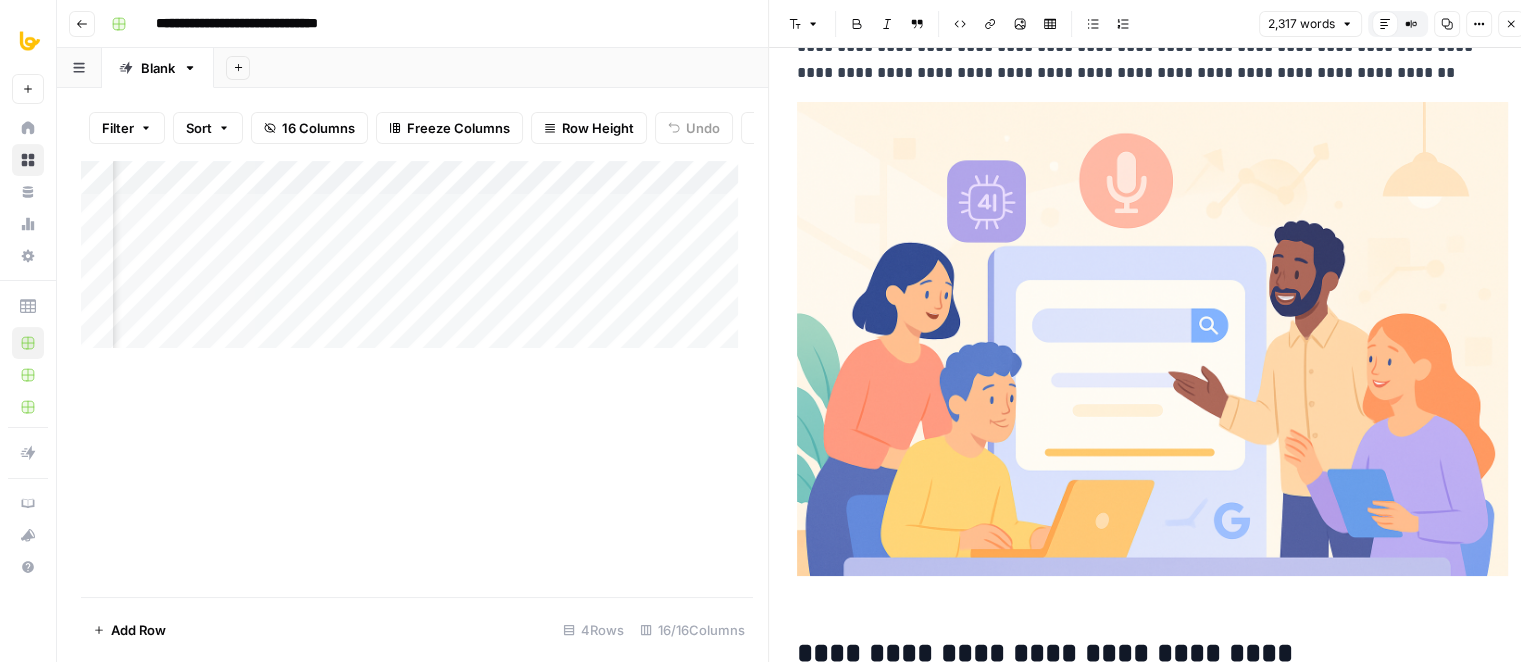 drag, startPoint x: 1256, startPoint y: 326, endPoint x: 1261, endPoint y: 389, distance: 63.1981 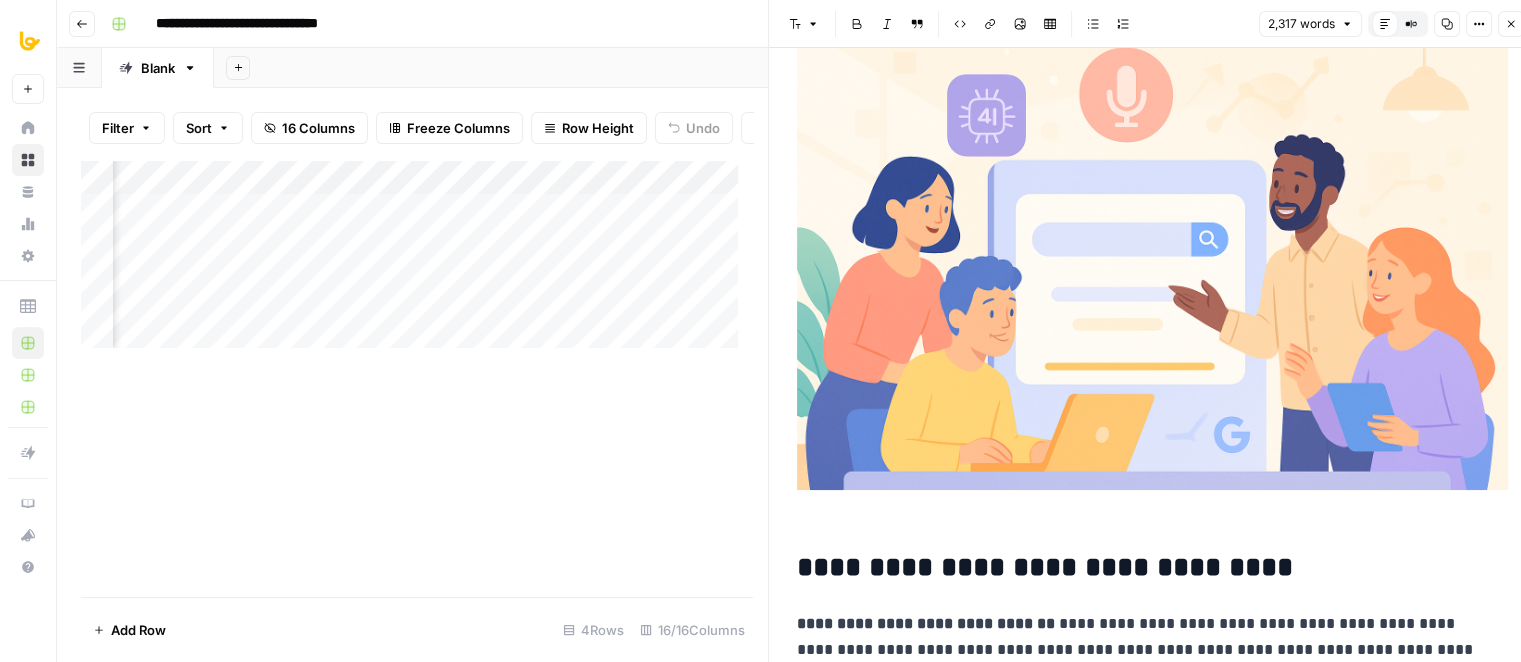 drag, startPoint x: 1173, startPoint y: 527, endPoint x: 1173, endPoint y: 448, distance: 79 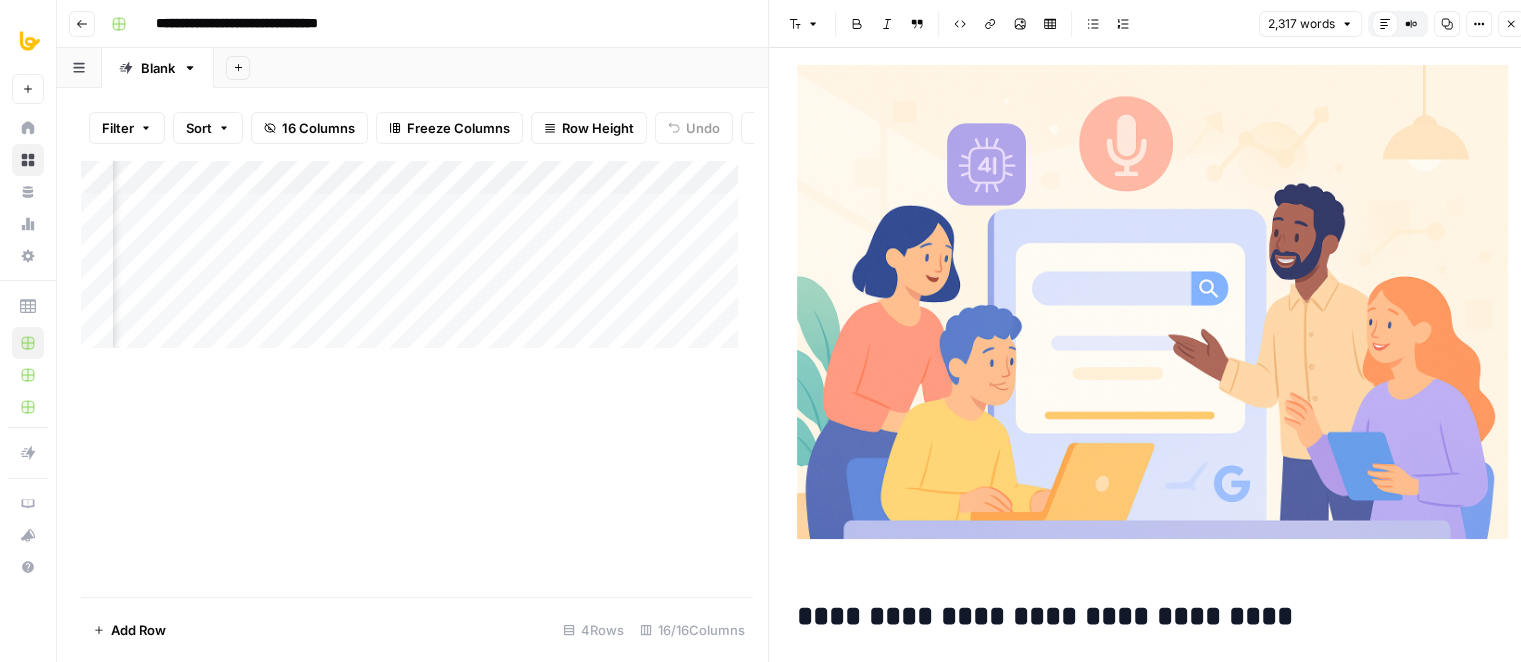 scroll, scrollTop: 159, scrollLeft: 0, axis: vertical 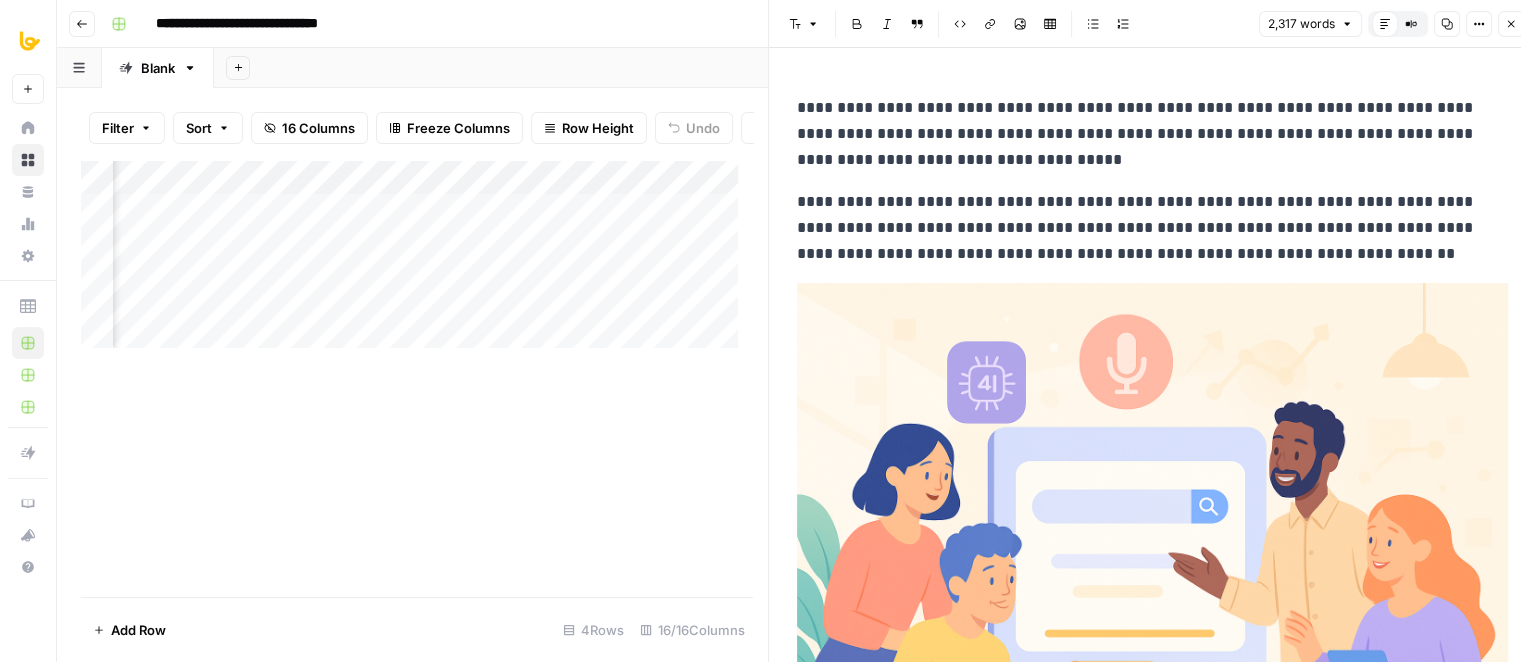 drag, startPoint x: 1238, startPoint y: 599, endPoint x: 1233, endPoint y: 419, distance: 180.06943 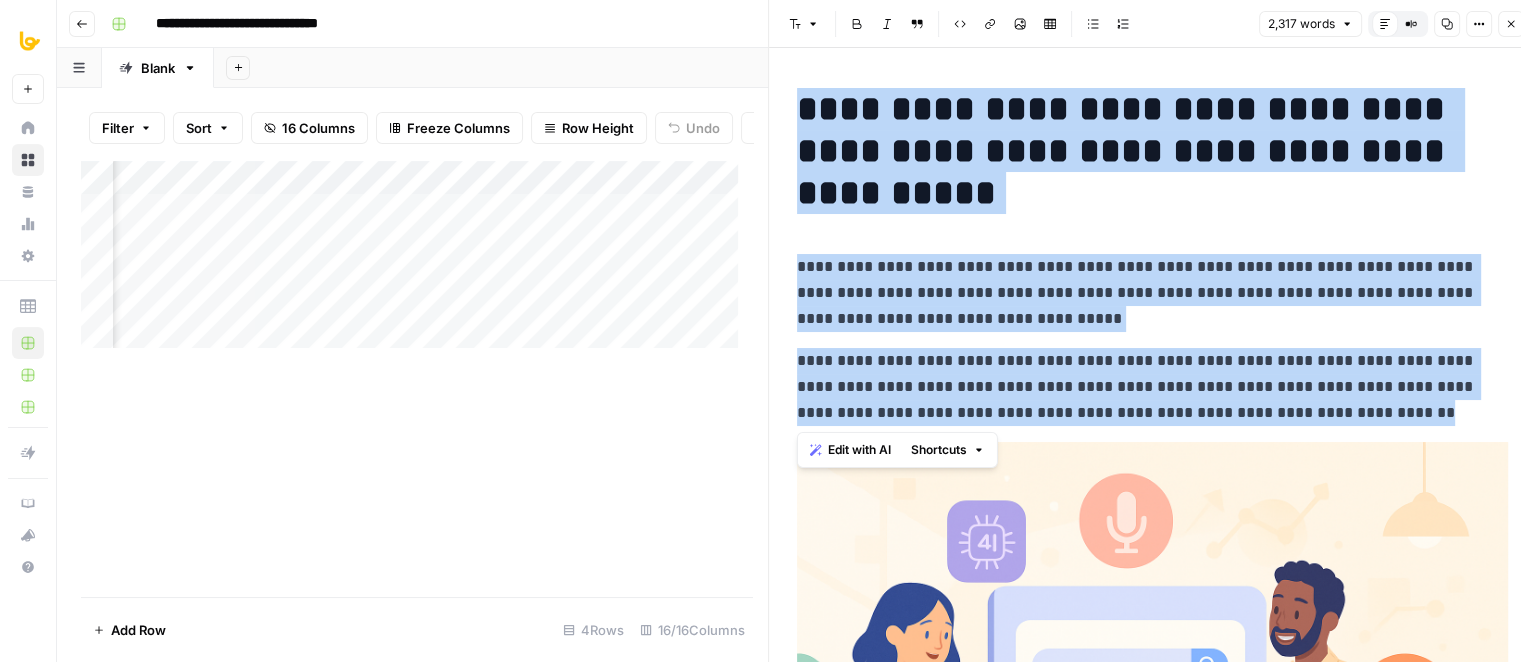 drag, startPoint x: 794, startPoint y: 103, endPoint x: 1343, endPoint y: 407, distance: 627.5484 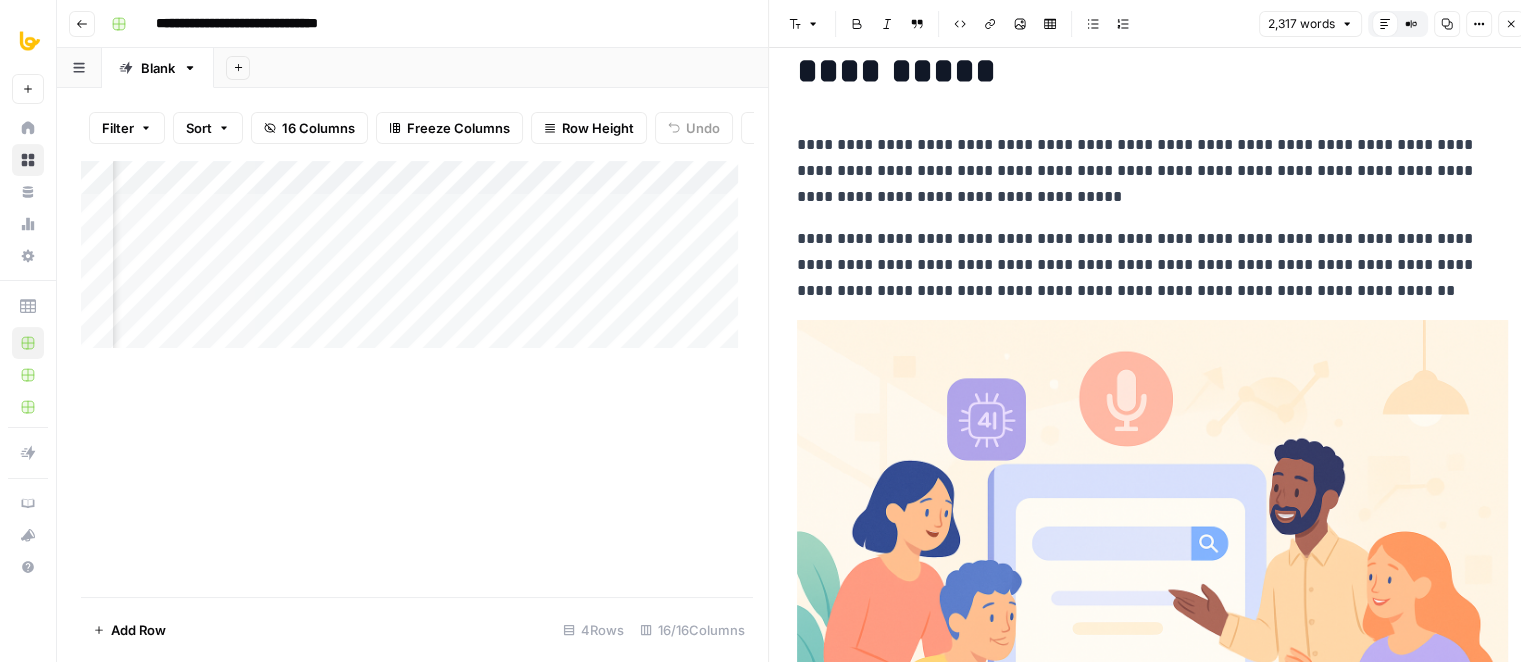 scroll, scrollTop: 305, scrollLeft: 0, axis: vertical 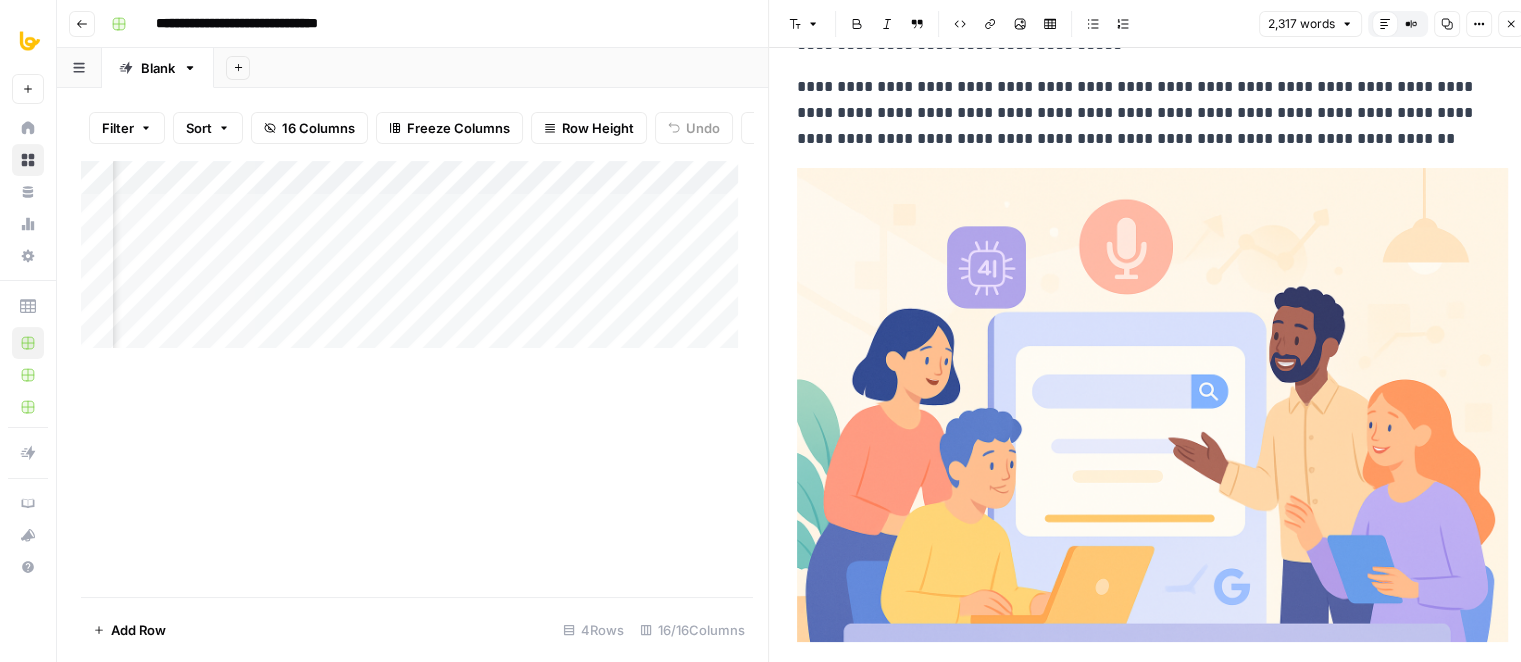 drag, startPoint x: 1362, startPoint y: 296, endPoint x: 1314, endPoint y: 409, distance: 122.77215 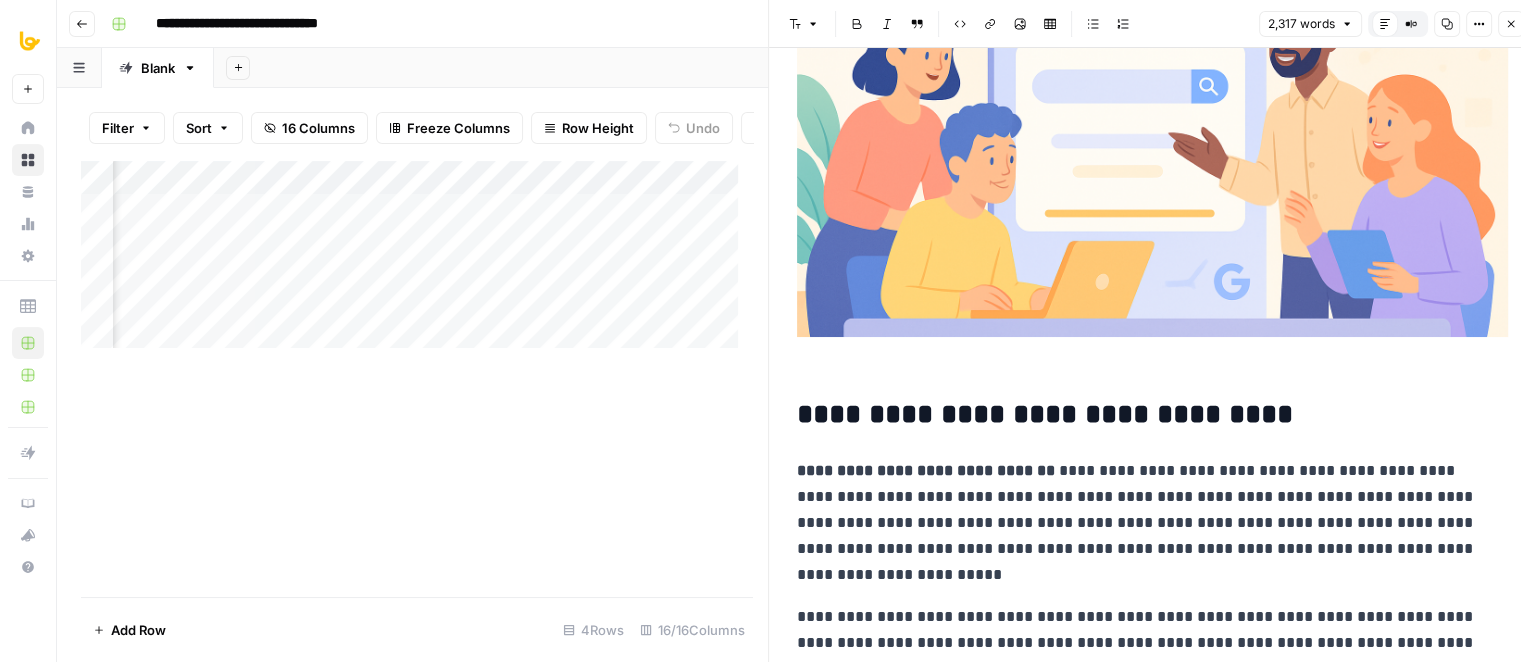 drag, startPoint x: 1087, startPoint y: 76, endPoint x: 1088, endPoint y: 158, distance: 82.006096 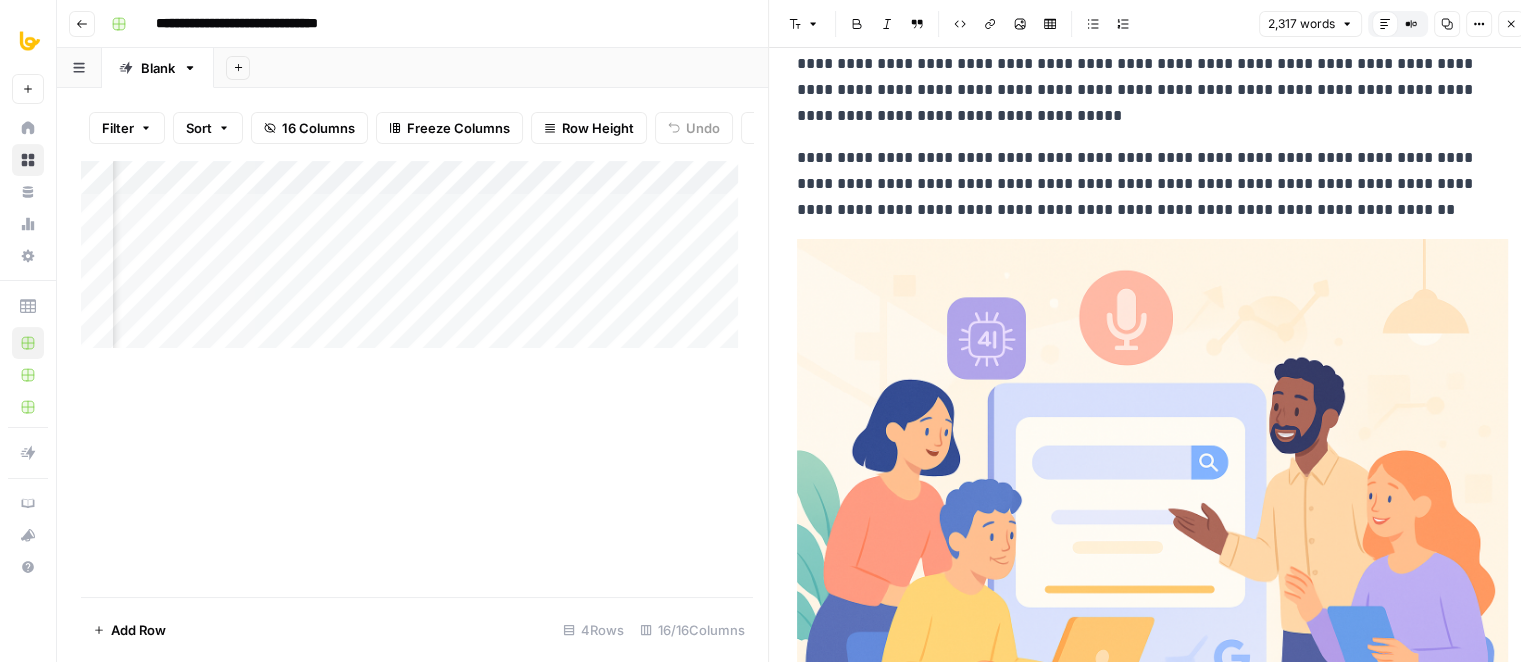 drag, startPoint x: 1307, startPoint y: 482, endPoint x: 1309, endPoint y: 404, distance: 78.025635 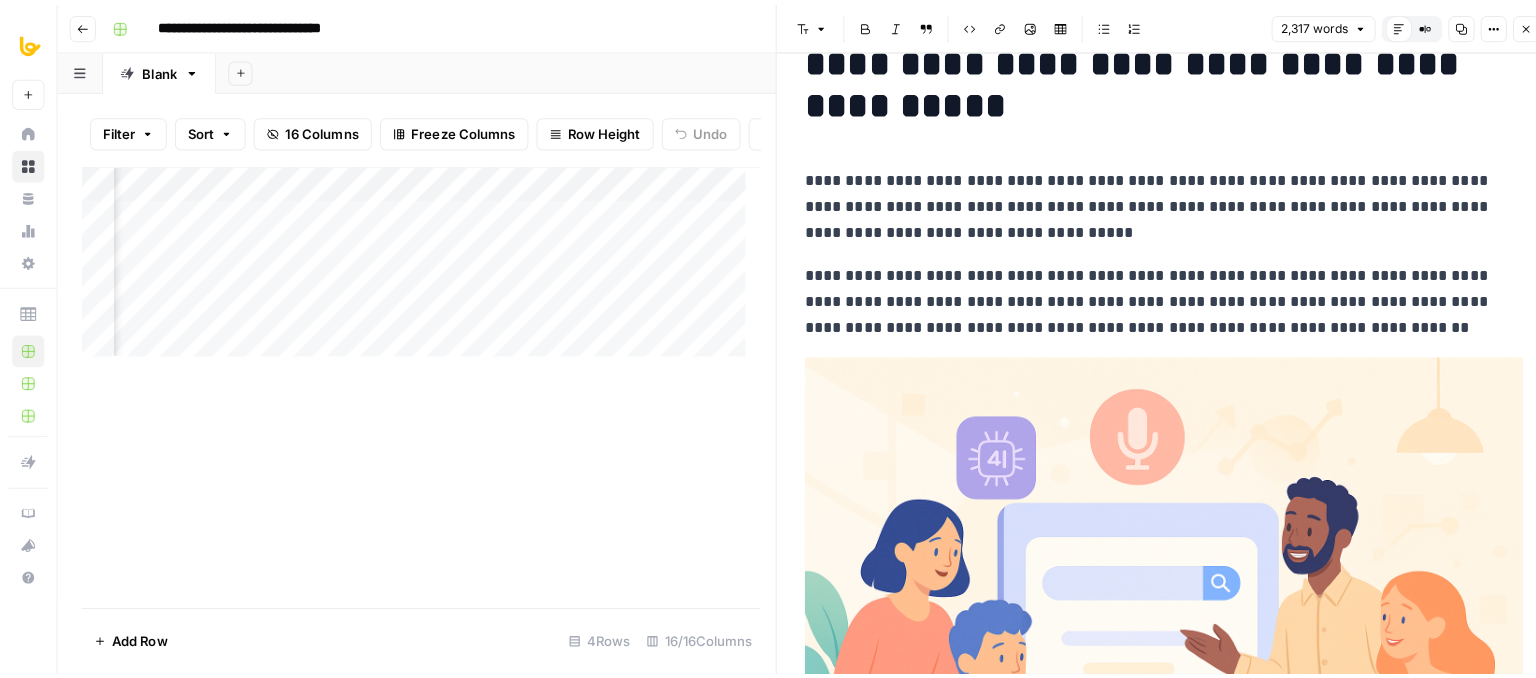 scroll, scrollTop: 0, scrollLeft: 0, axis: both 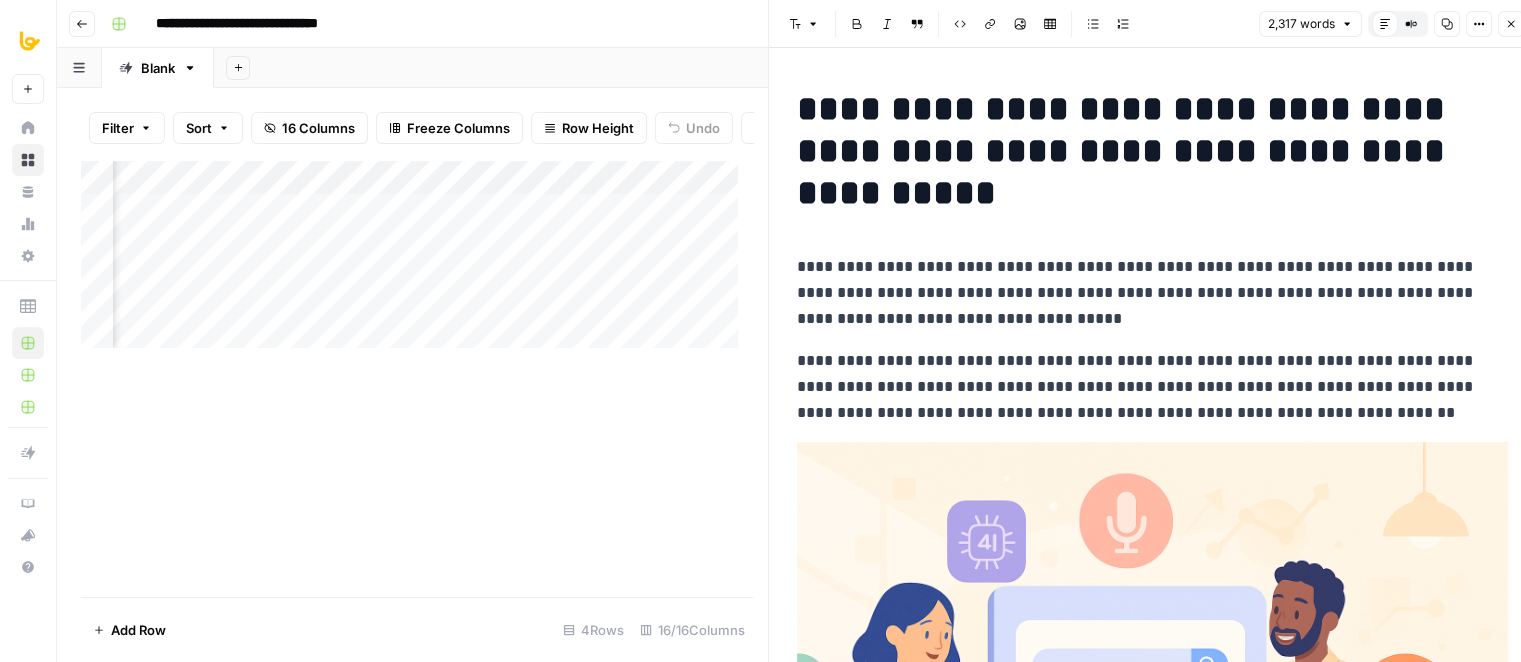 drag, startPoint x: 1224, startPoint y: 218, endPoint x: 1213, endPoint y: 129, distance: 89.6772 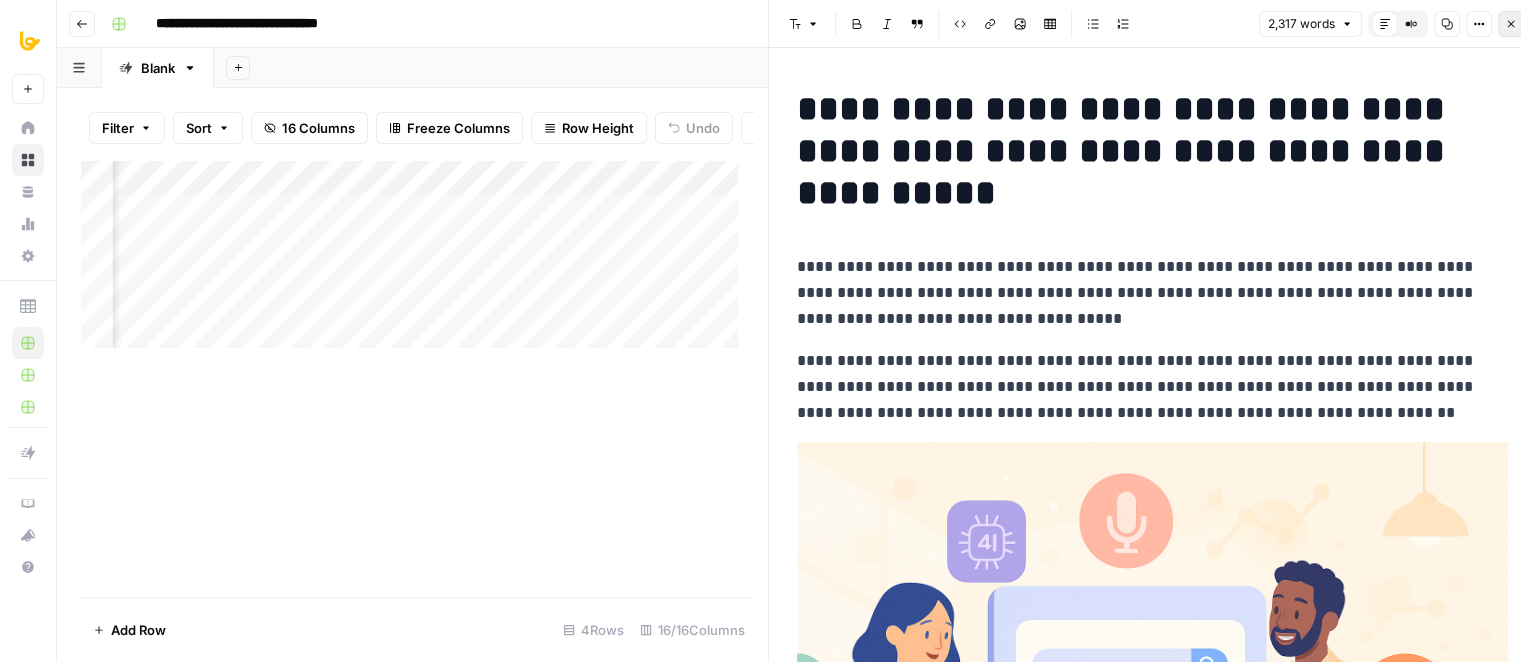 click 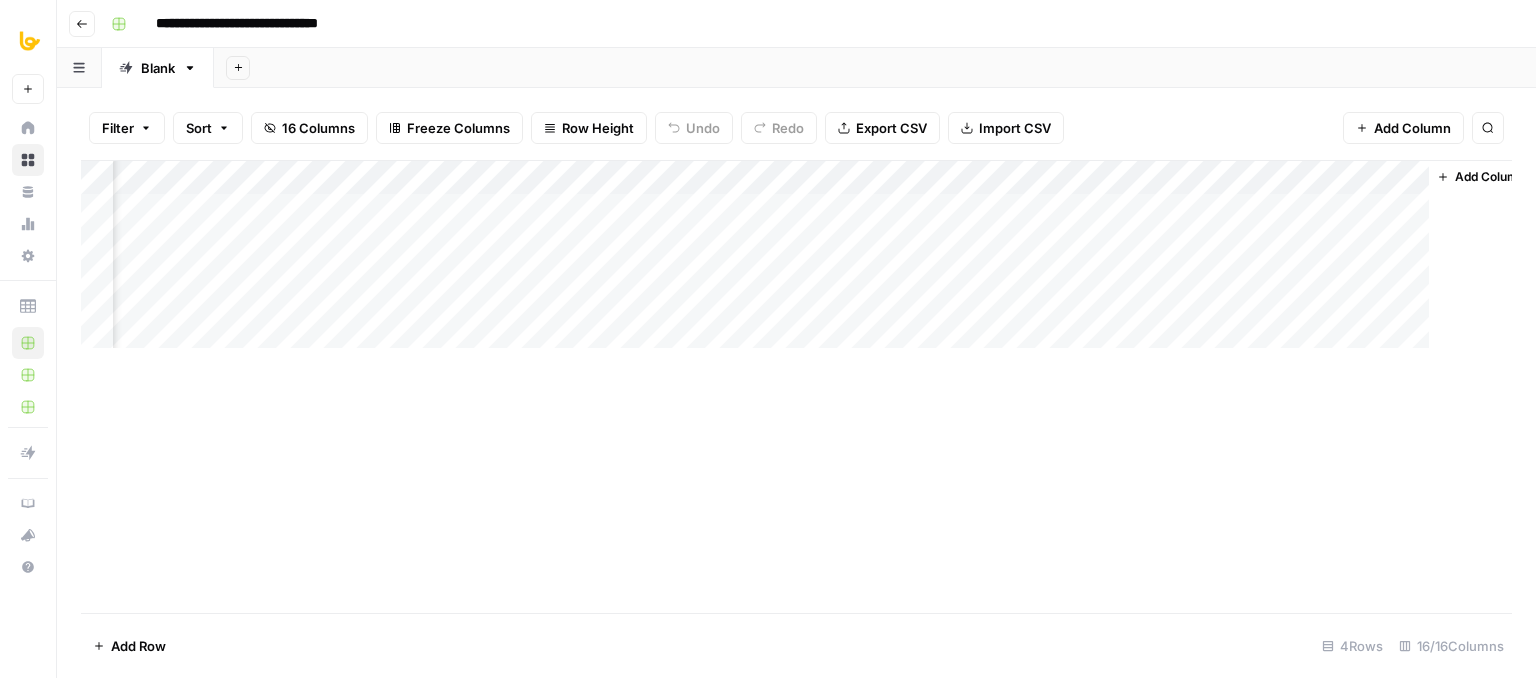 scroll, scrollTop: 0, scrollLeft: 1738, axis: horizontal 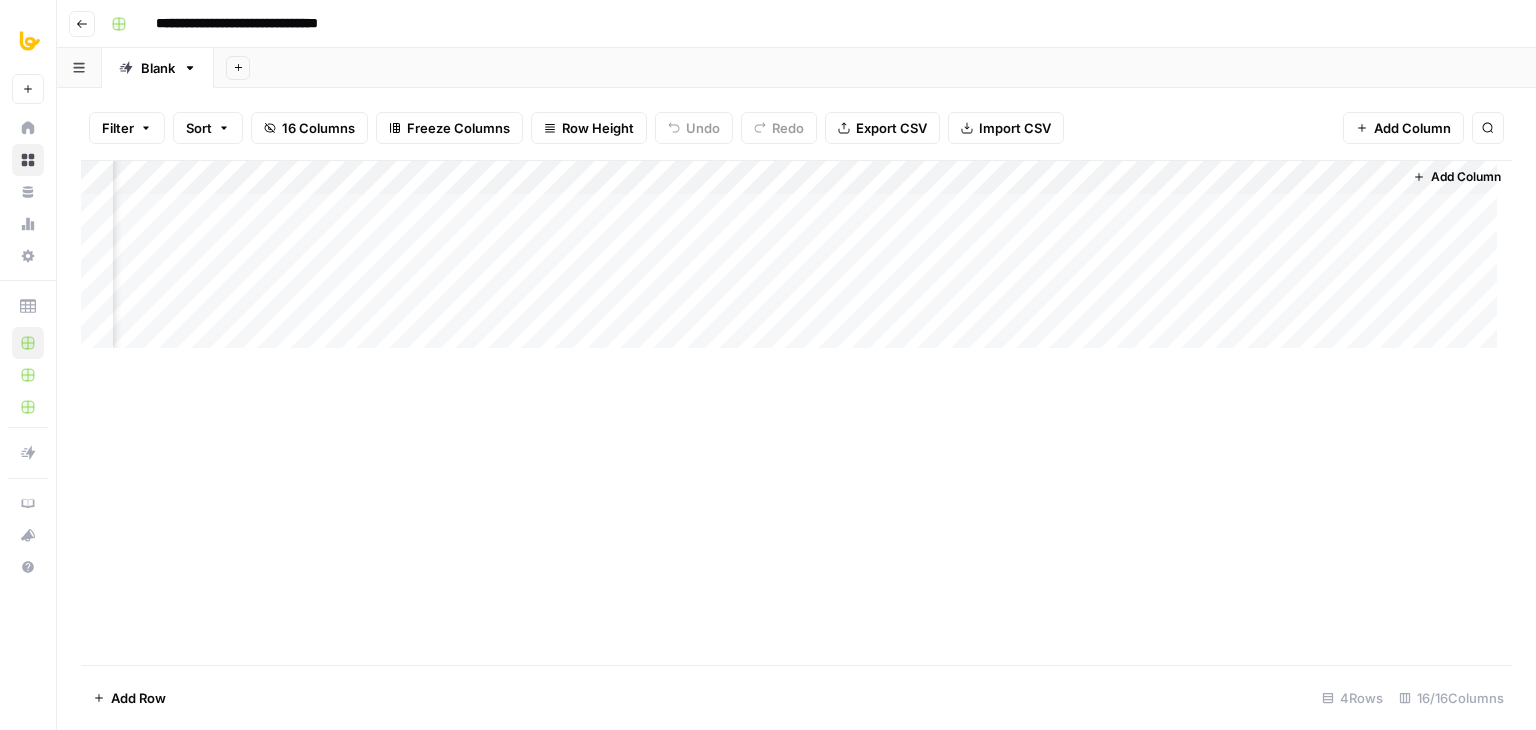 click on "Add Column" at bounding box center (796, 262) 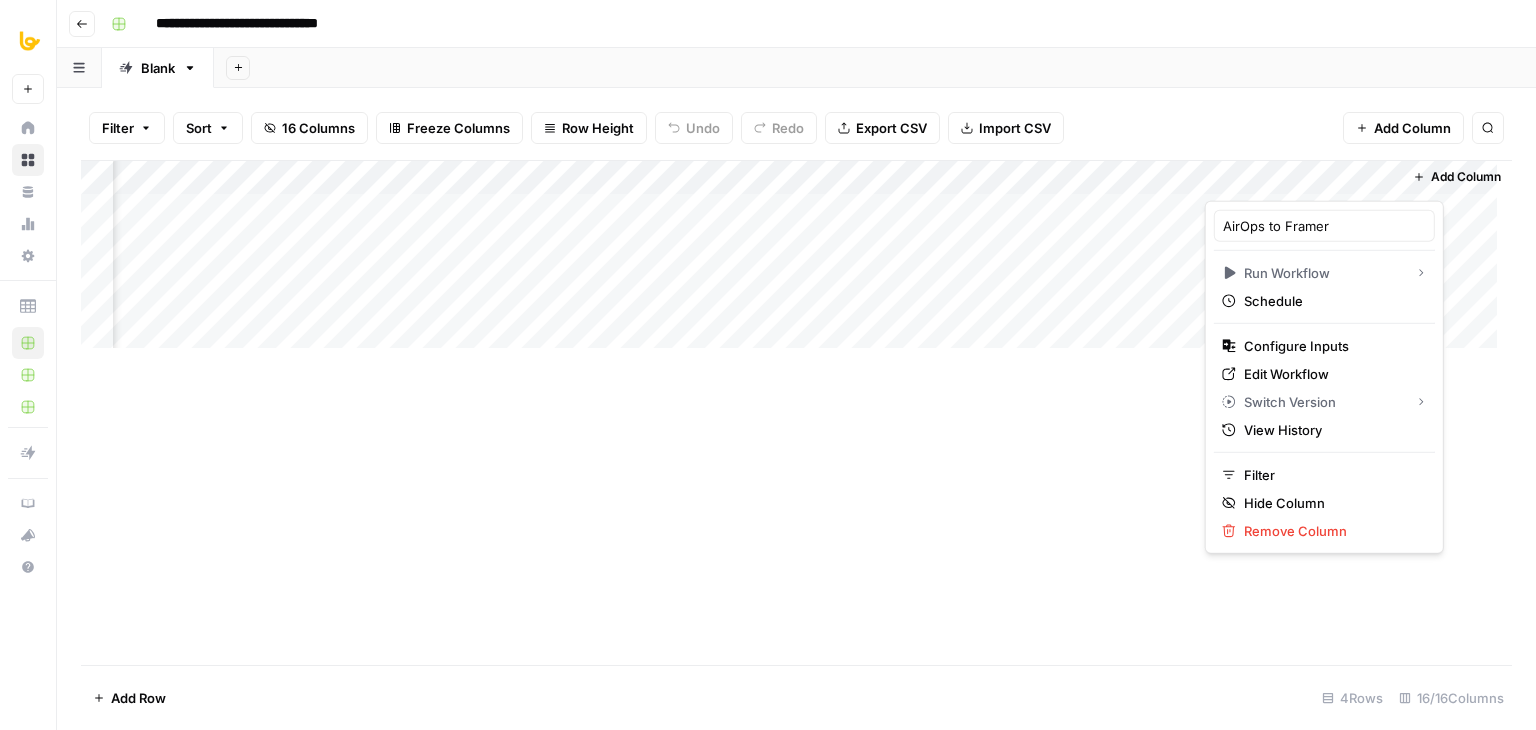 click on "Add Column" at bounding box center (796, 262) 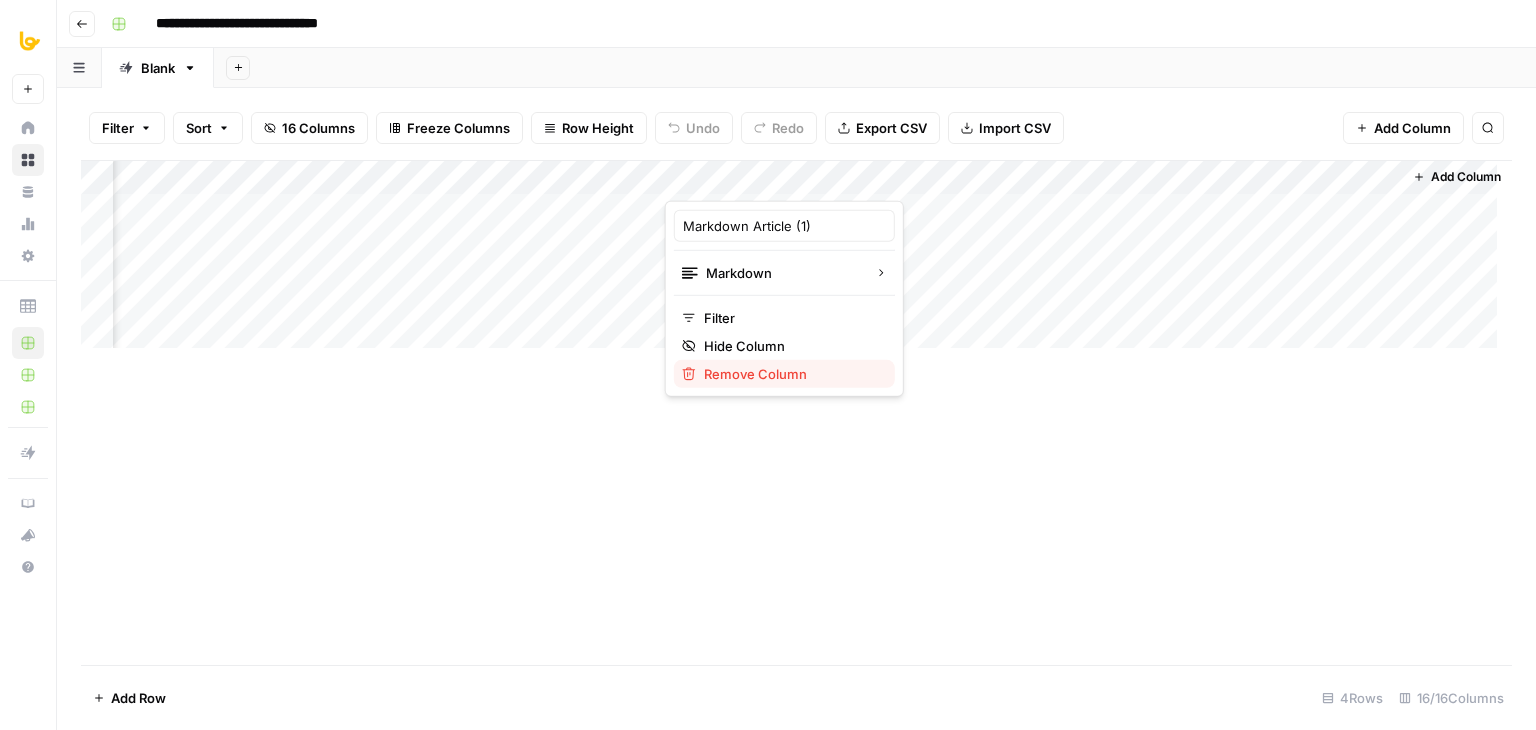 click on "Remove Column" at bounding box center [755, 374] 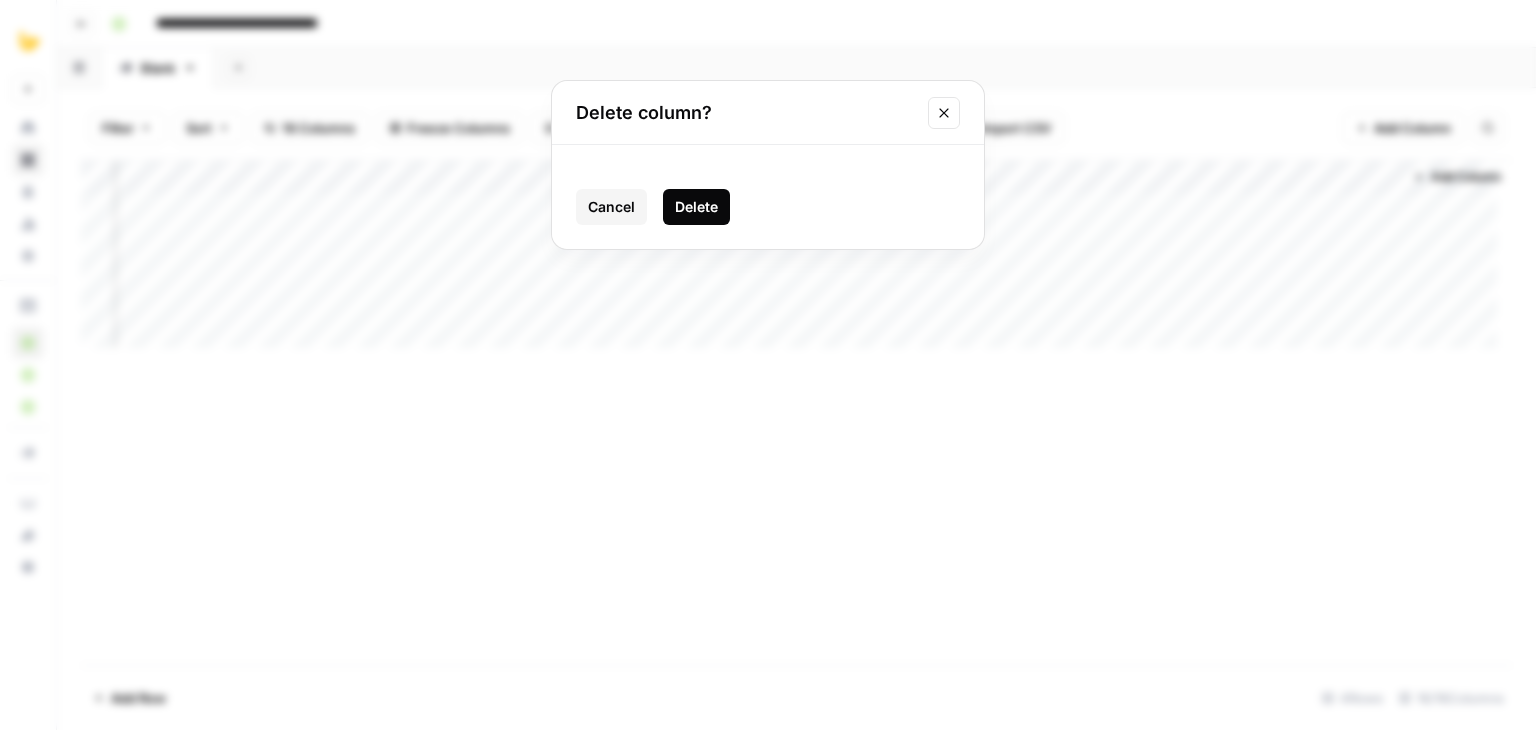 click on "Delete" at bounding box center [696, 207] 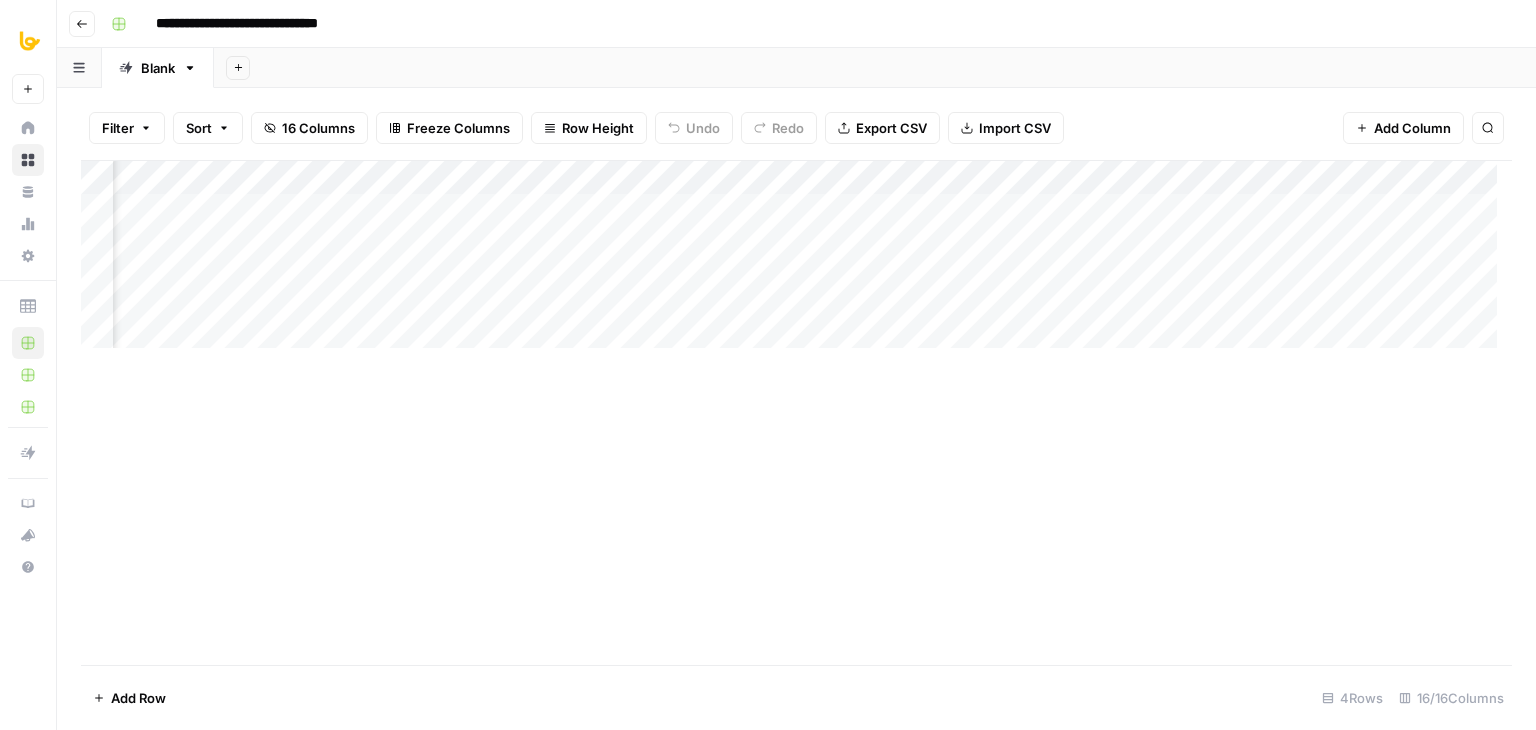scroll, scrollTop: 0, scrollLeft: 1449, axis: horizontal 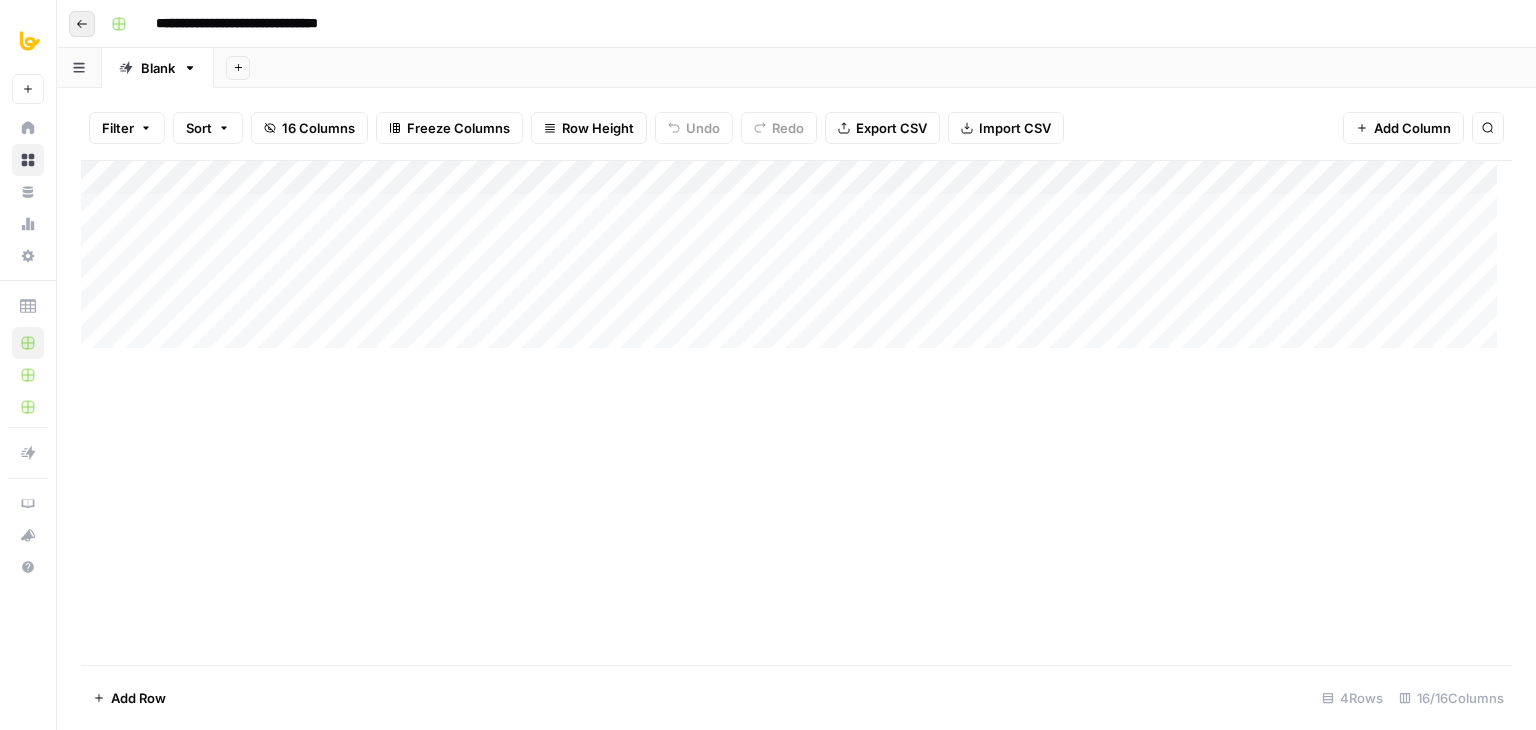 click on "Go back" at bounding box center [82, 24] 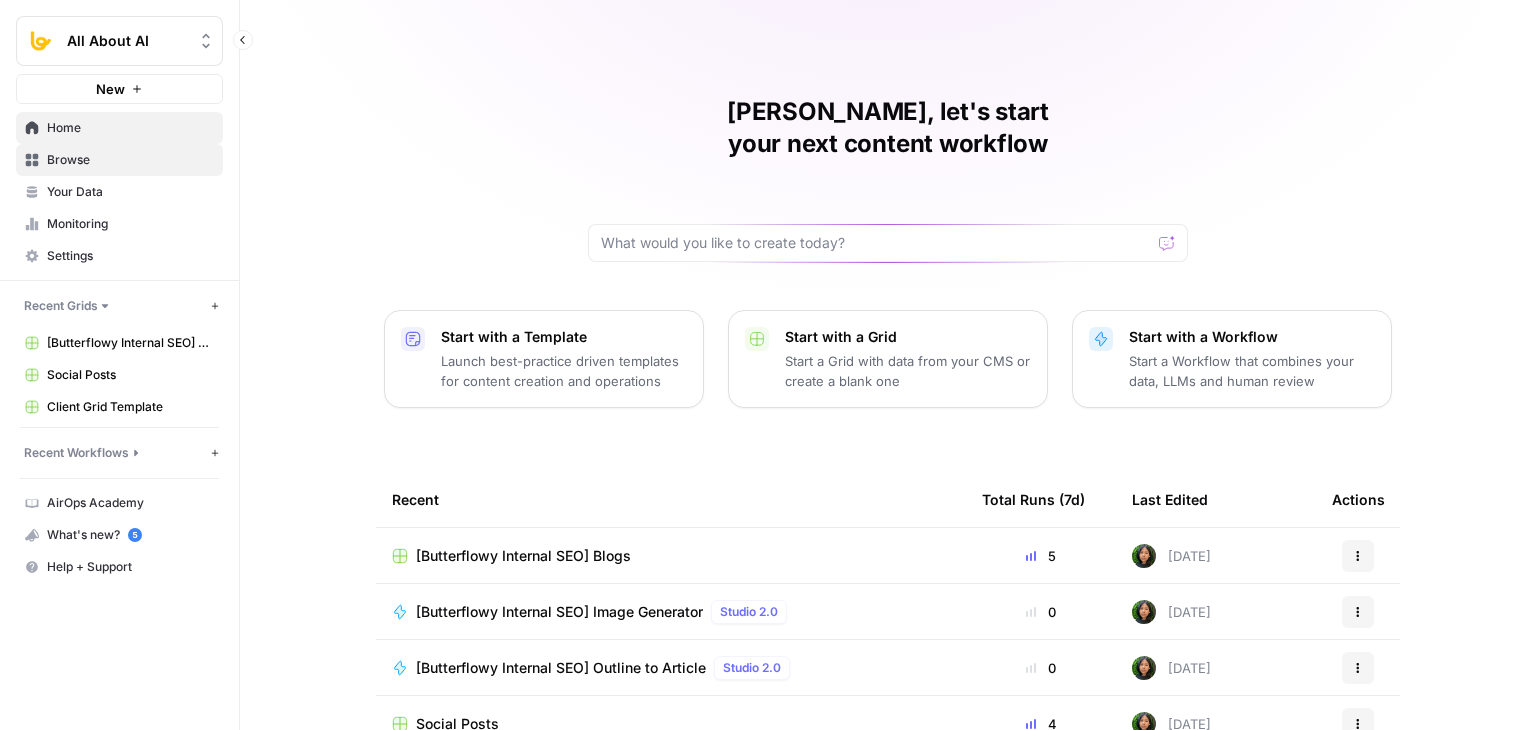 click on "Browse" at bounding box center (130, 160) 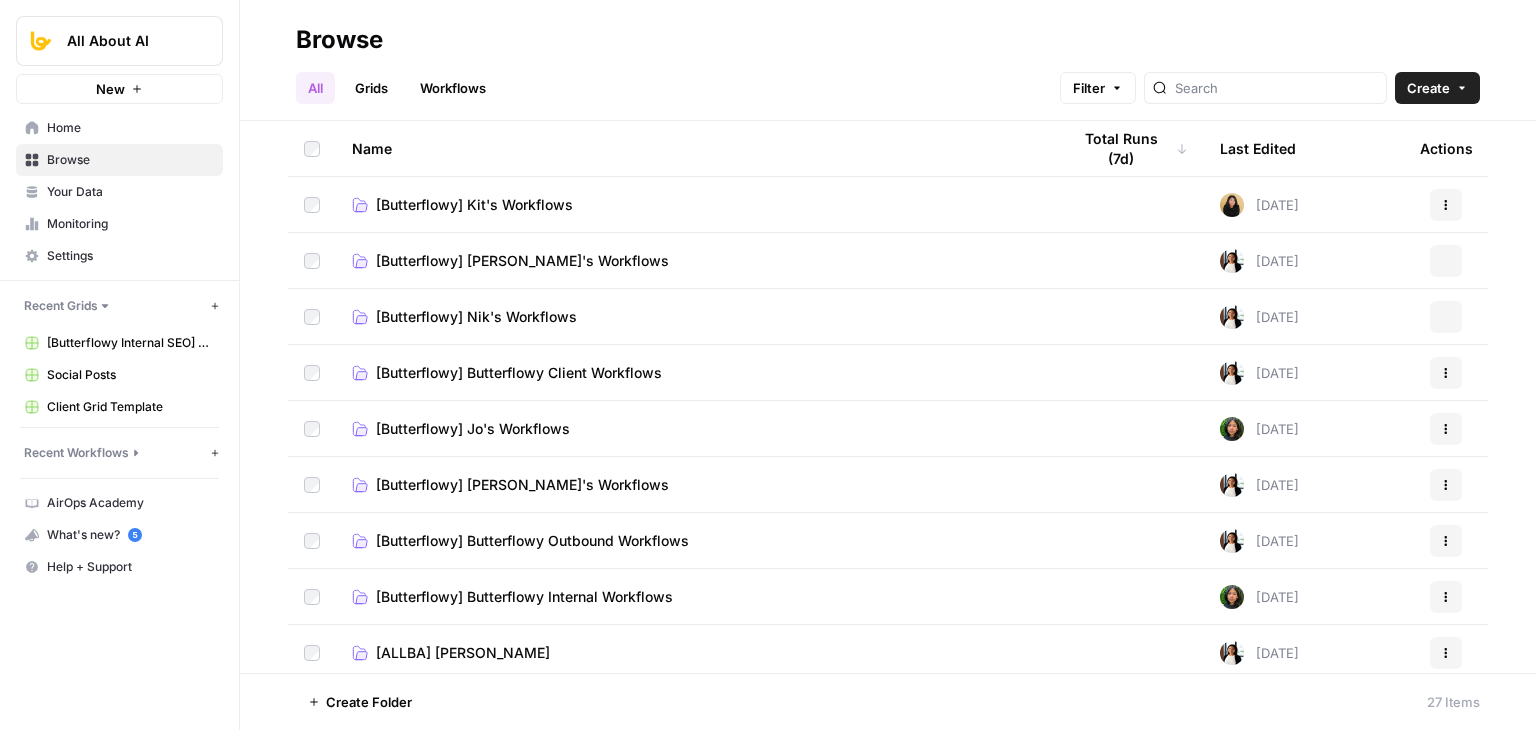 scroll, scrollTop: 0, scrollLeft: 0, axis: both 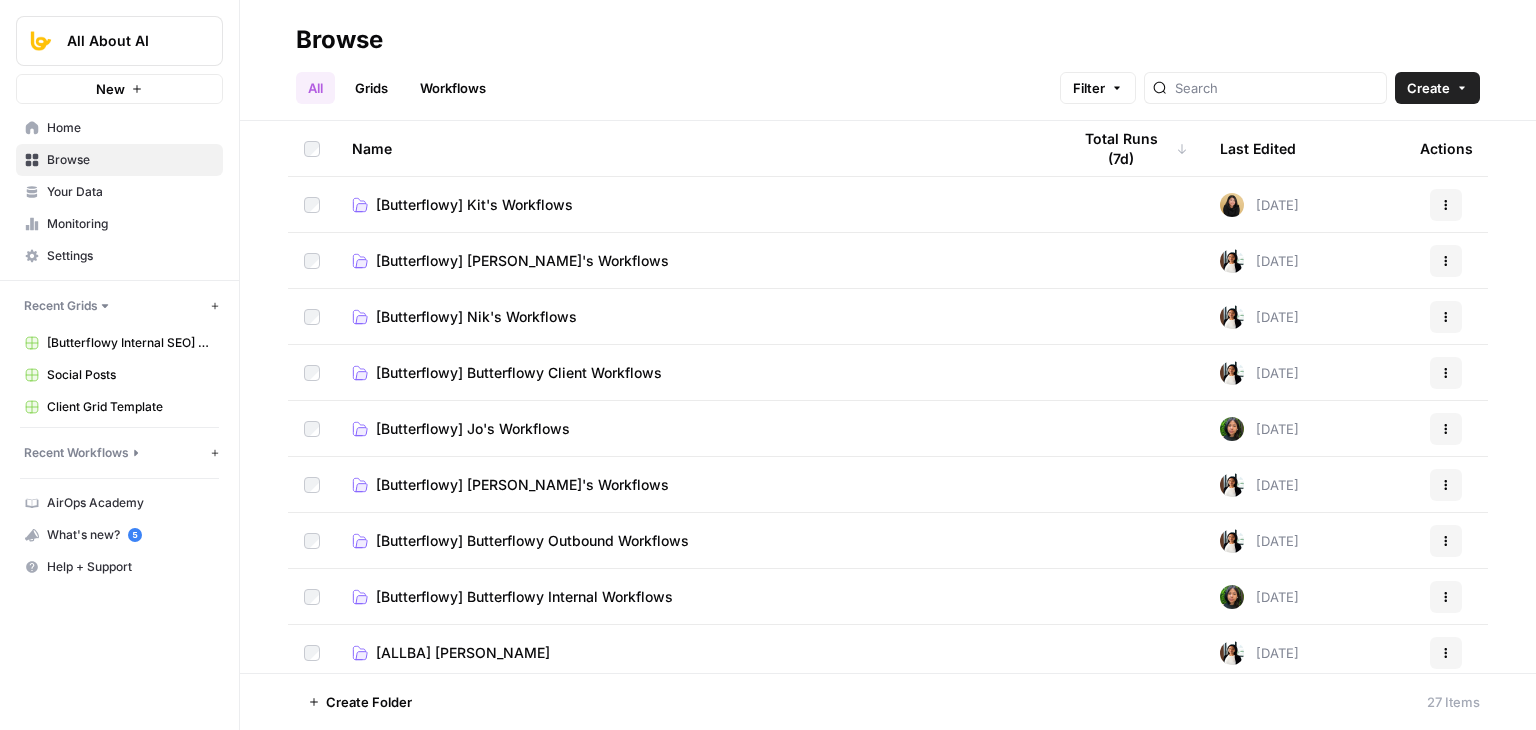 click on "[Butterflowy] Butterflowy Client Workflows" at bounding box center (519, 373) 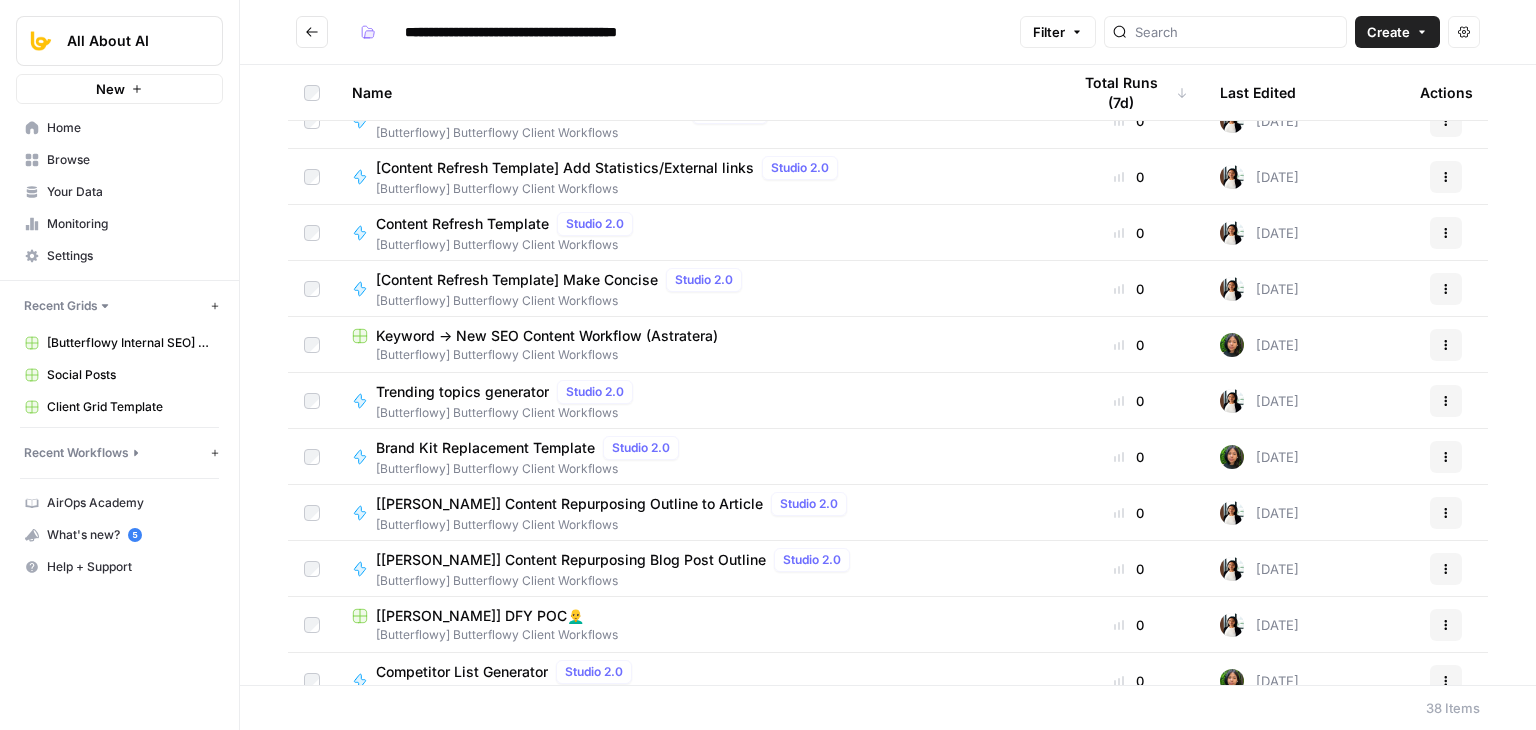 scroll, scrollTop: 500, scrollLeft: 0, axis: vertical 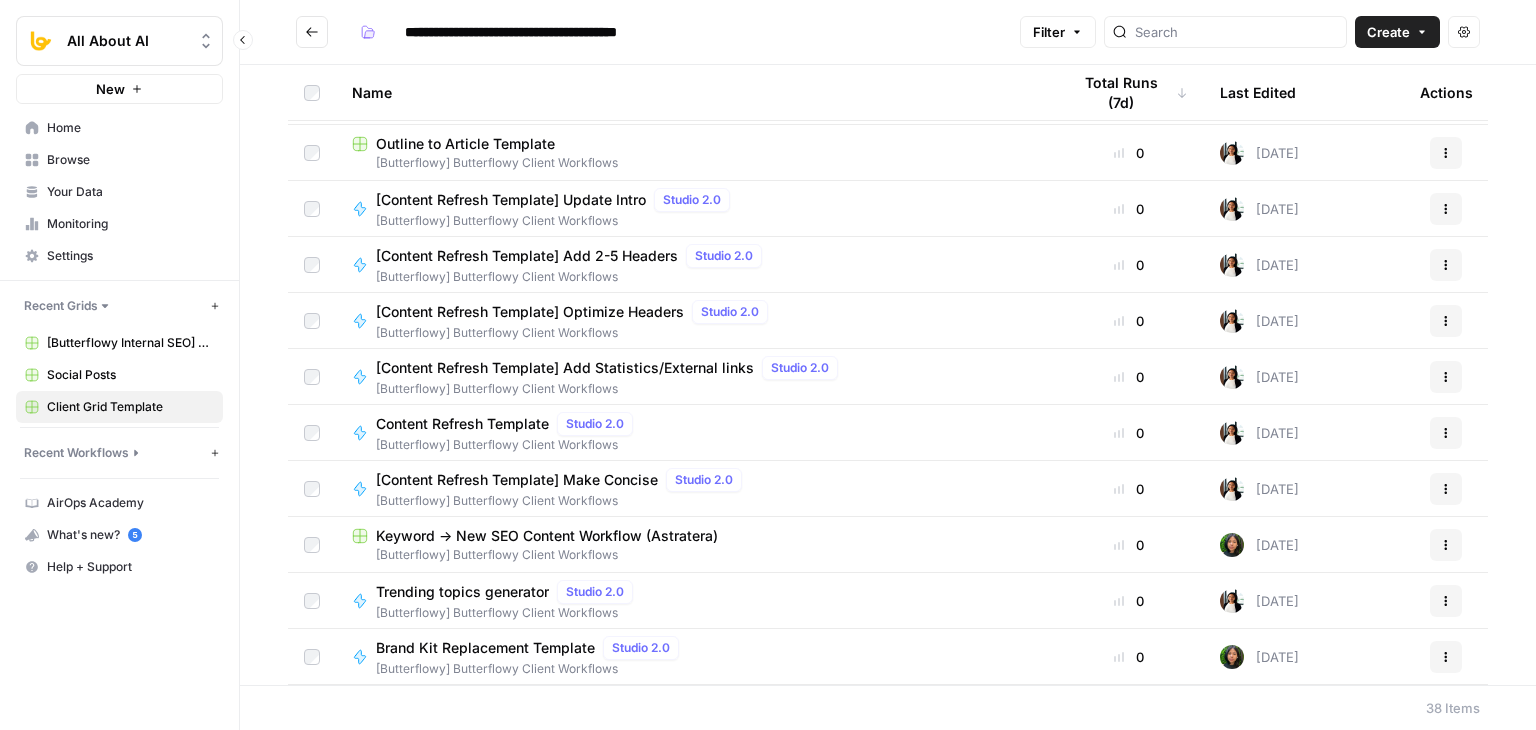 click on "Client Grid Template" at bounding box center (130, 407) 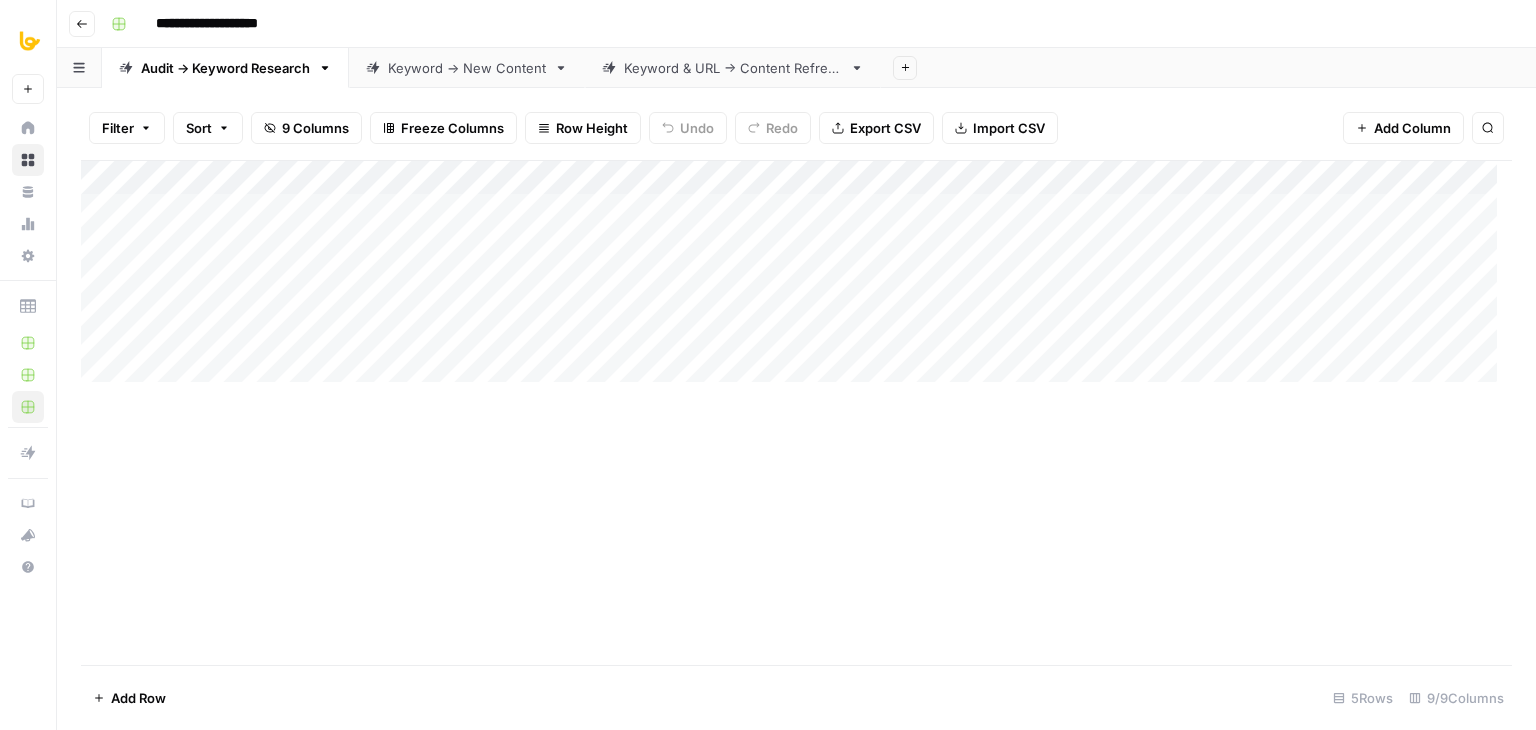 click on "Add Column" at bounding box center (796, 279) 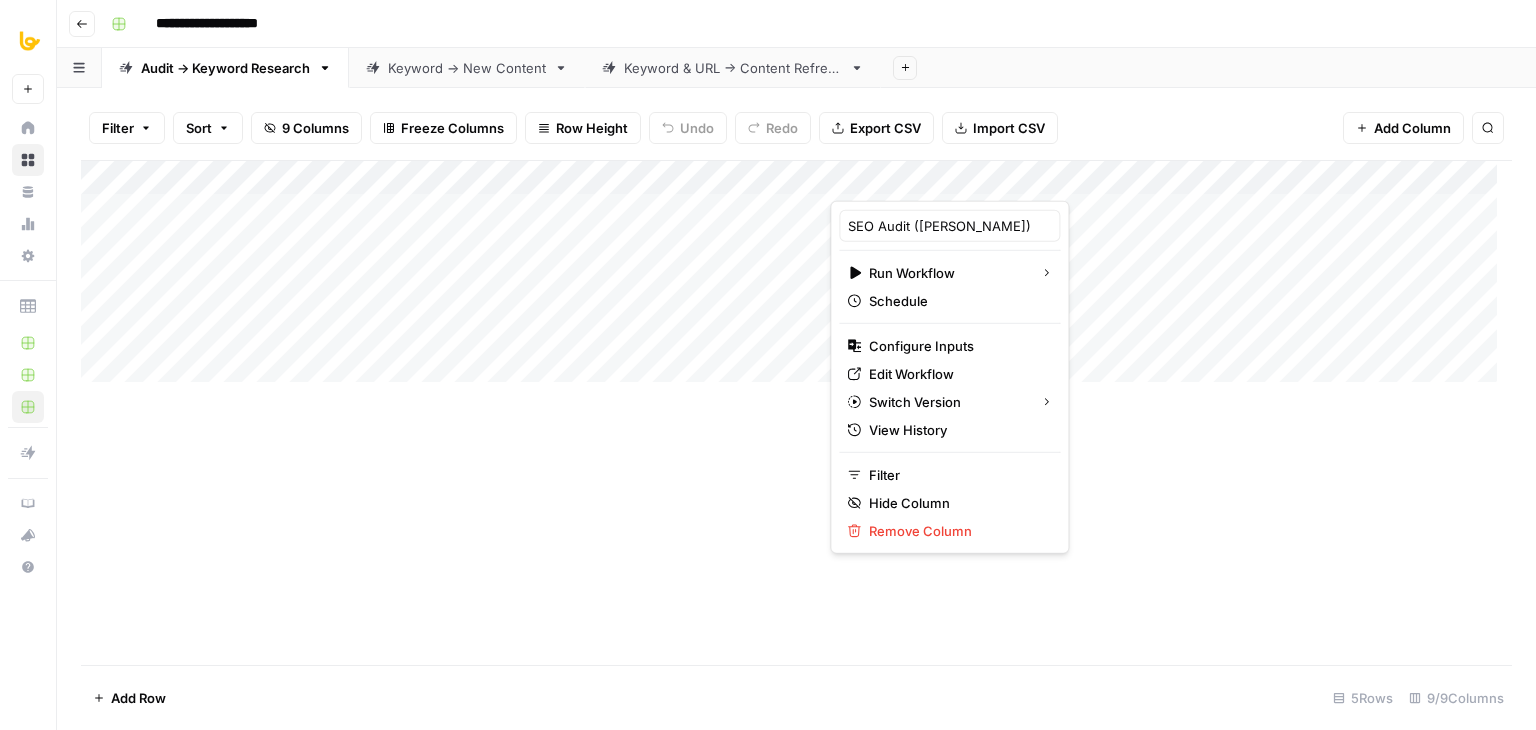 click on "Add Column" at bounding box center (796, 412) 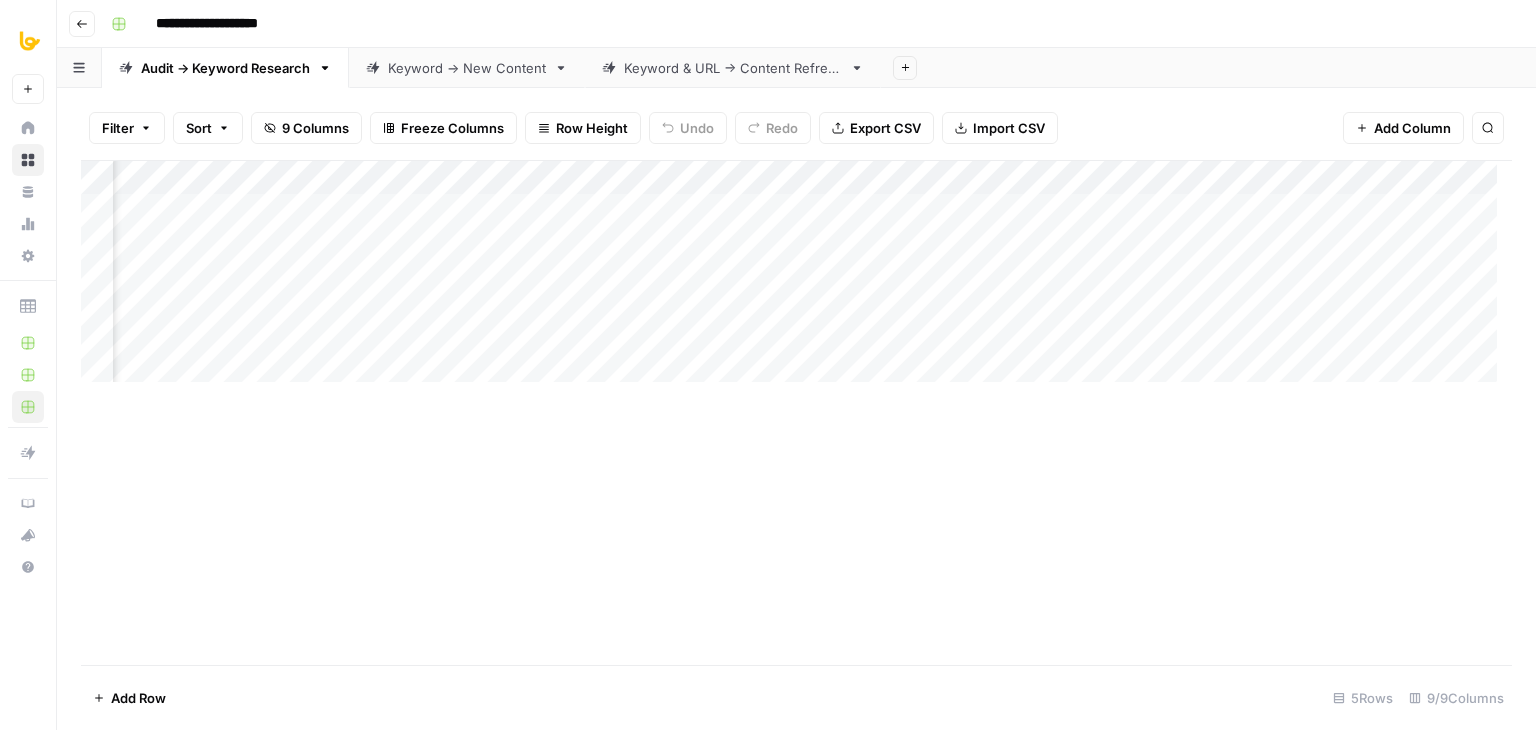 scroll, scrollTop: 0, scrollLeft: 0, axis: both 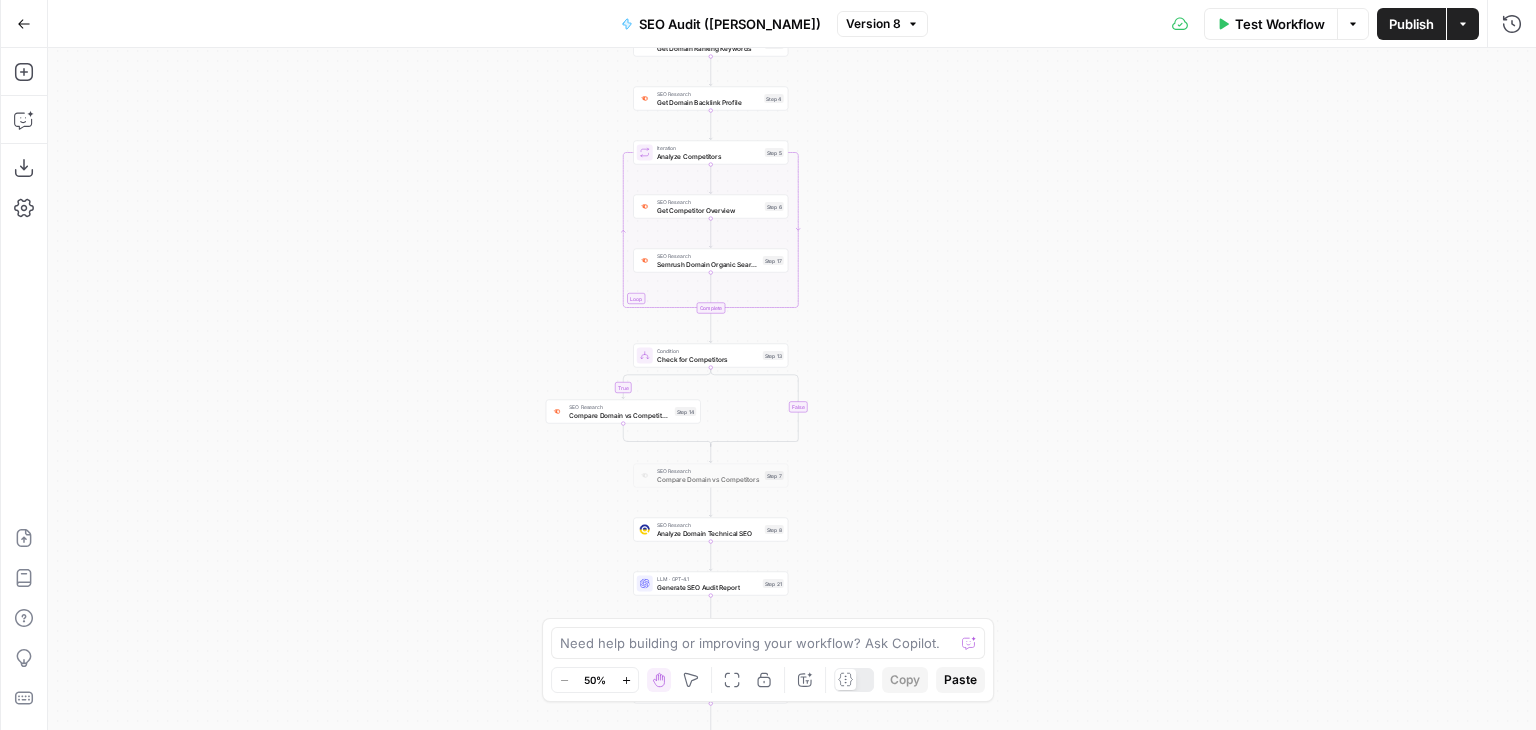 drag, startPoint x: 590, startPoint y: 201, endPoint x: 468, endPoint y: 315, distance: 166.97305 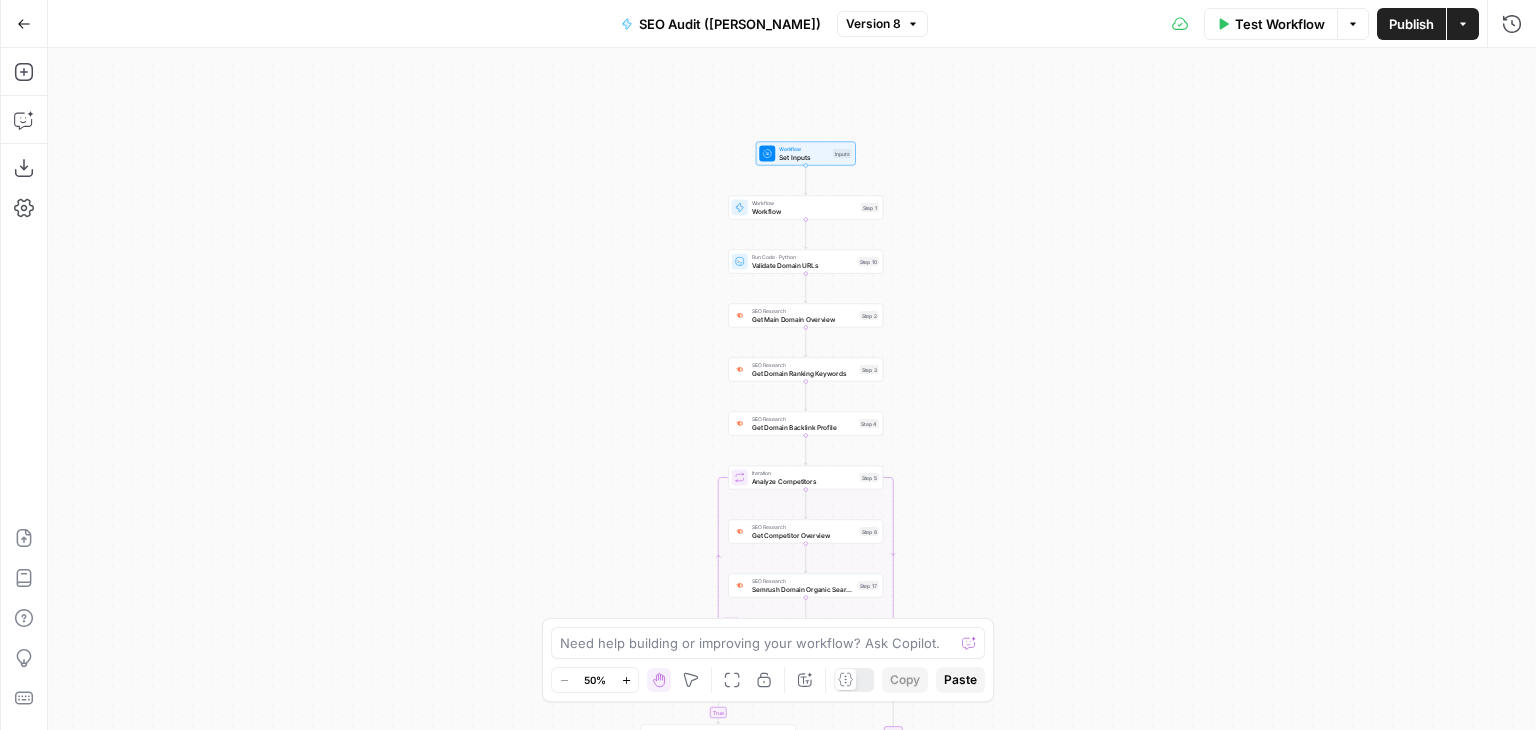 drag, startPoint x: 965, startPoint y: 175, endPoint x: 1001, endPoint y: 252, distance: 85 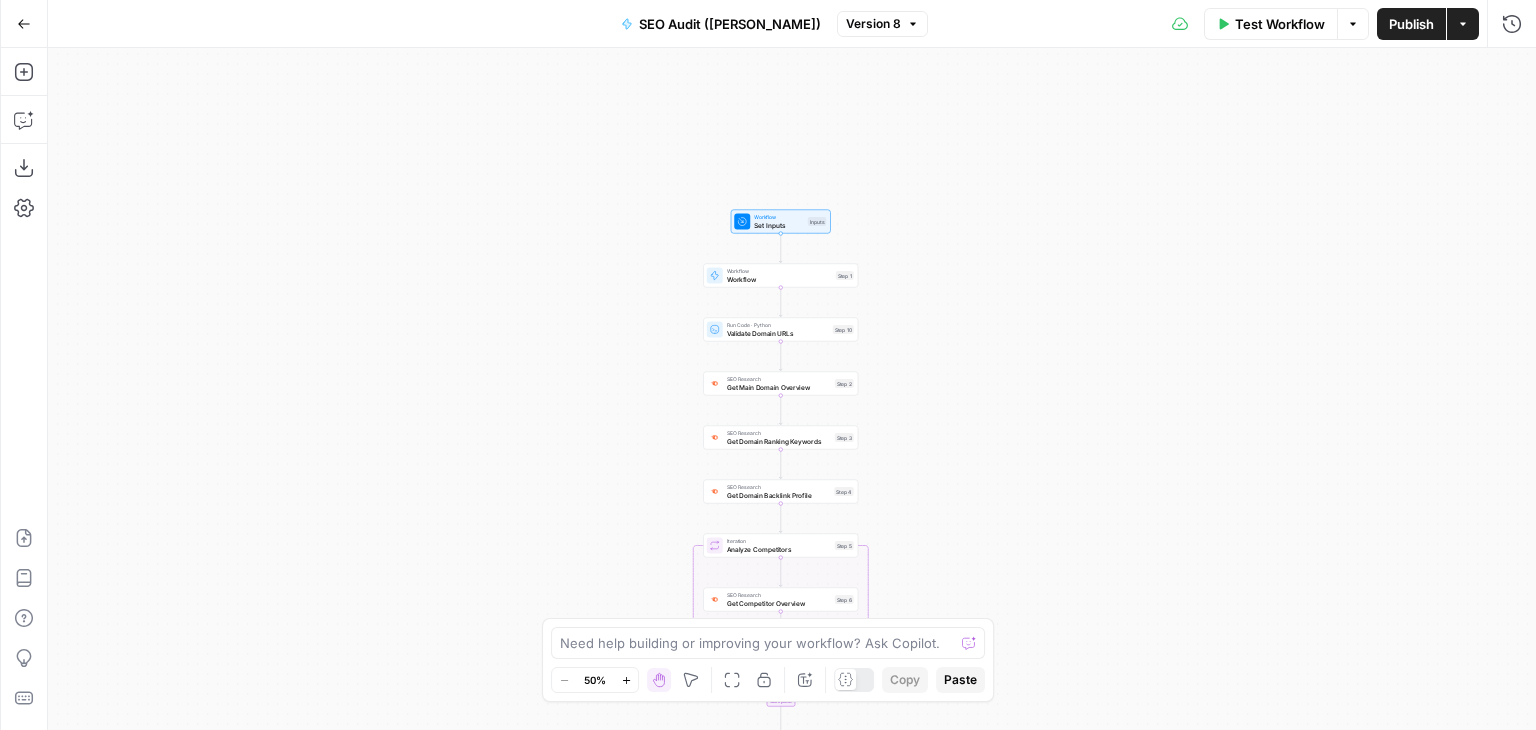 drag, startPoint x: 1001, startPoint y: 252, endPoint x: 982, endPoint y: 387, distance: 136.33047 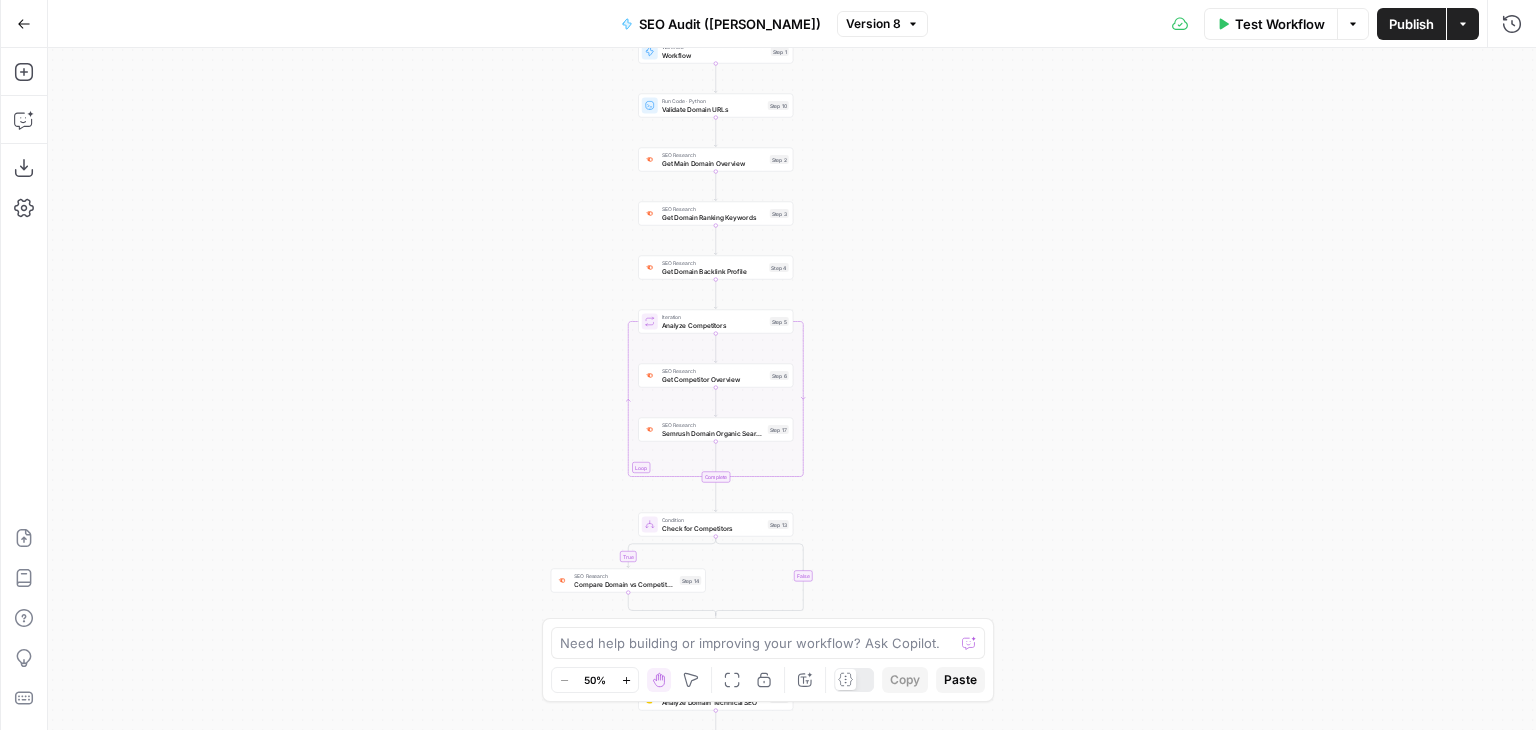 drag, startPoint x: 1003, startPoint y: 323, endPoint x: 993, endPoint y: 277, distance: 47.07441 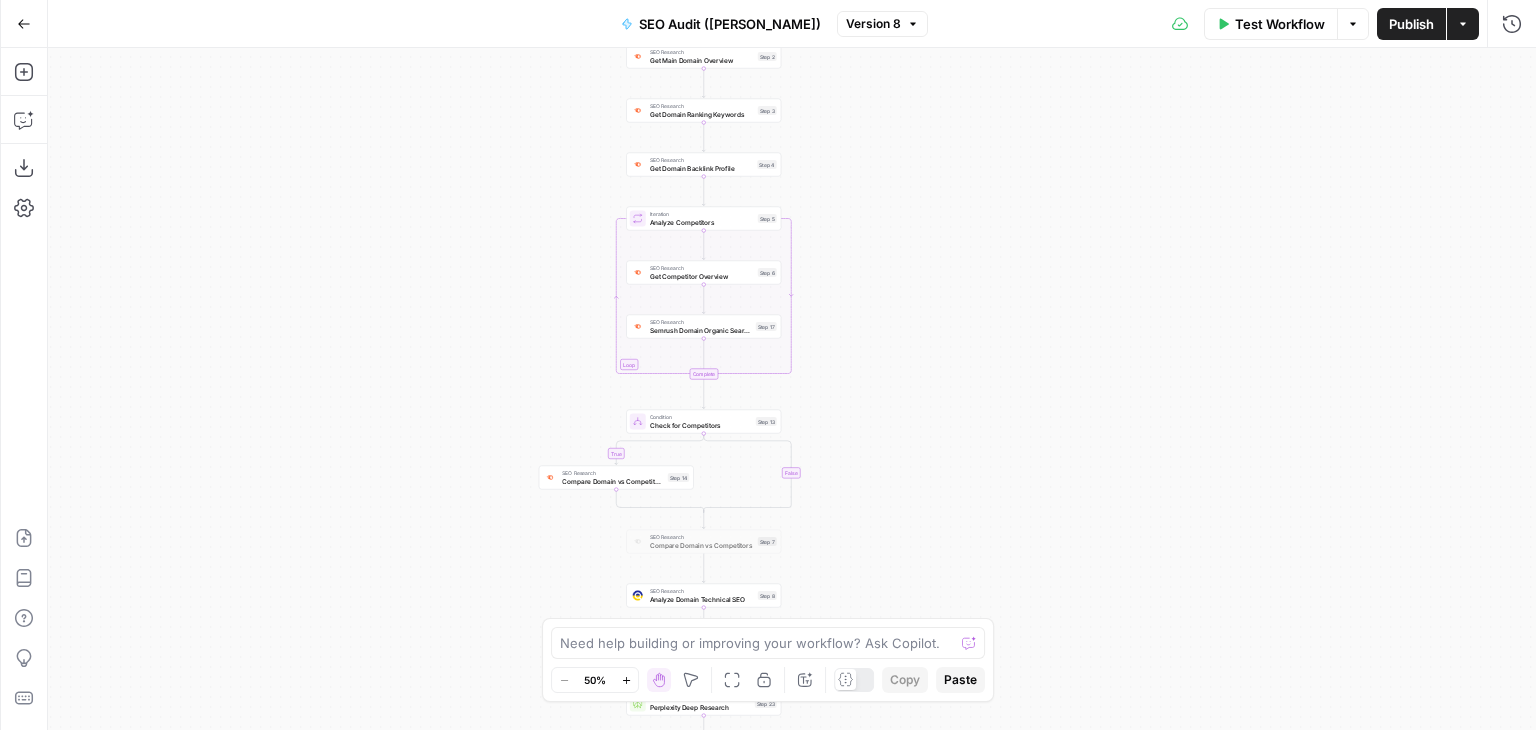 drag, startPoint x: 1029, startPoint y: 364, endPoint x: 1029, endPoint y: 277, distance: 87 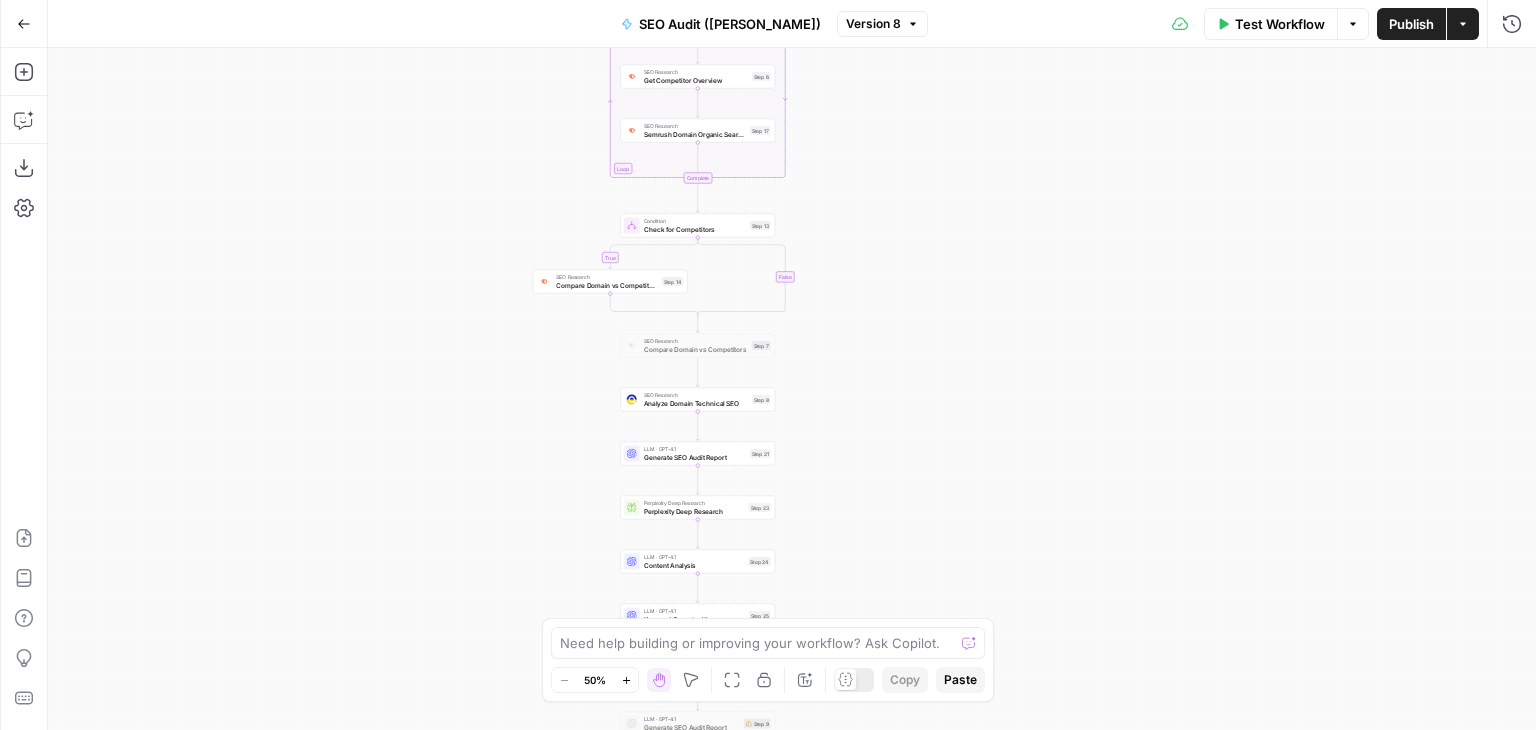 drag, startPoint x: 1026, startPoint y: 276, endPoint x: 1012, endPoint y: 76, distance: 200.4894 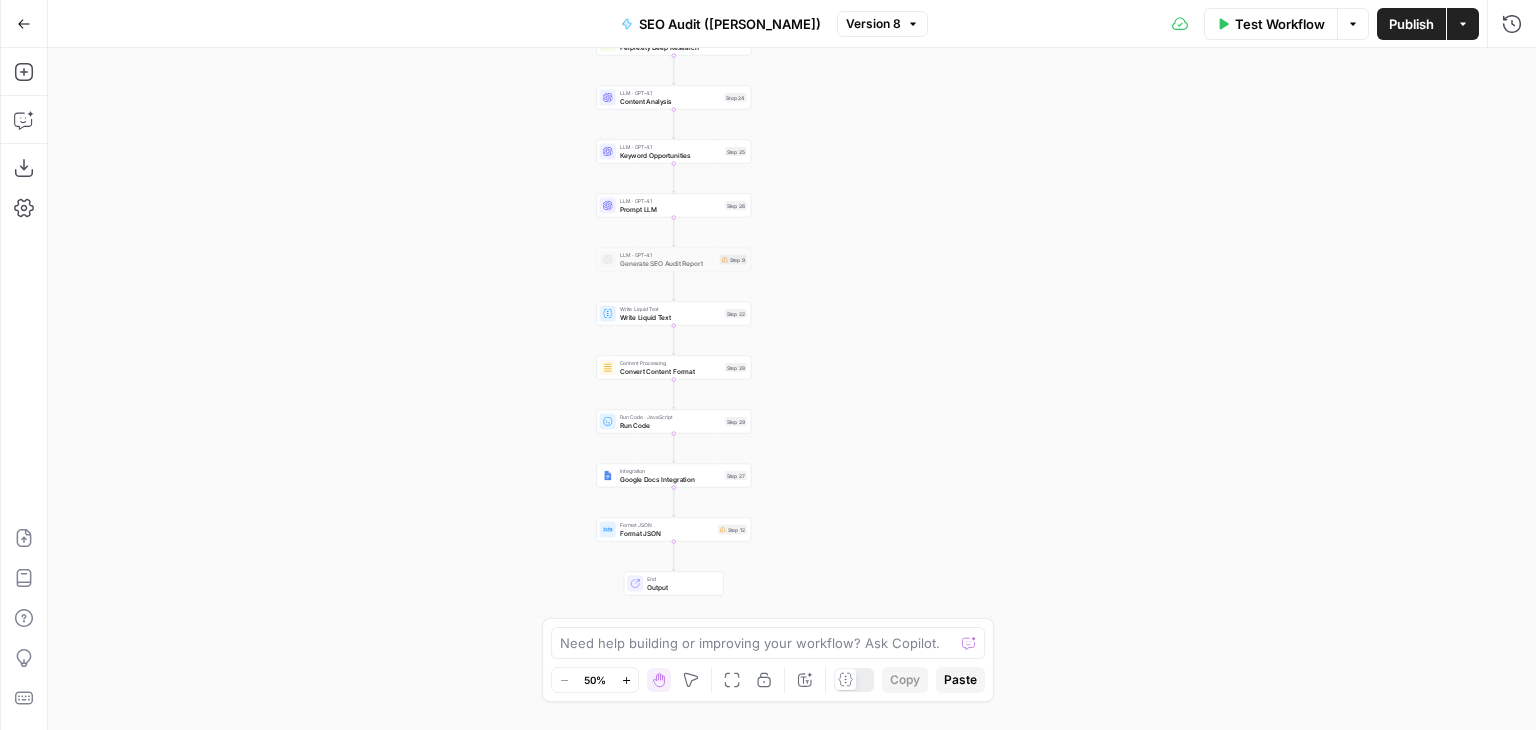drag, startPoint x: 957, startPoint y: 183, endPoint x: 956, endPoint y: 91, distance: 92.00543 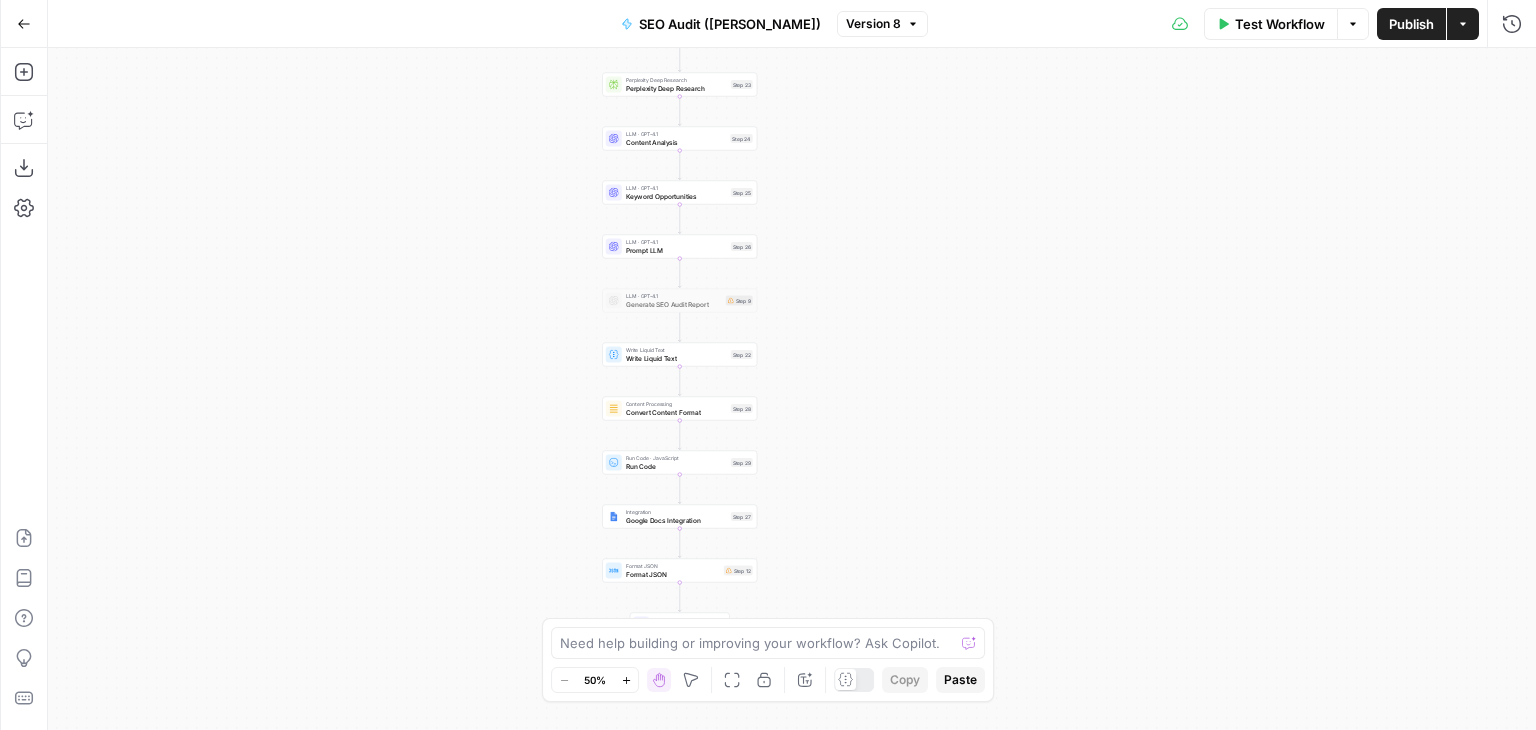 drag, startPoint x: 931, startPoint y: 386, endPoint x: 936, endPoint y: 269, distance: 117.10679 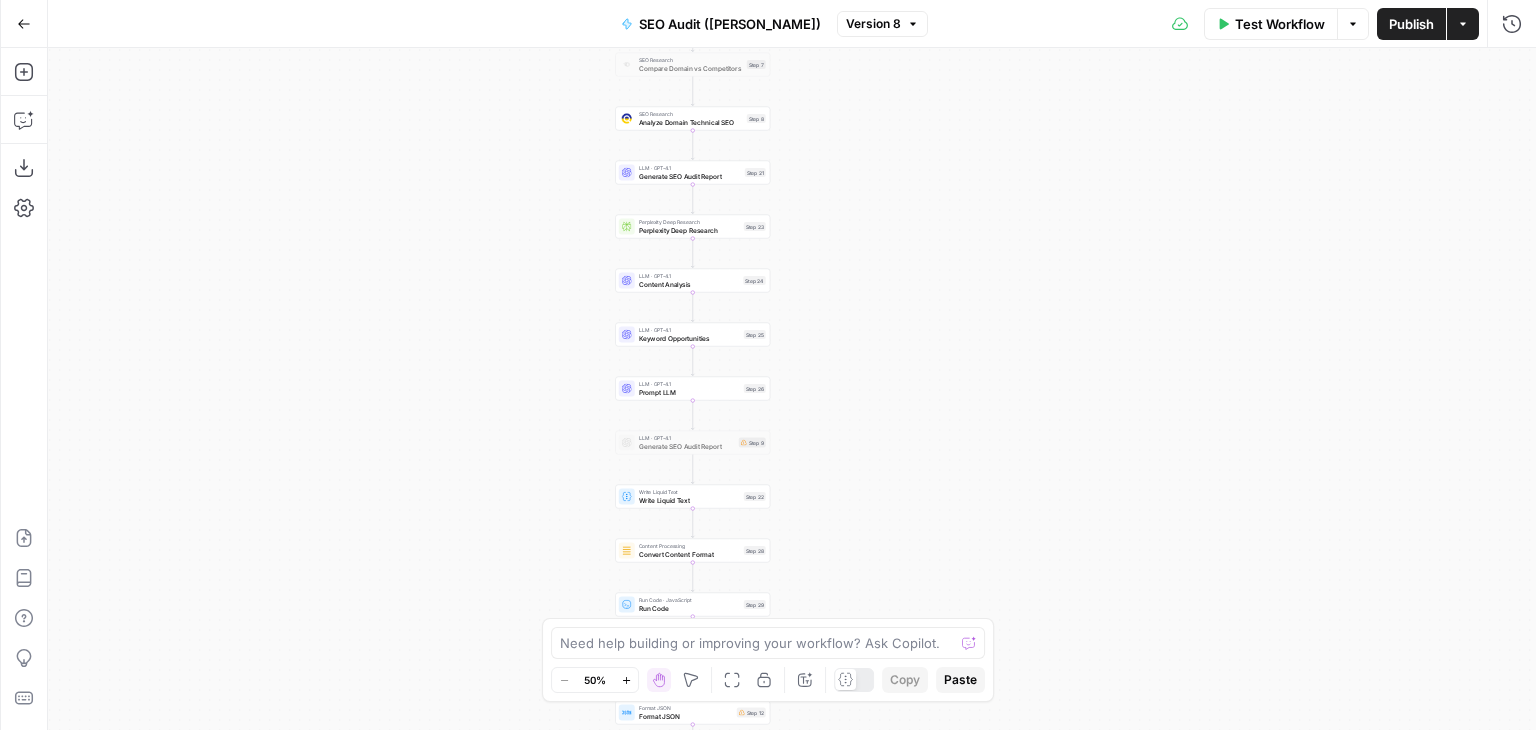drag, startPoint x: 936, startPoint y: 269, endPoint x: 974, endPoint y: 543, distance: 276.6225 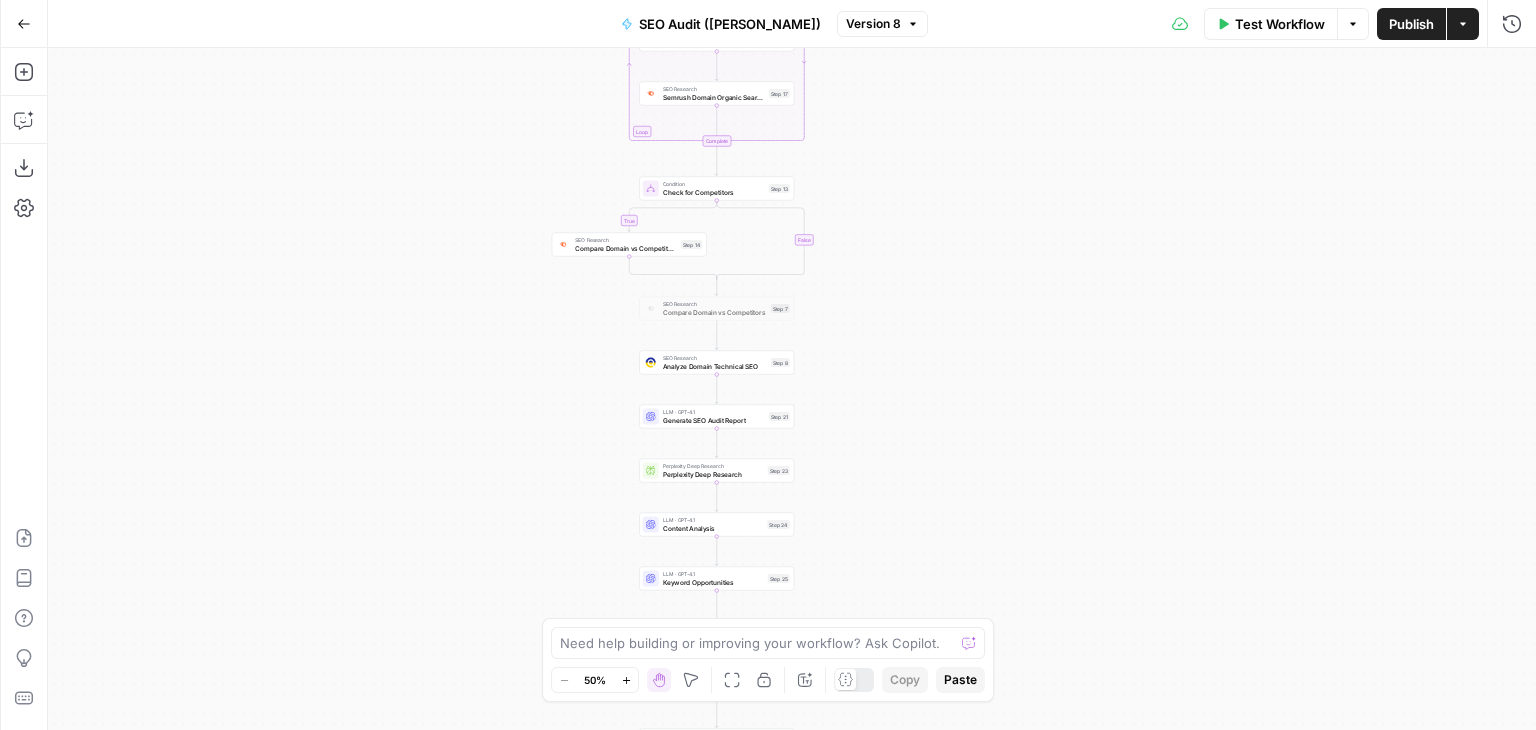 drag, startPoint x: 1035, startPoint y: 318, endPoint x: 1058, endPoint y: 594, distance: 276.95667 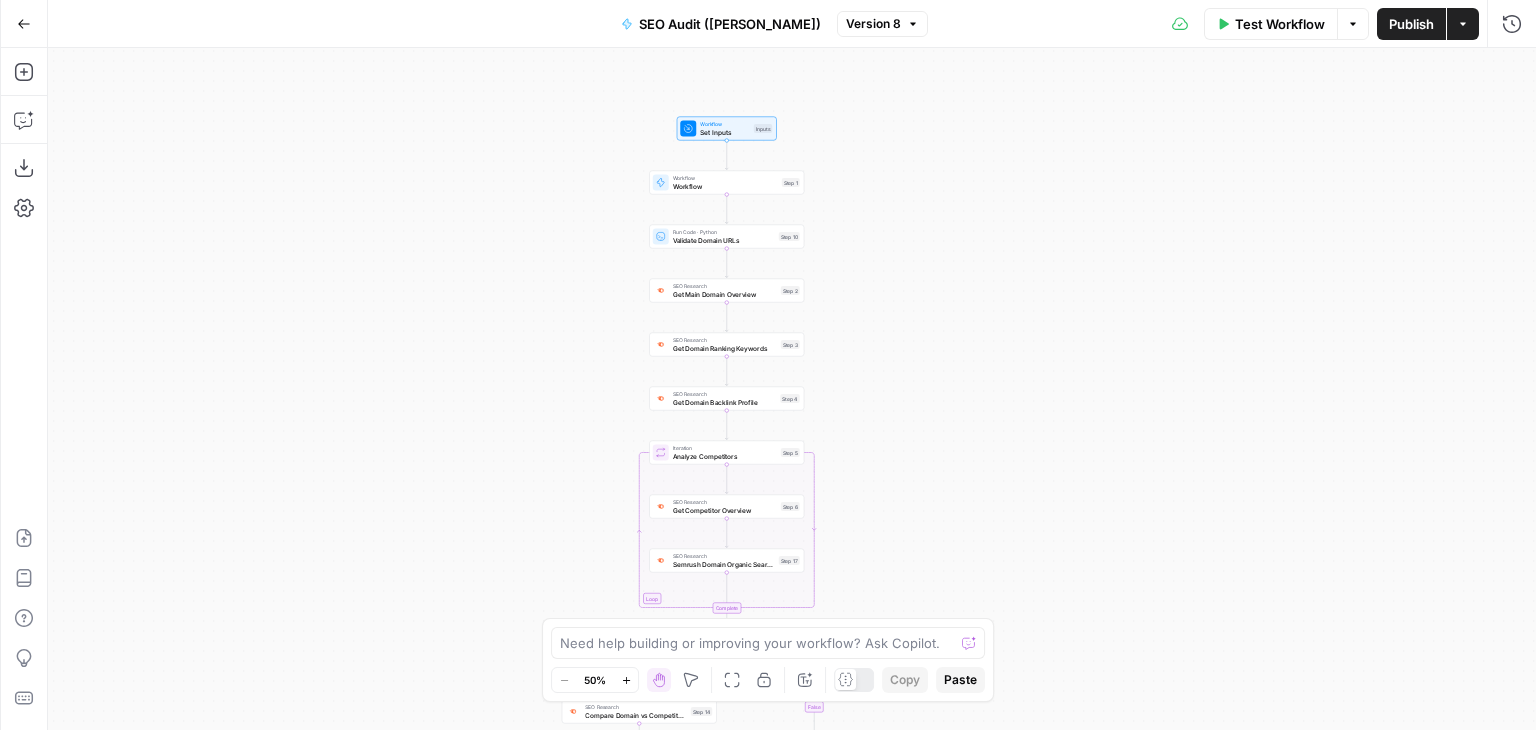 drag, startPoint x: 1123, startPoint y: 311, endPoint x: 1104, endPoint y: 473, distance: 163.1104 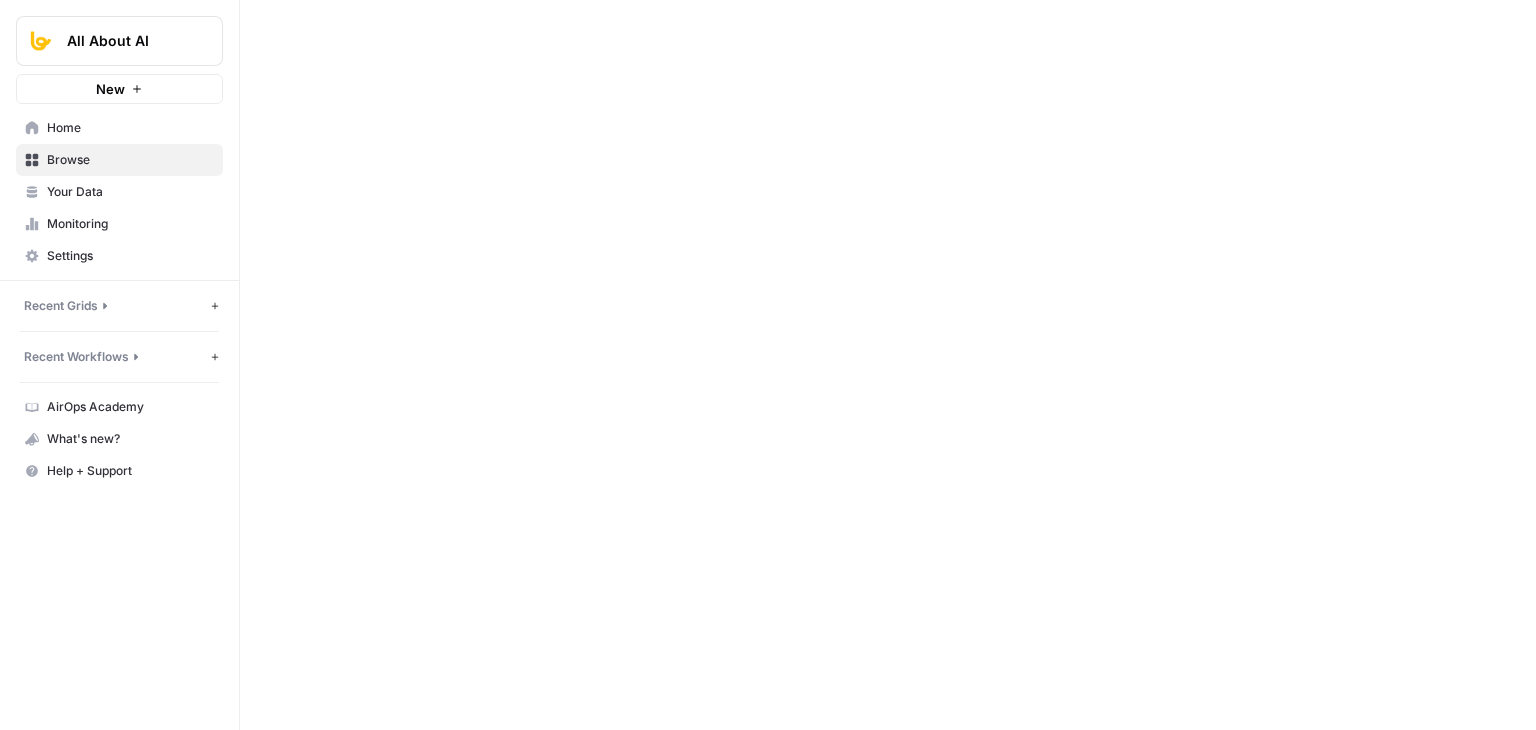 scroll, scrollTop: 0, scrollLeft: 0, axis: both 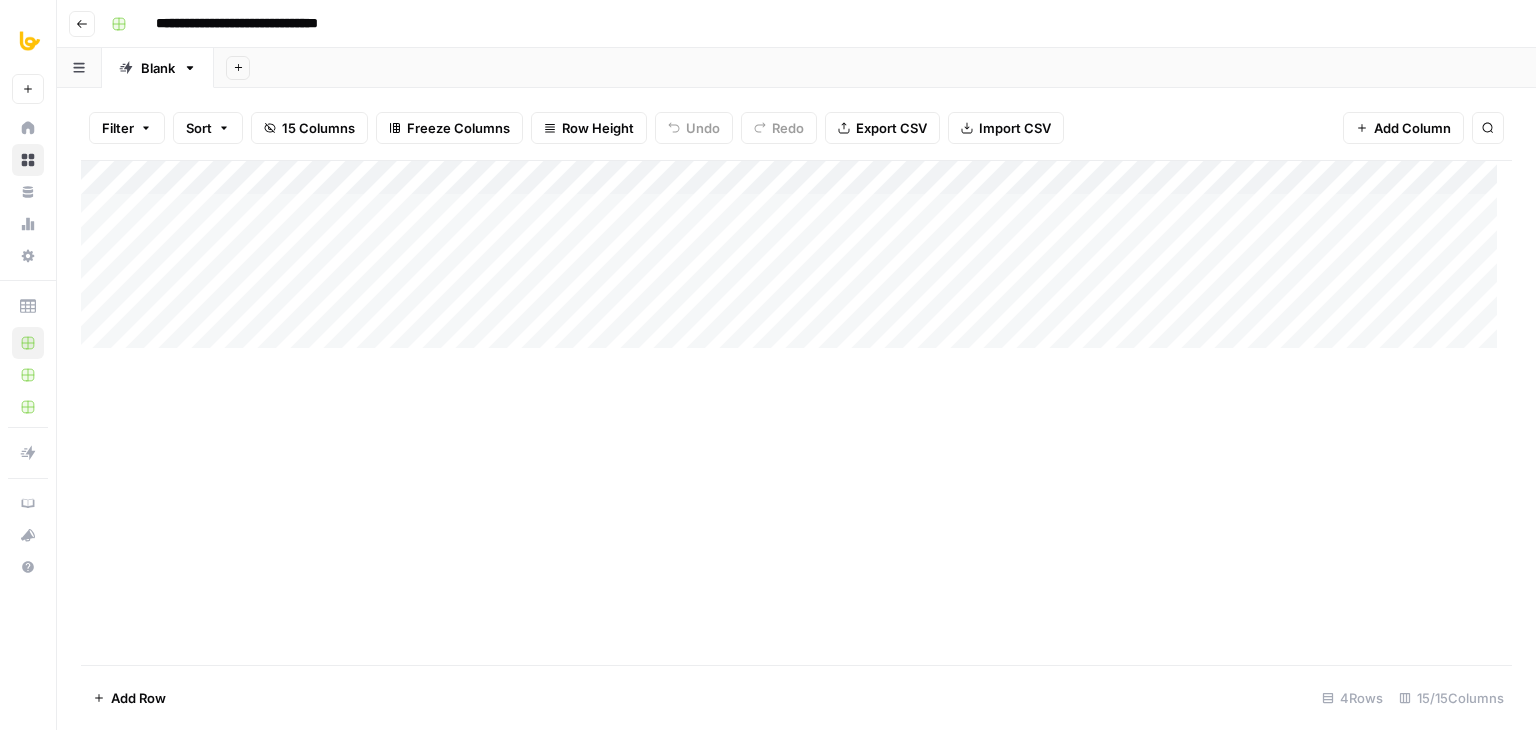 click on "Add Column" at bounding box center [796, 262] 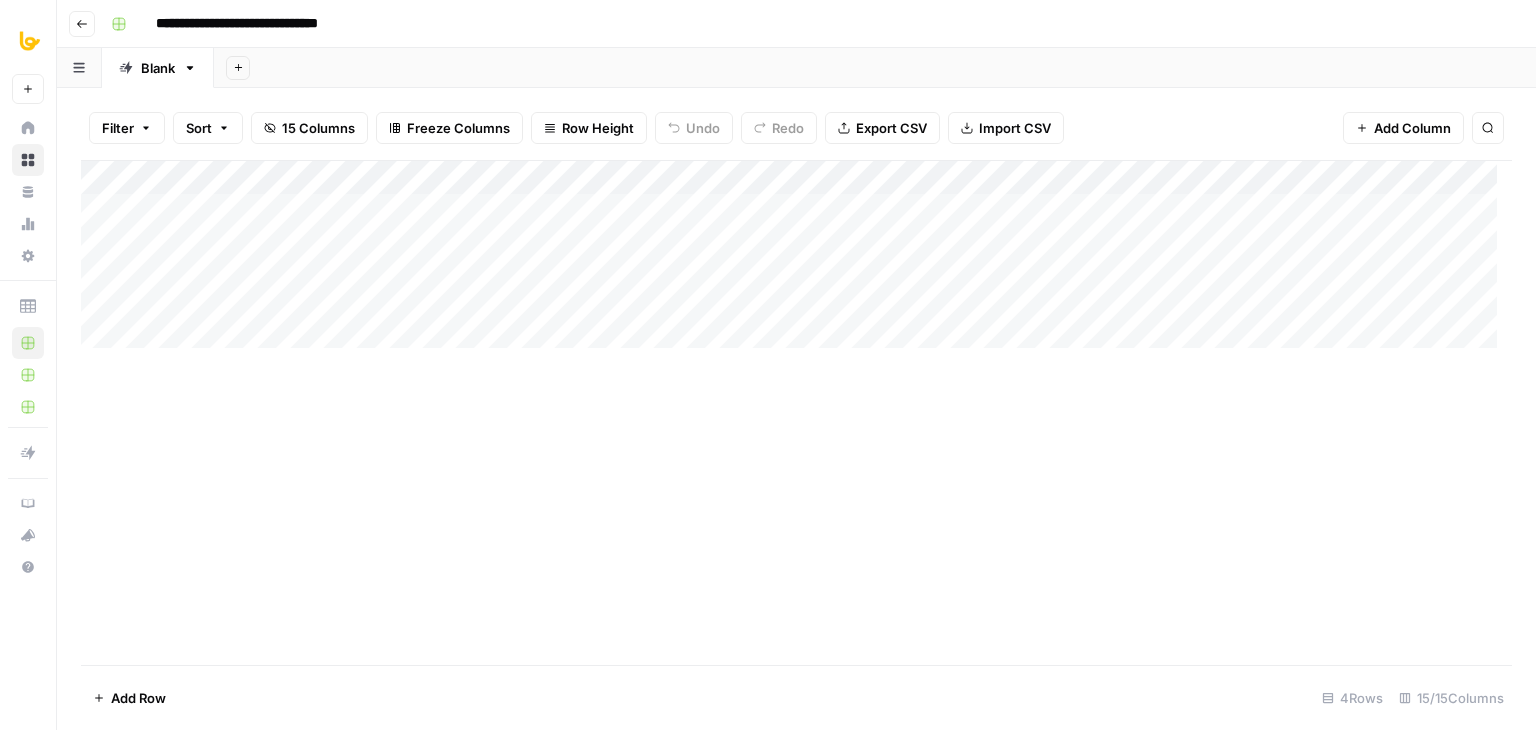 scroll, scrollTop: 0, scrollLeft: 0, axis: both 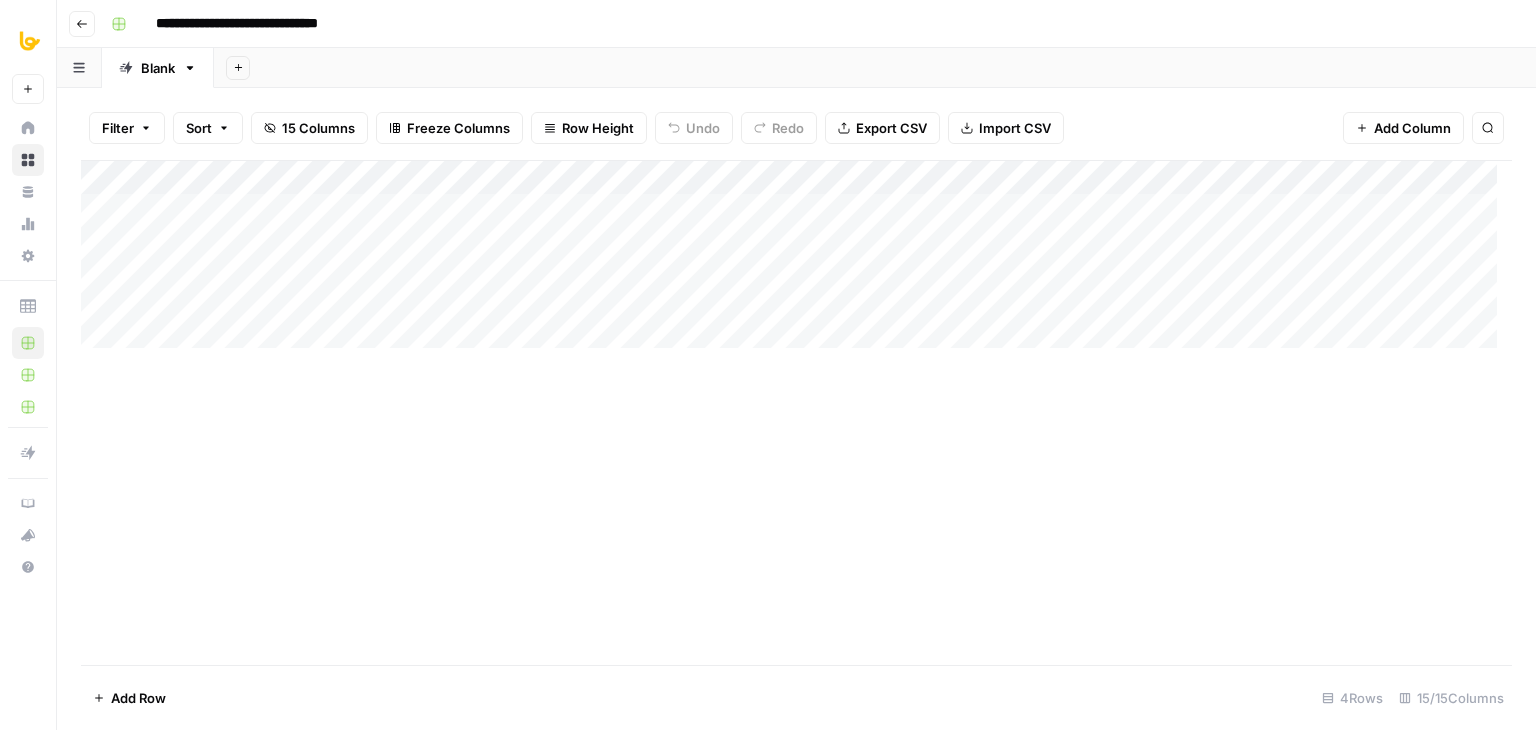 click on "Add Column" at bounding box center [796, 262] 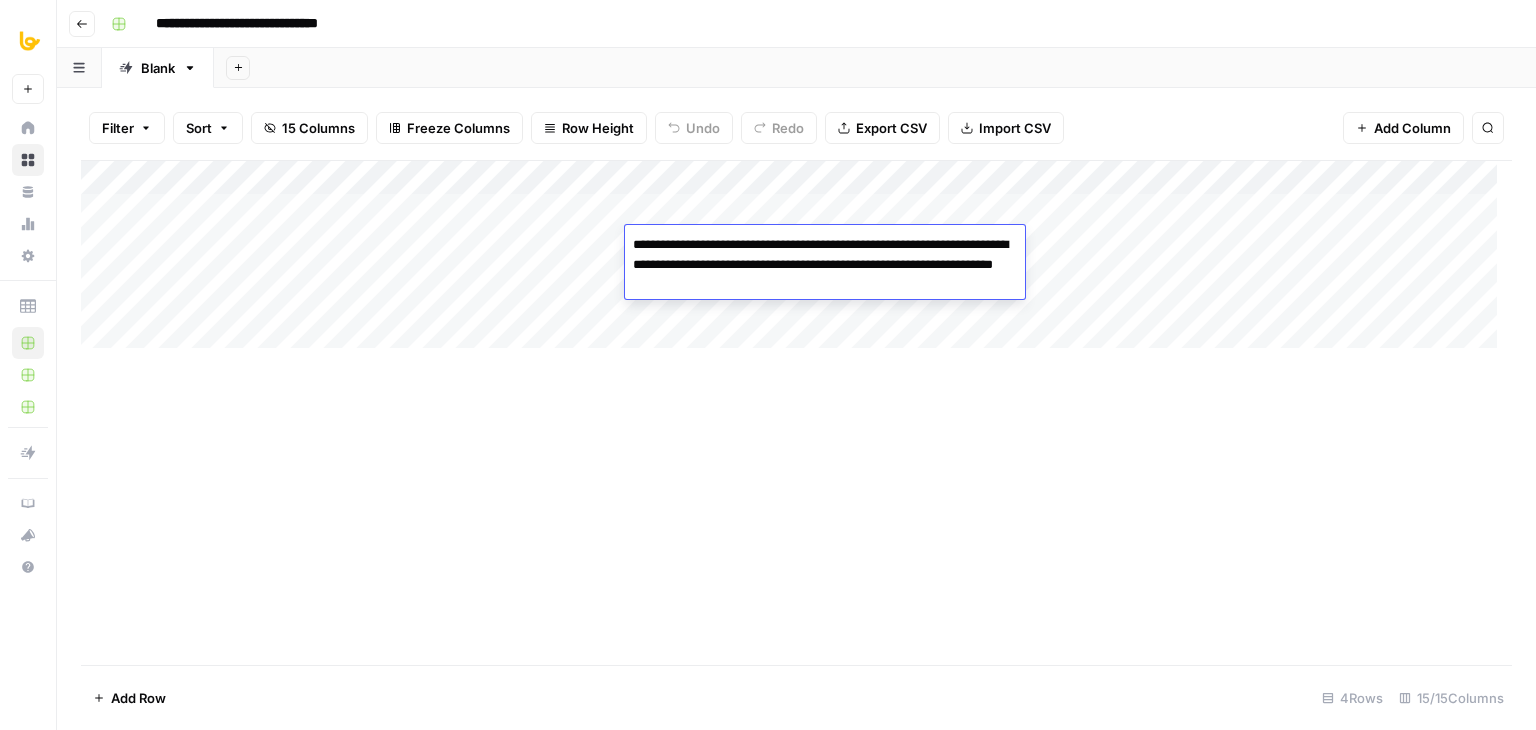 click on "**********" at bounding box center (825, 265) 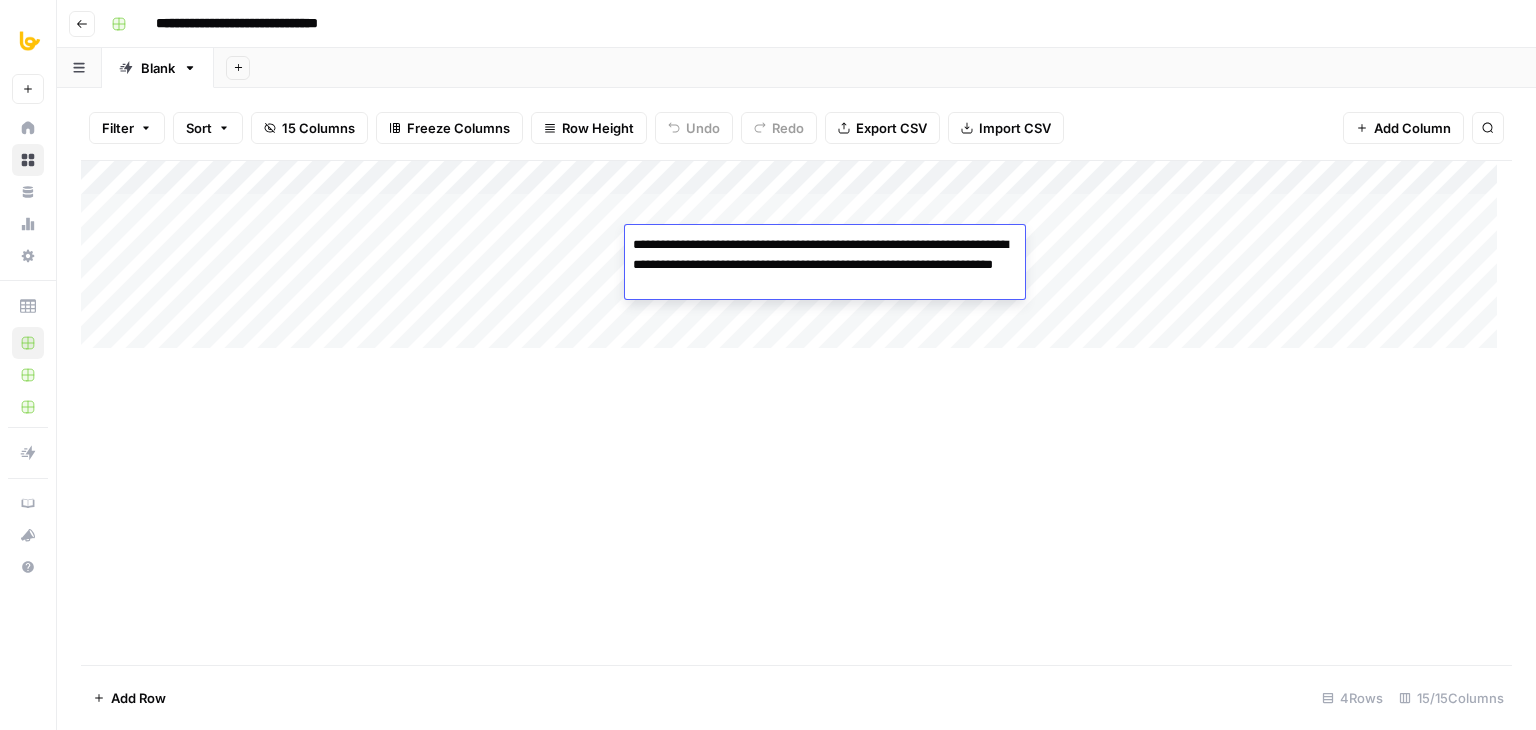 click on "**********" at bounding box center [825, 265] 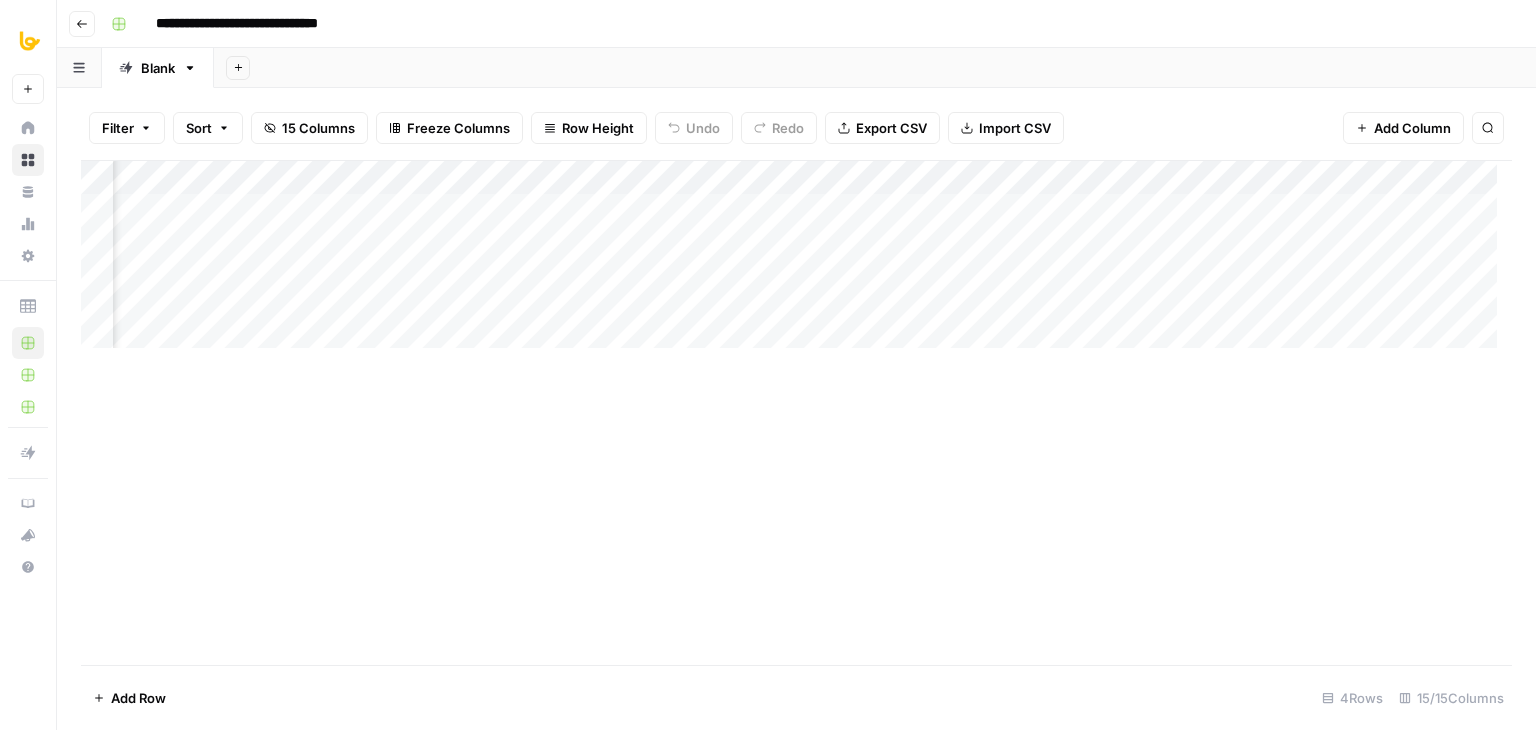 scroll, scrollTop: 0, scrollLeft: 737, axis: horizontal 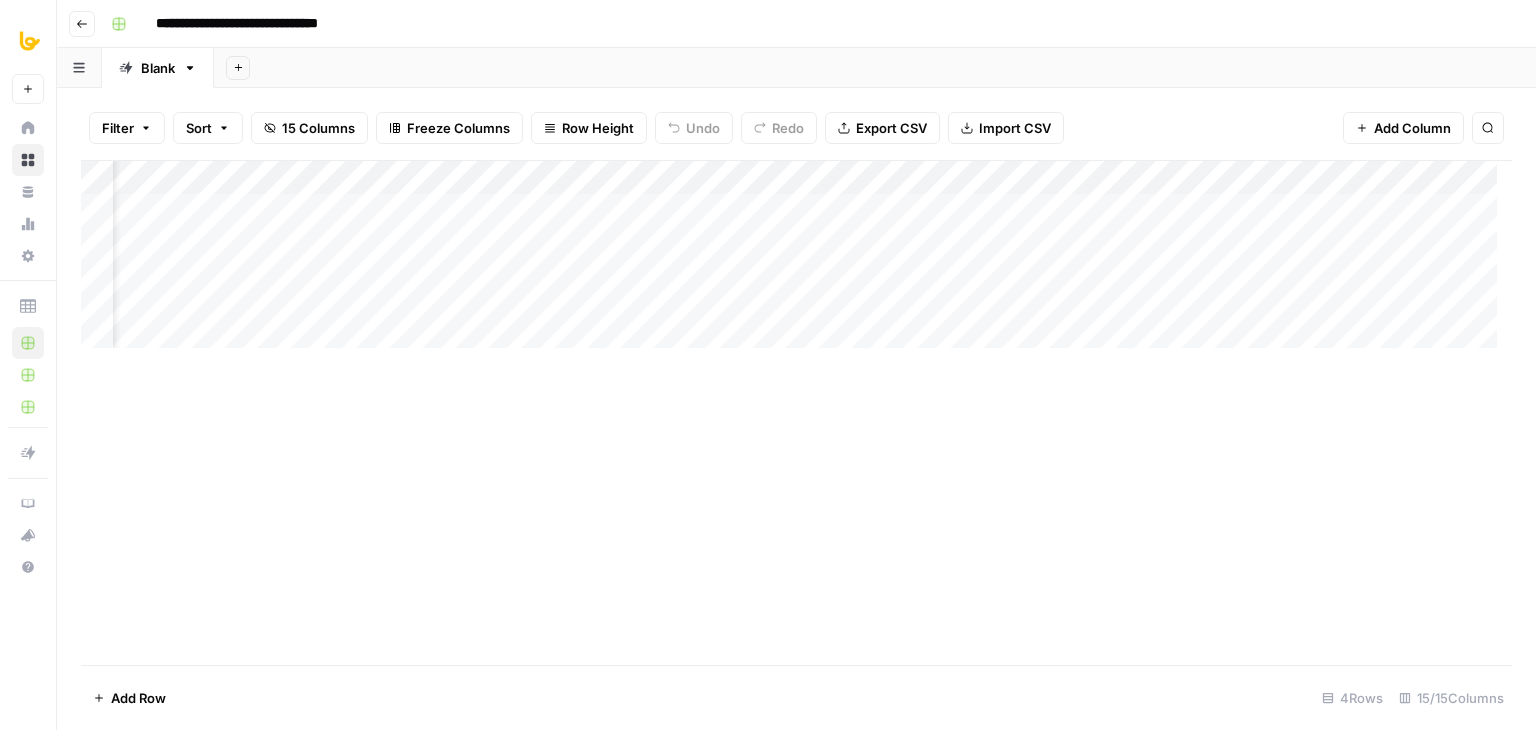 click on "Add Column" at bounding box center [796, 262] 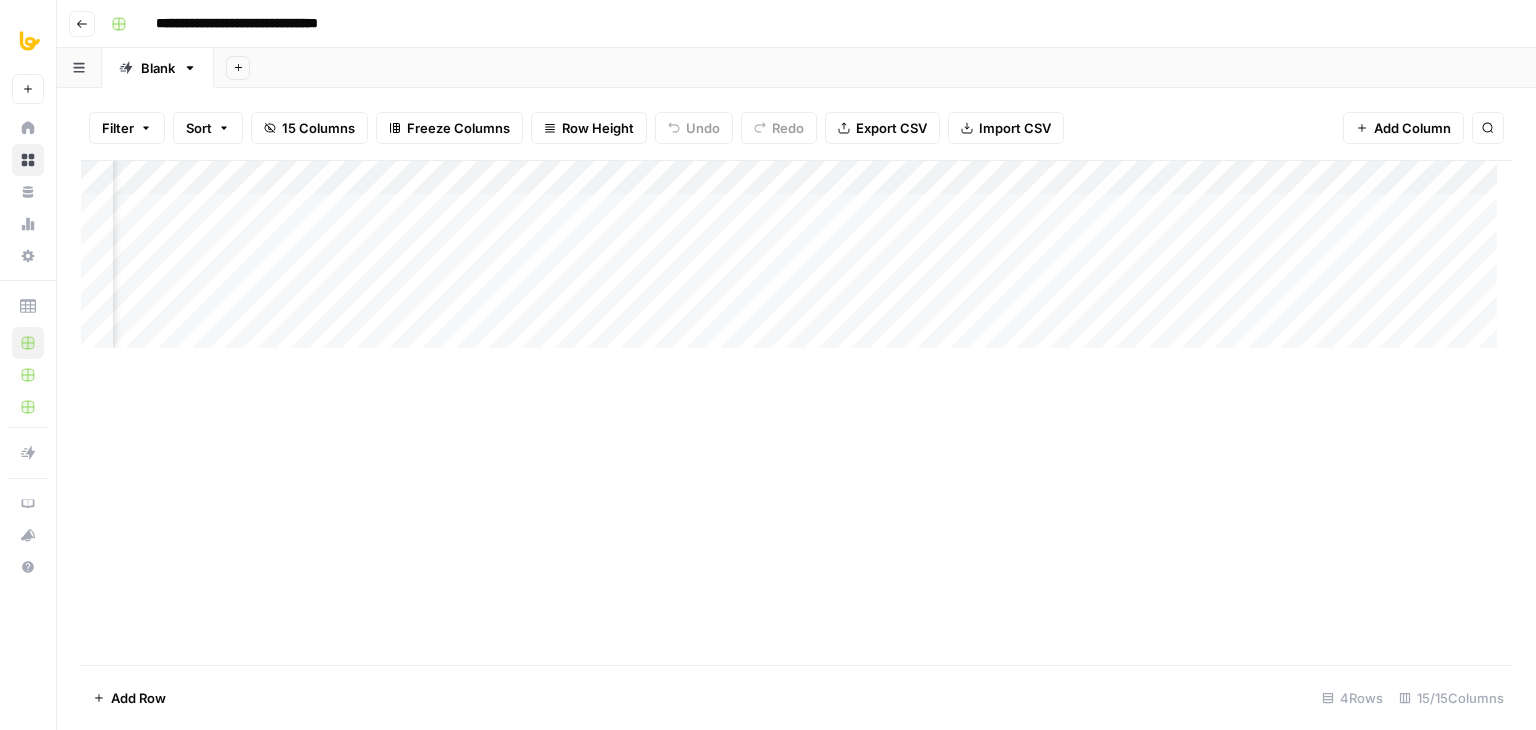 scroll, scrollTop: 0, scrollLeft: 848, axis: horizontal 